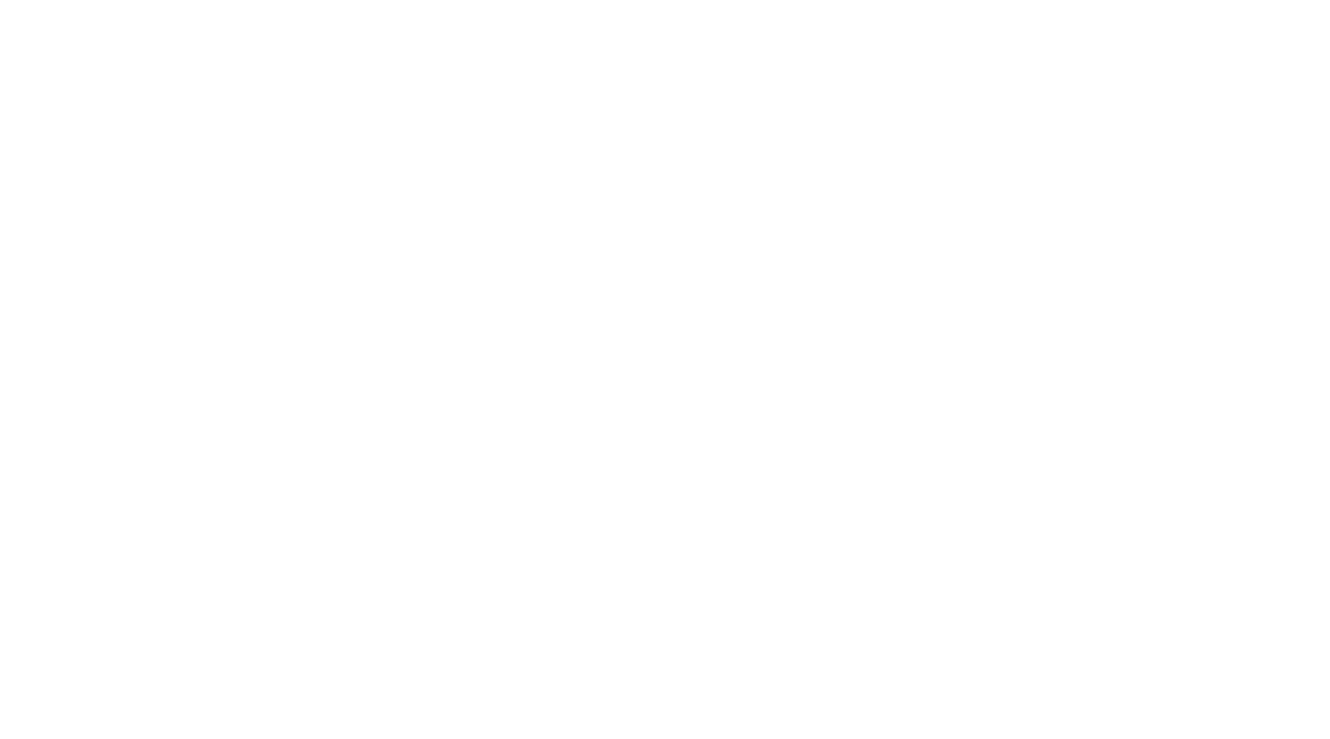 scroll, scrollTop: 0, scrollLeft: 0, axis: both 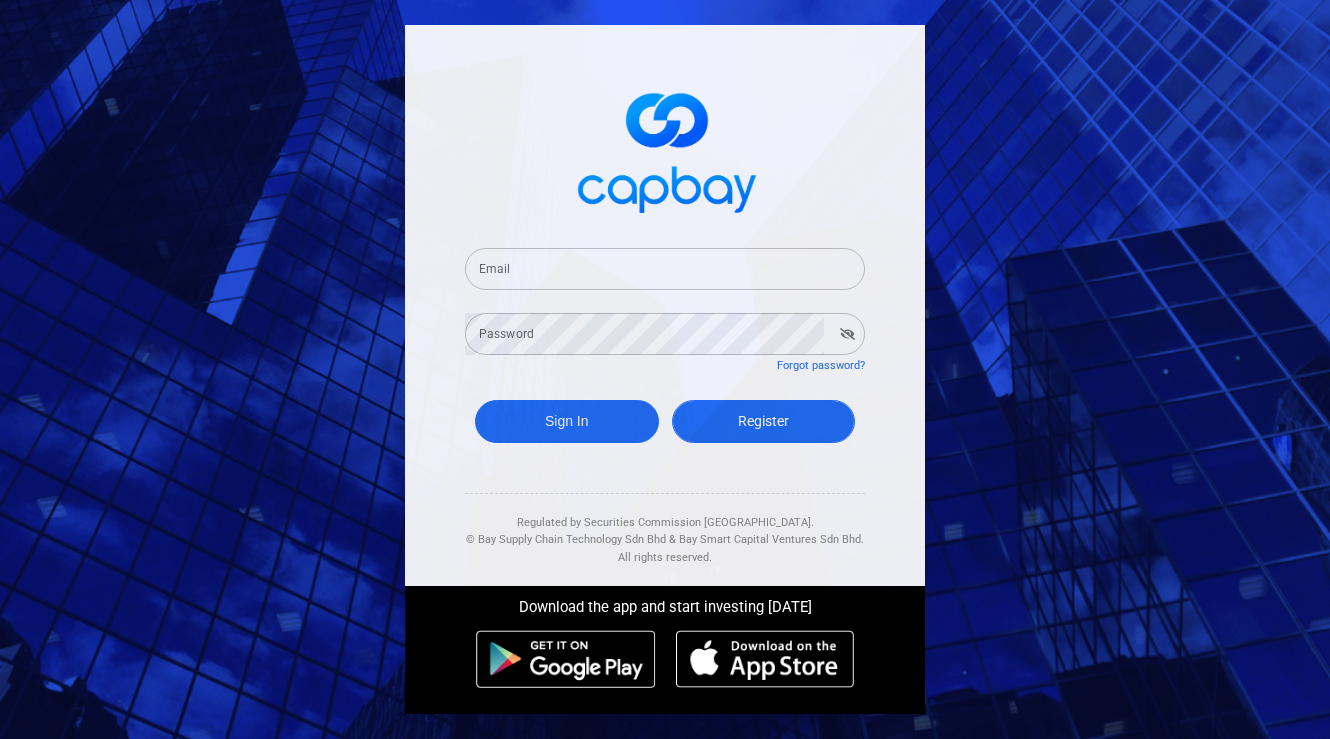 click on "Register" at bounding box center [764, 421] 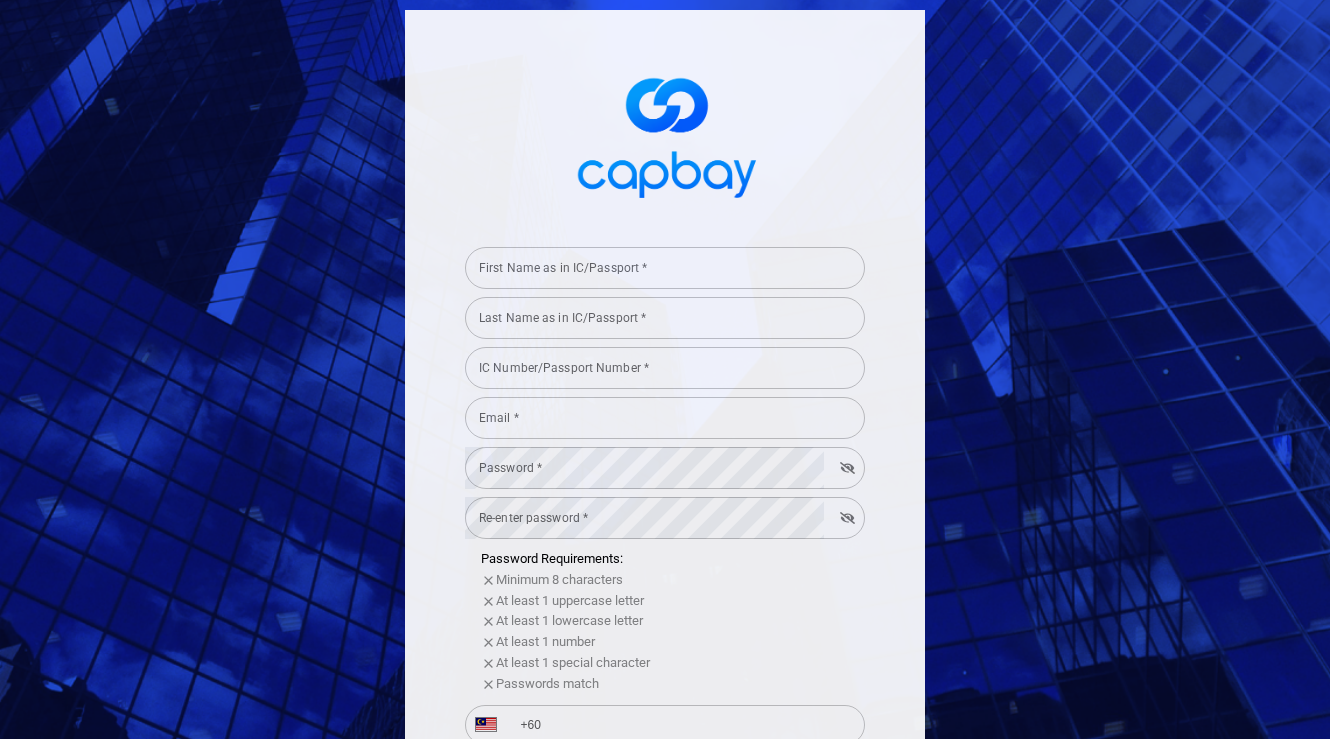 click on "First Name as in IC/Passport * First Name as in IC/Passport *" at bounding box center (665, 266) 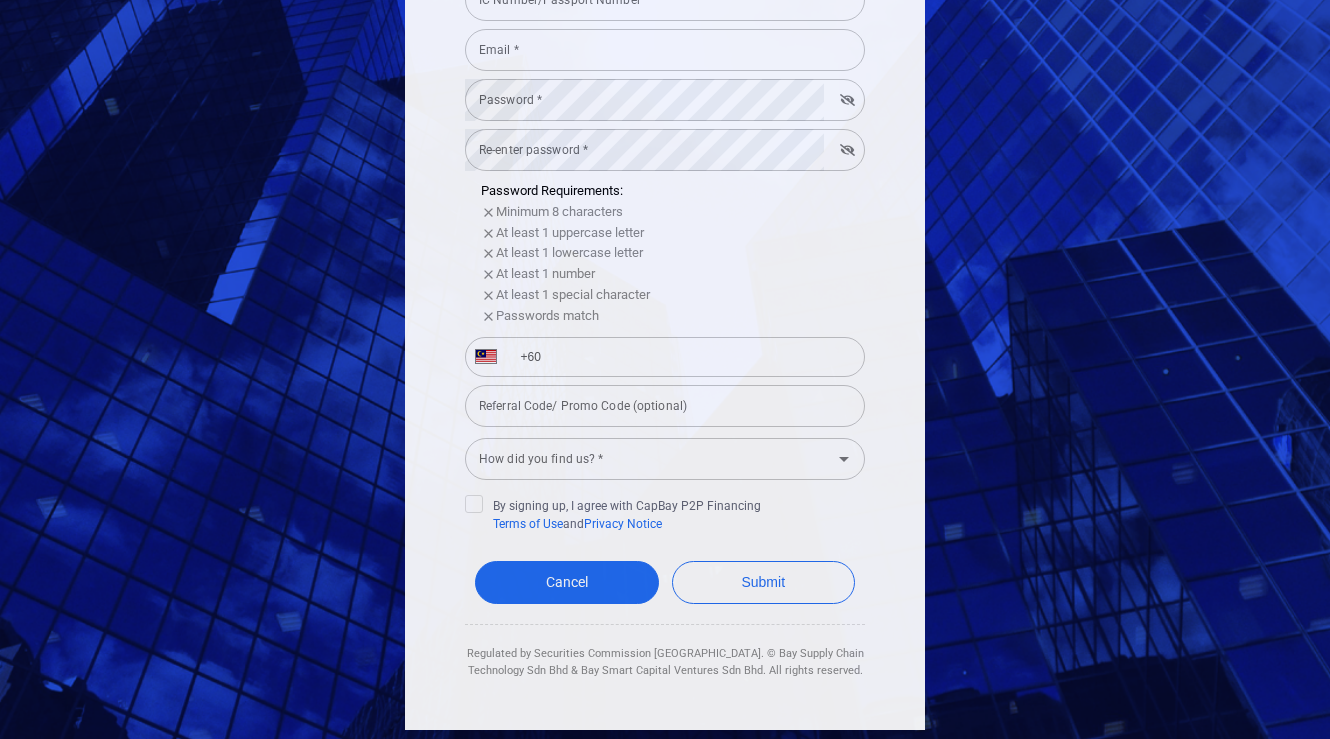 scroll, scrollTop: 0, scrollLeft: 0, axis: both 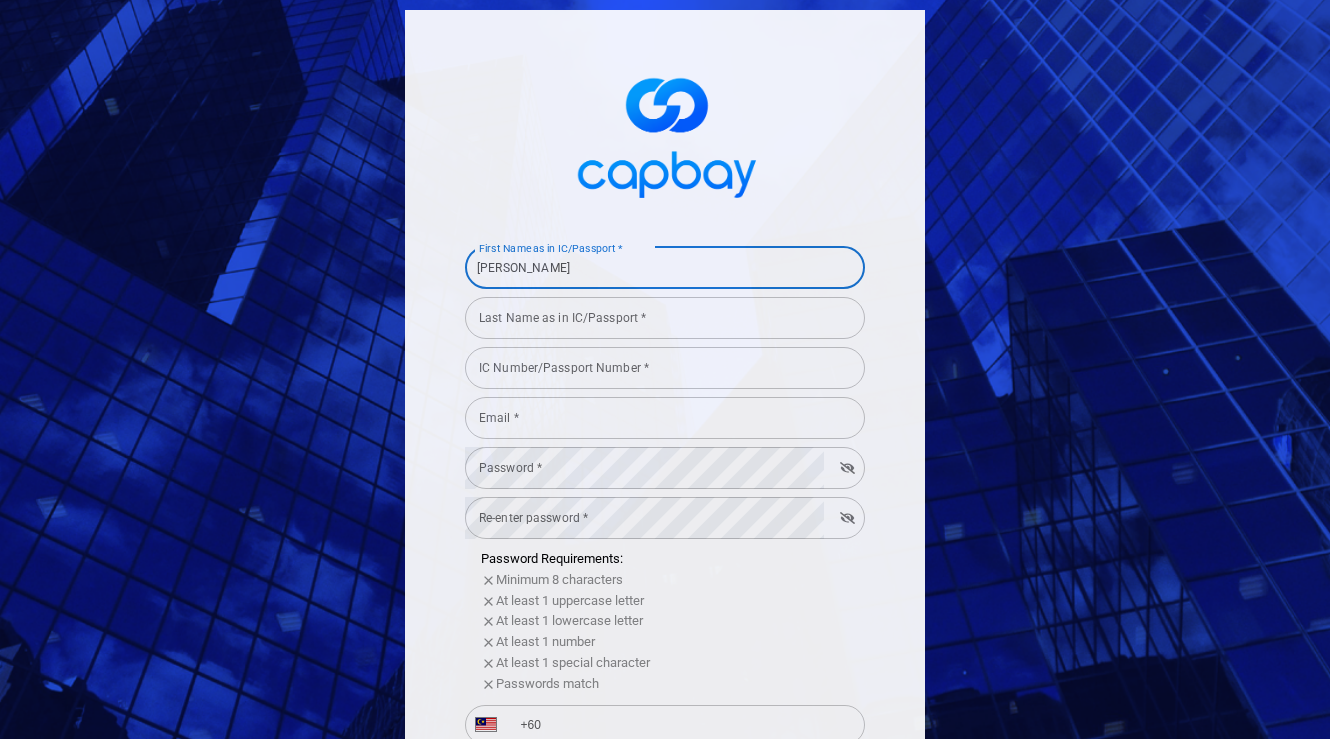 type on "[PERSON_NAME]" 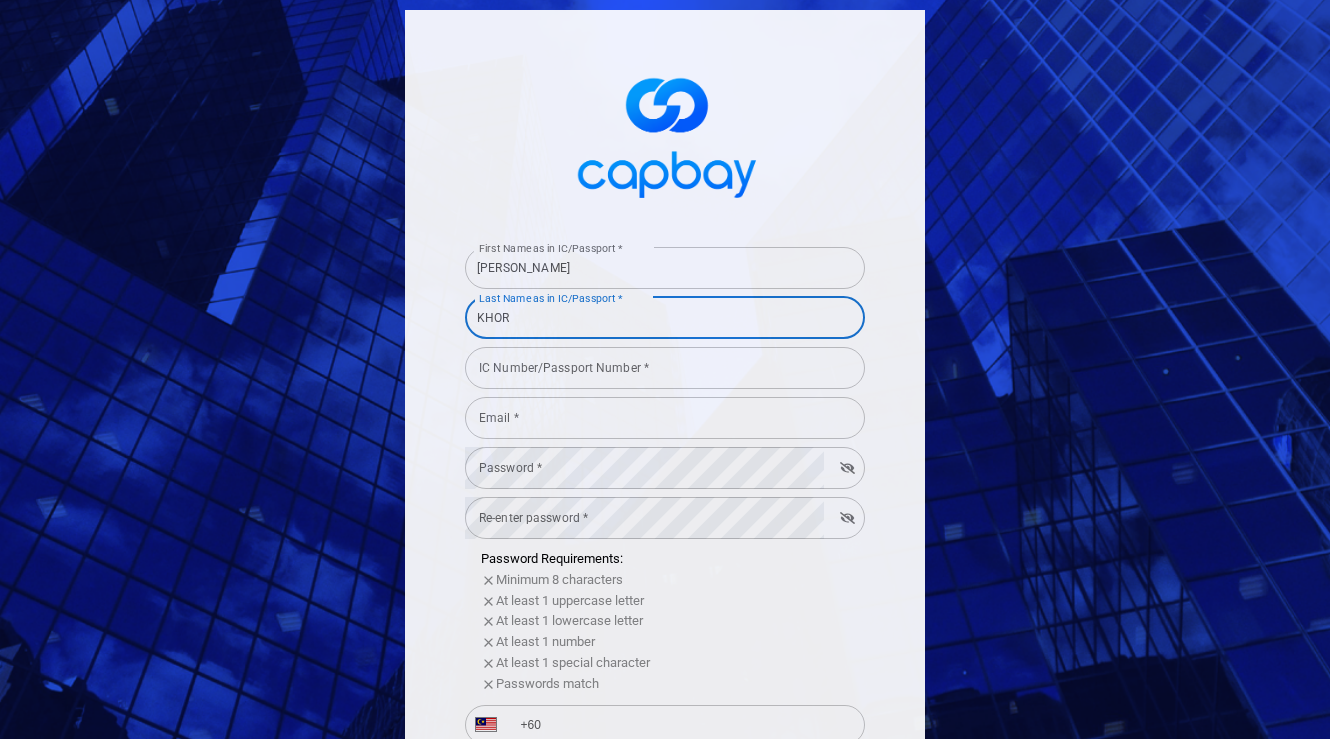 type on "KHOR" 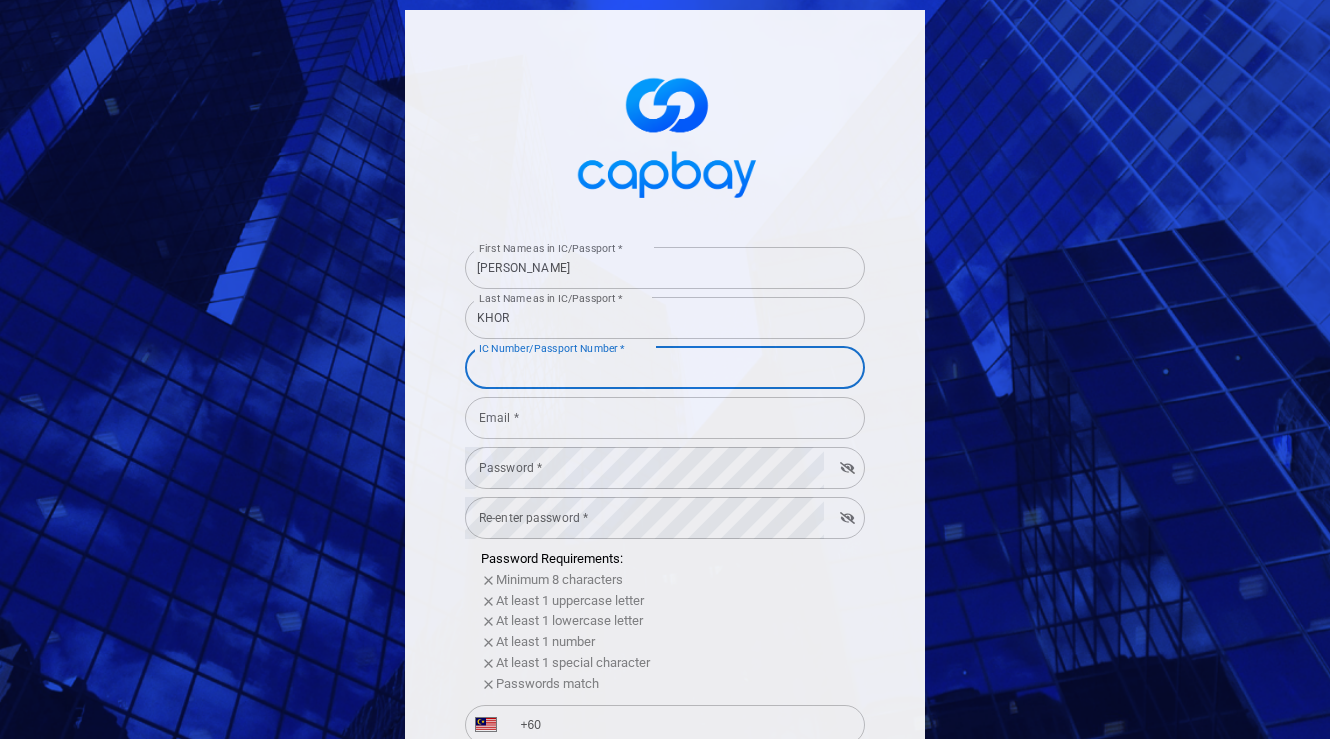click on "IC Number/Passport Number *" at bounding box center (665, 368) 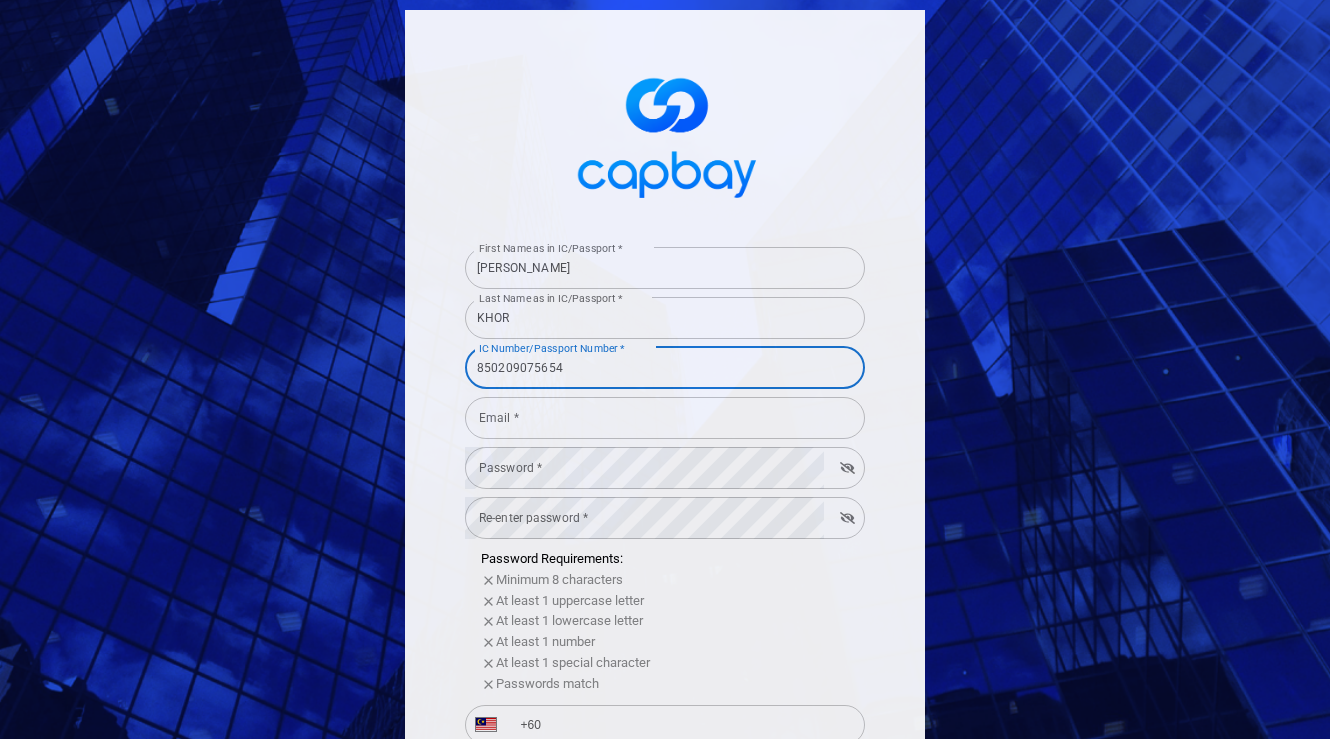 type on "850209075654" 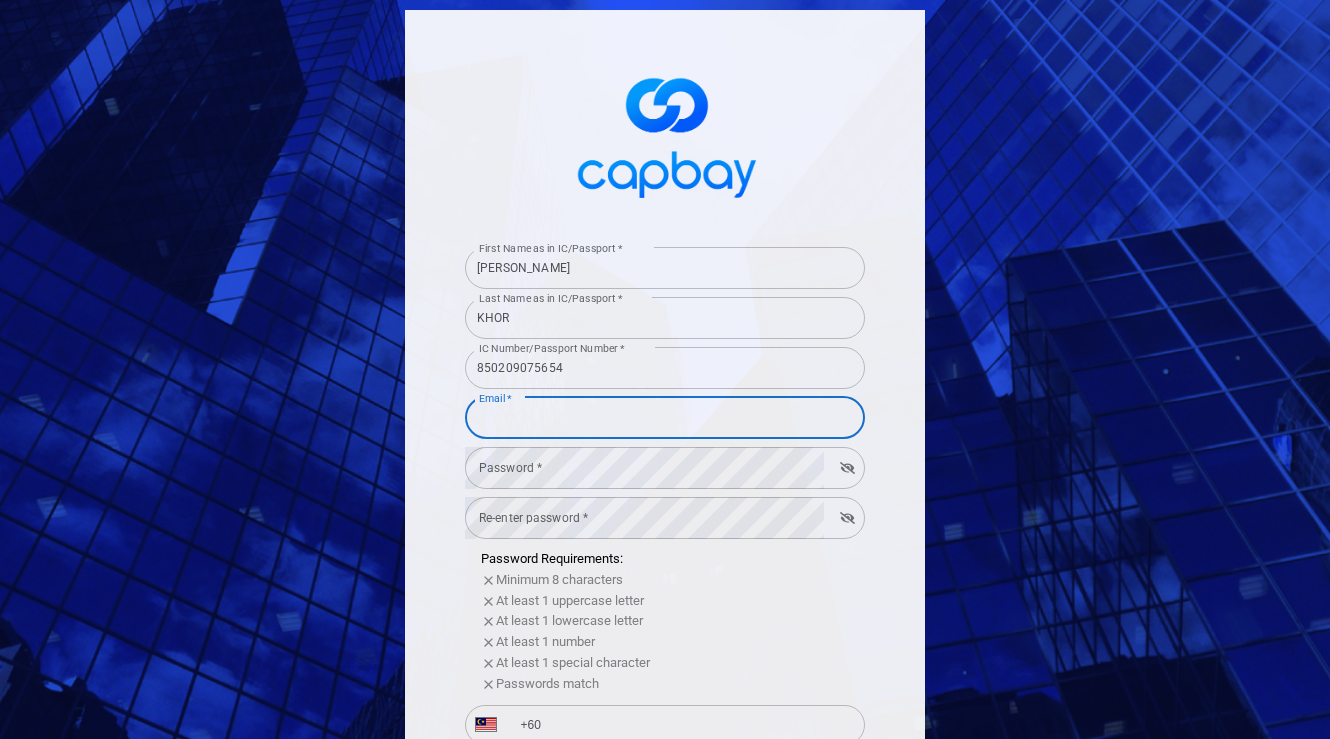 type on "[EMAIL_ADDRESS][DOMAIN_NAME]" 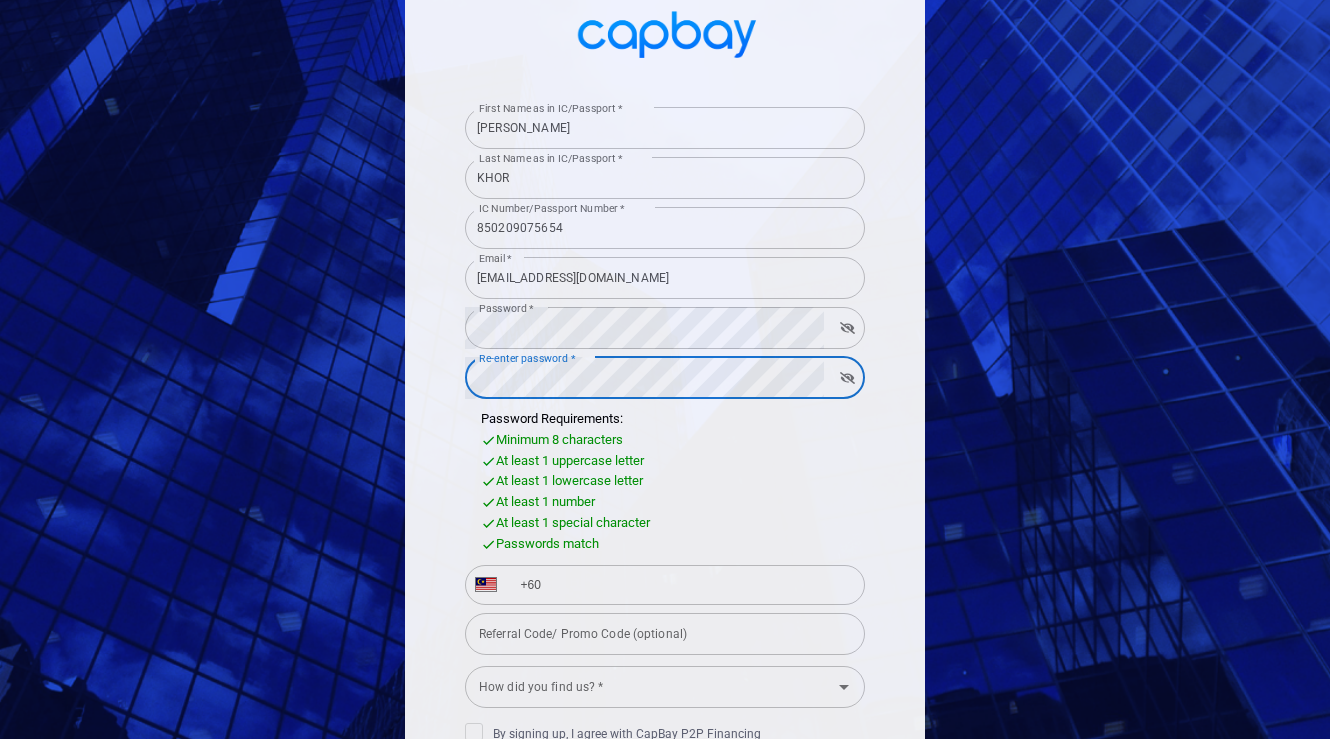 scroll, scrollTop: 184, scrollLeft: 0, axis: vertical 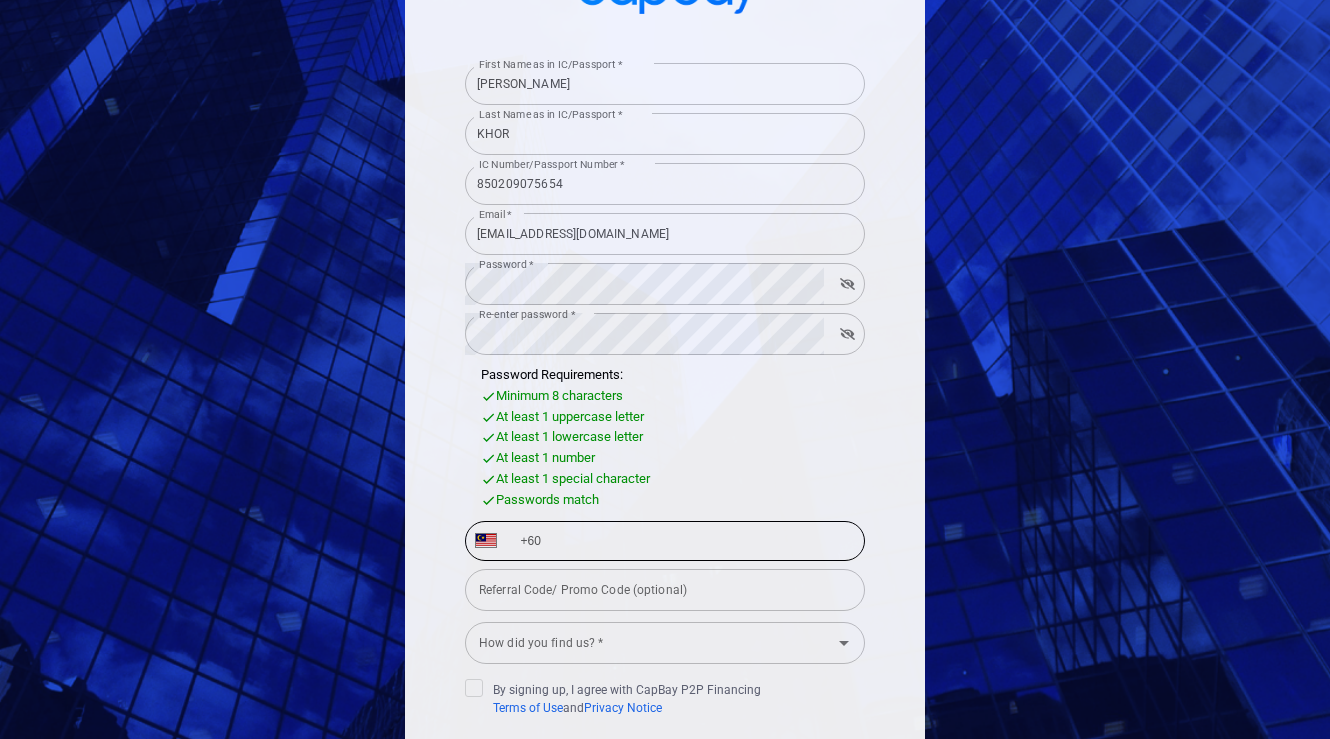 click on "+60" at bounding box center [681, 541] 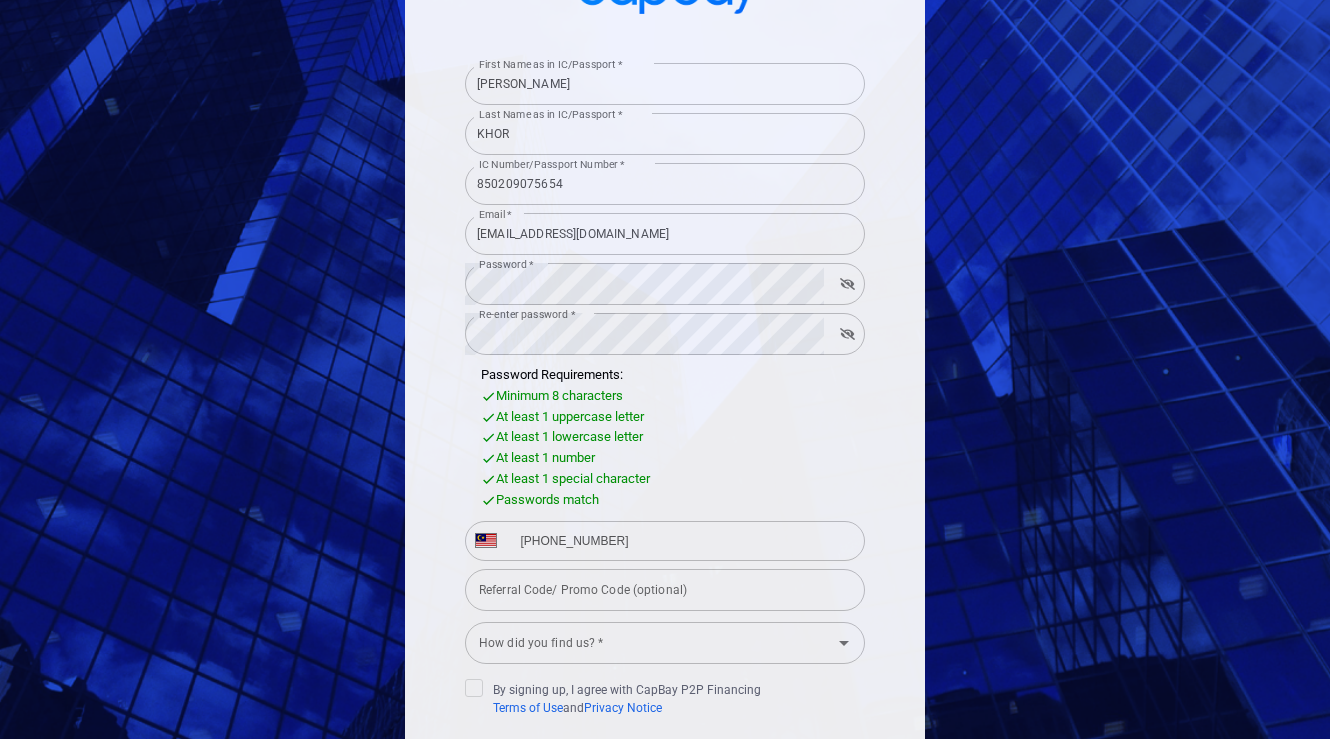 type on "[PHONE_NUMBER]" 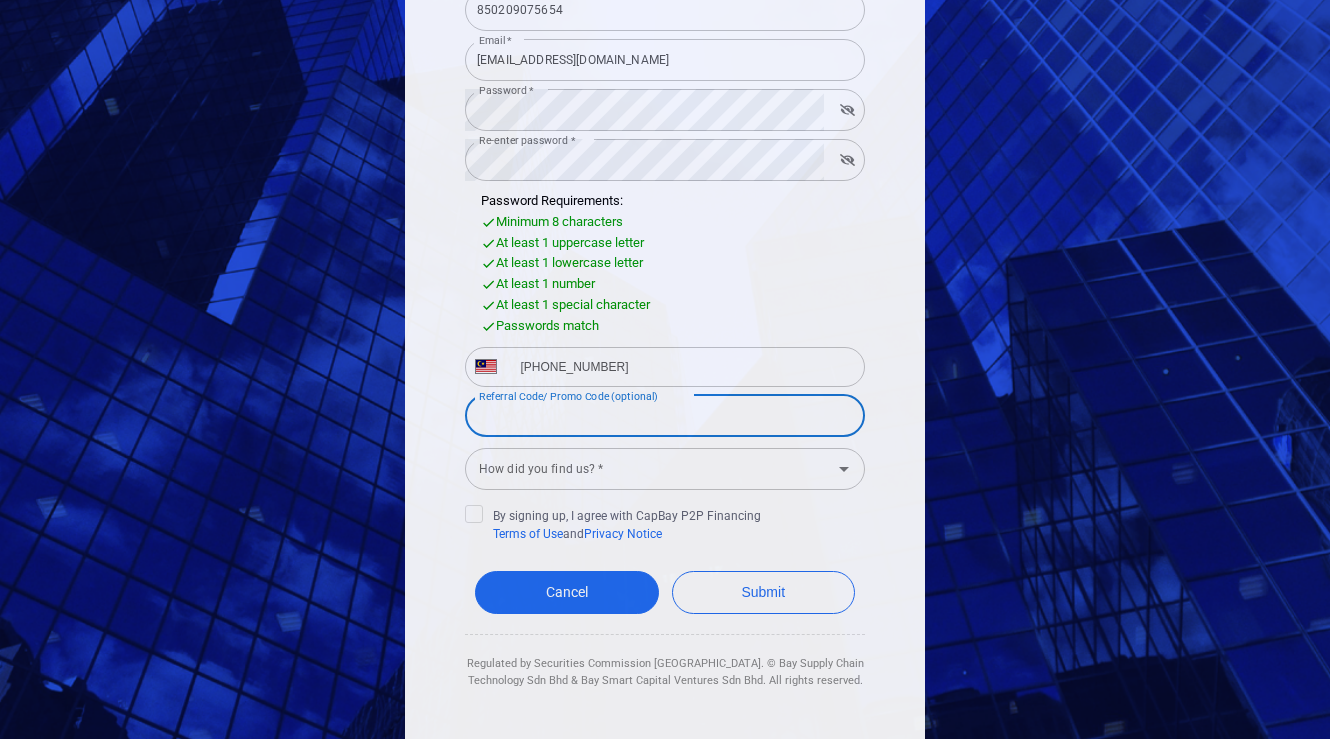 scroll, scrollTop: 360, scrollLeft: 0, axis: vertical 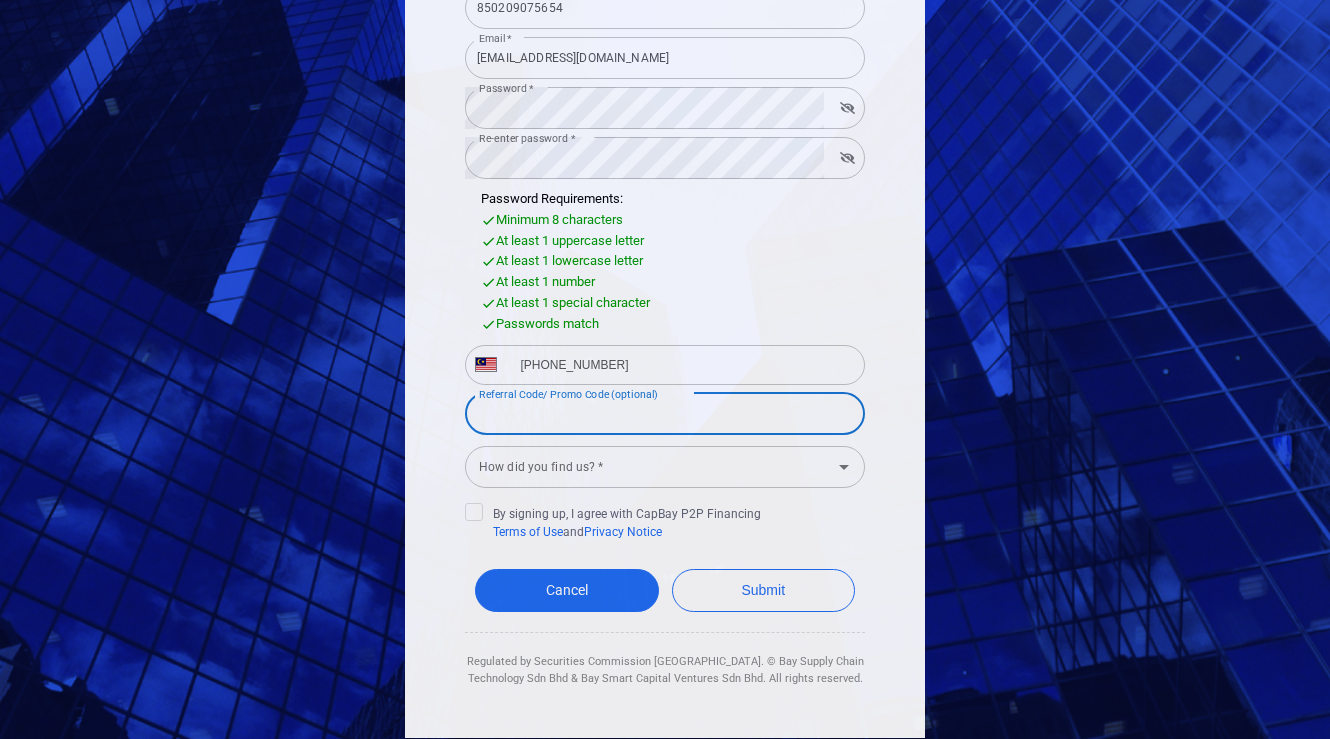 click on "How did you find us? * How did you find us? *" at bounding box center [665, 465] 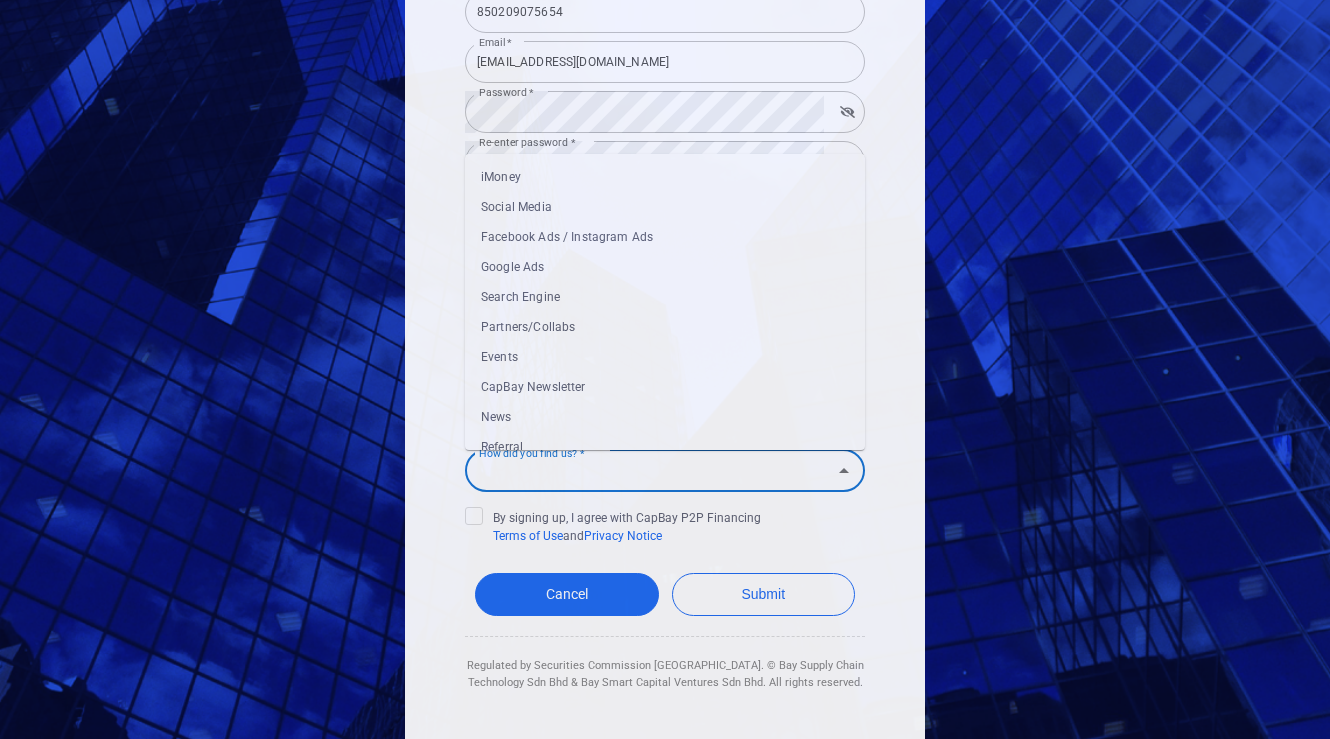 scroll, scrollTop: 352, scrollLeft: 0, axis: vertical 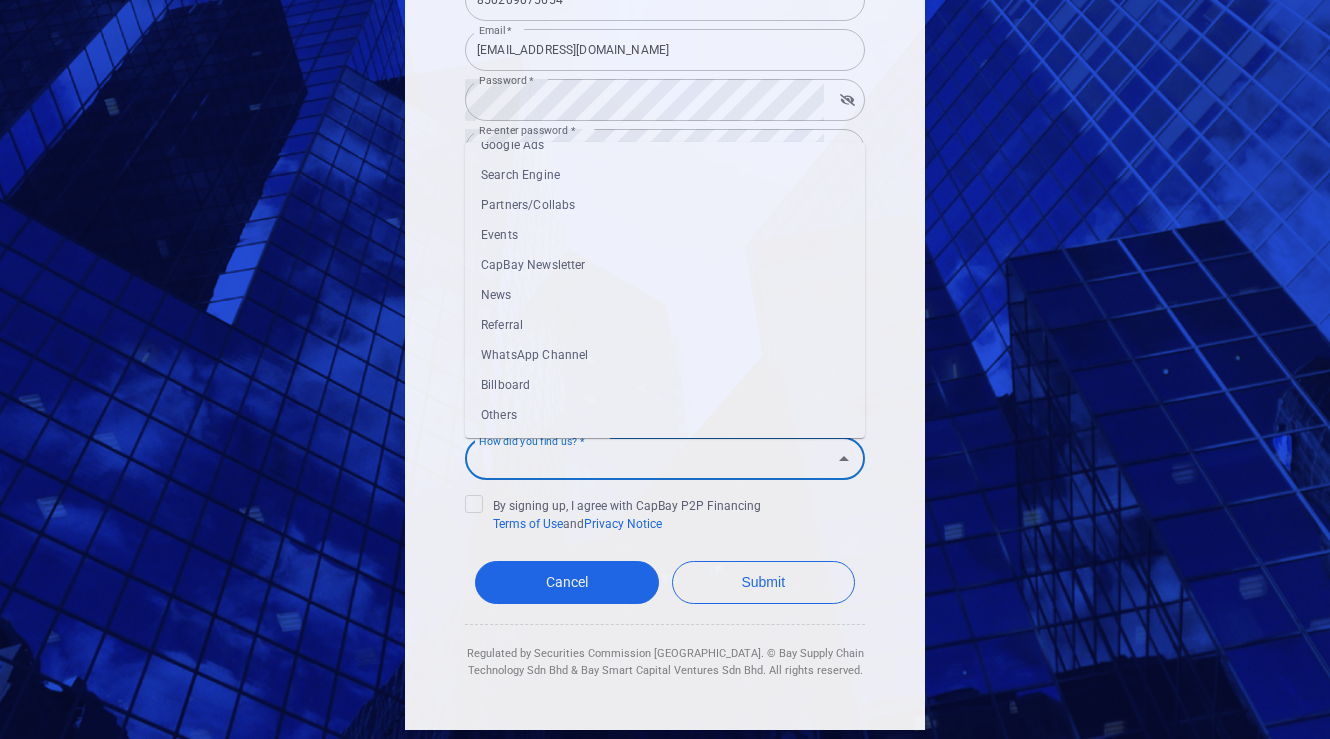 click on "Referral" at bounding box center (665, 325) 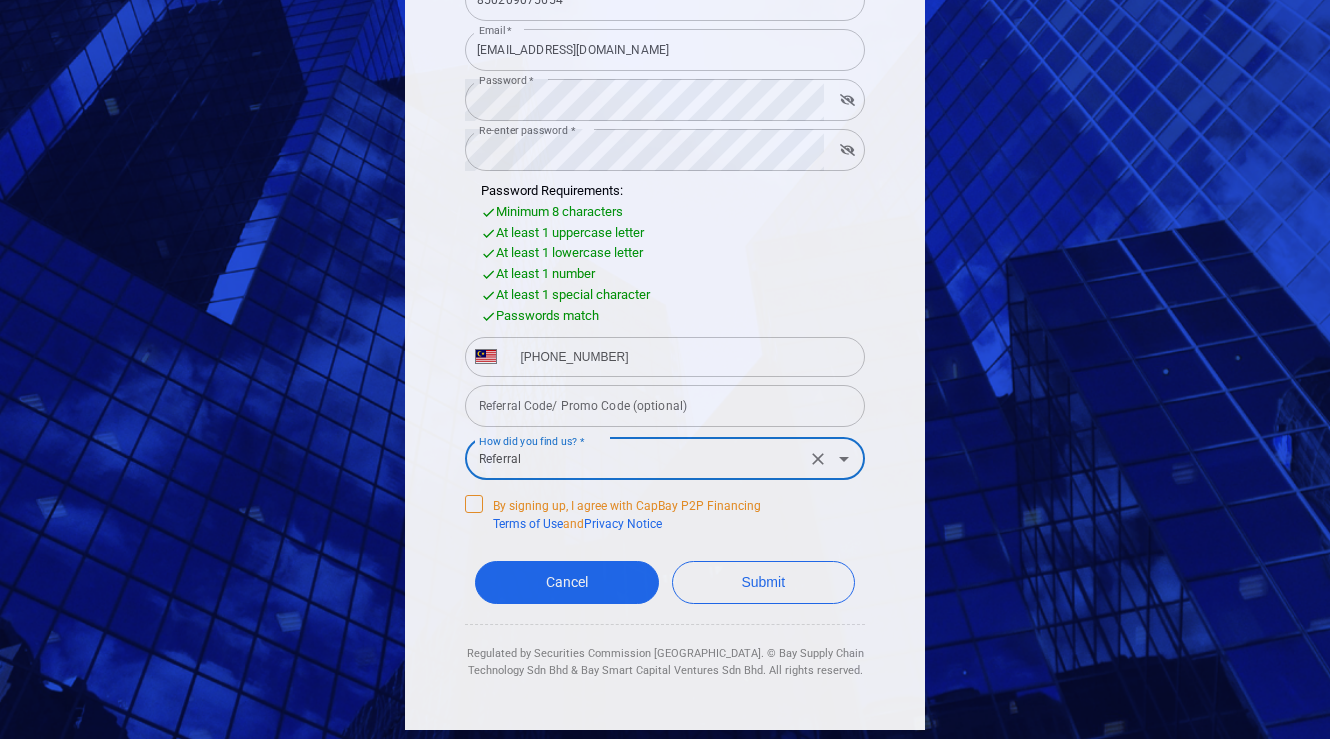 click 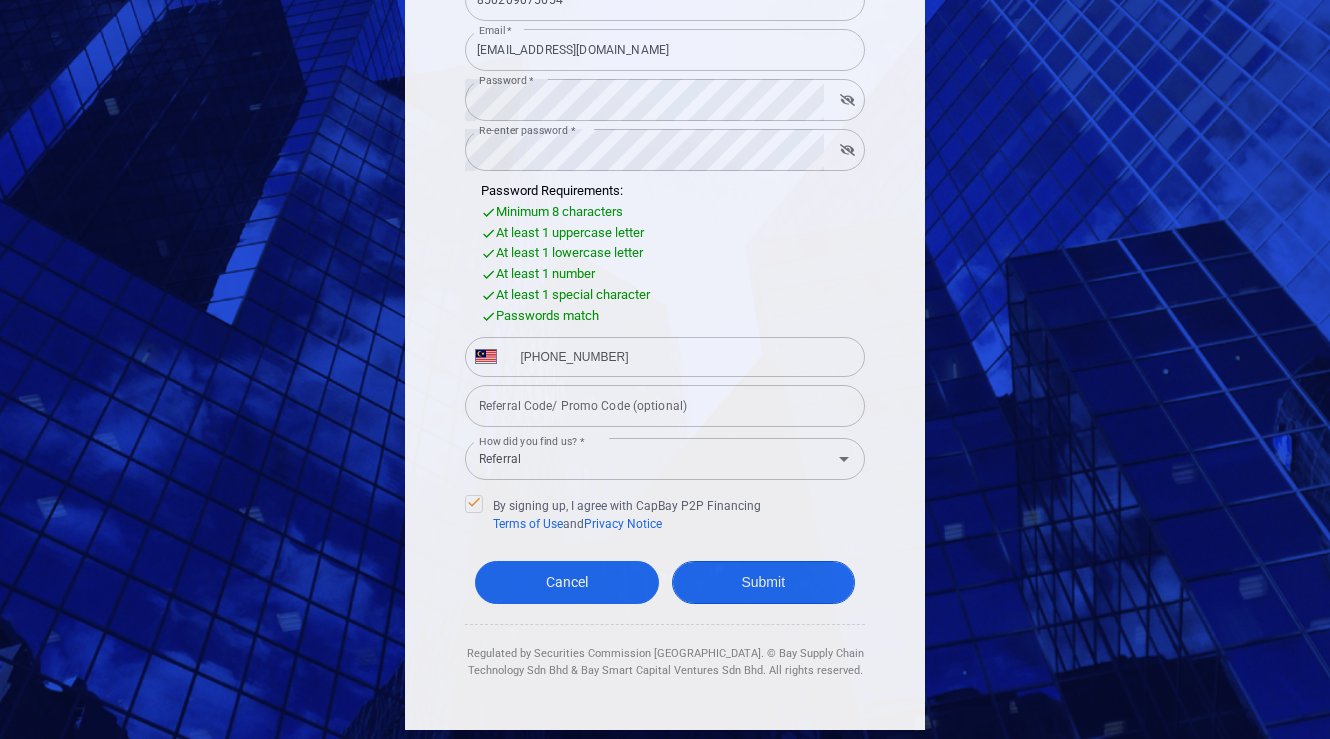 click on "Submit" at bounding box center [764, 582] 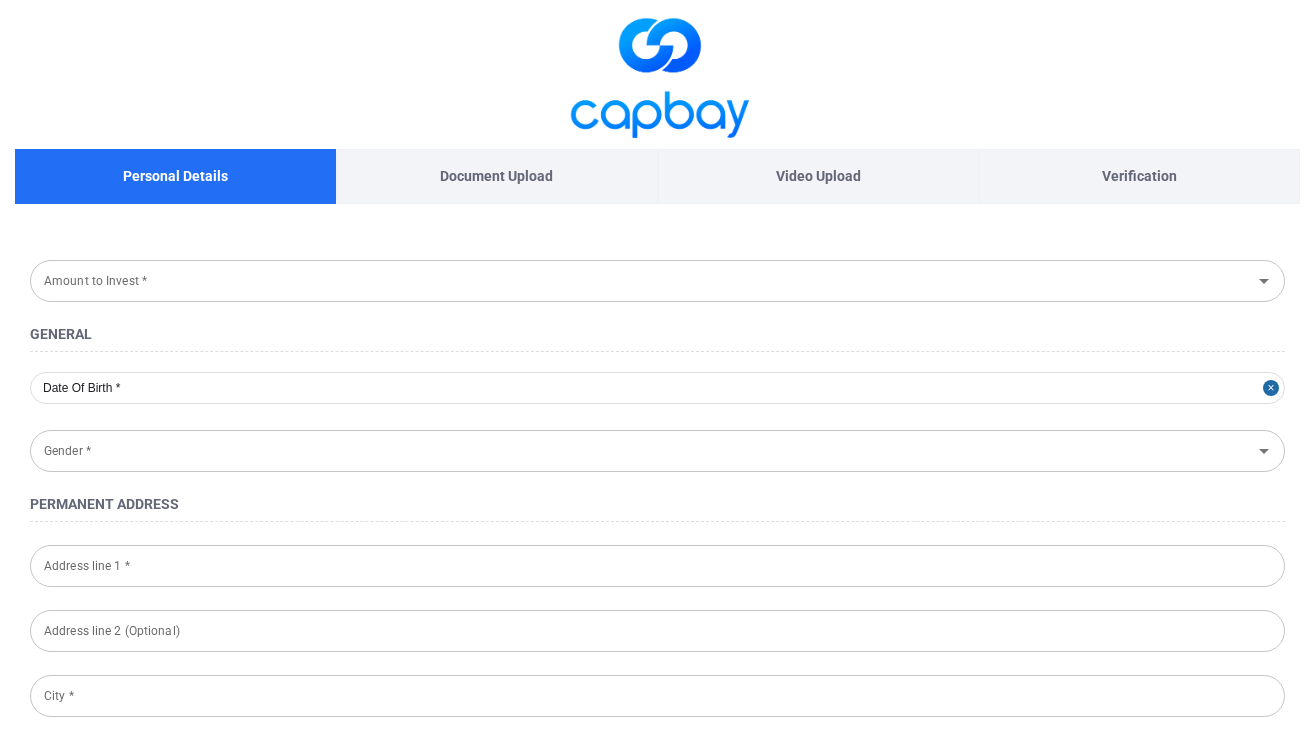type on "[DATE]" 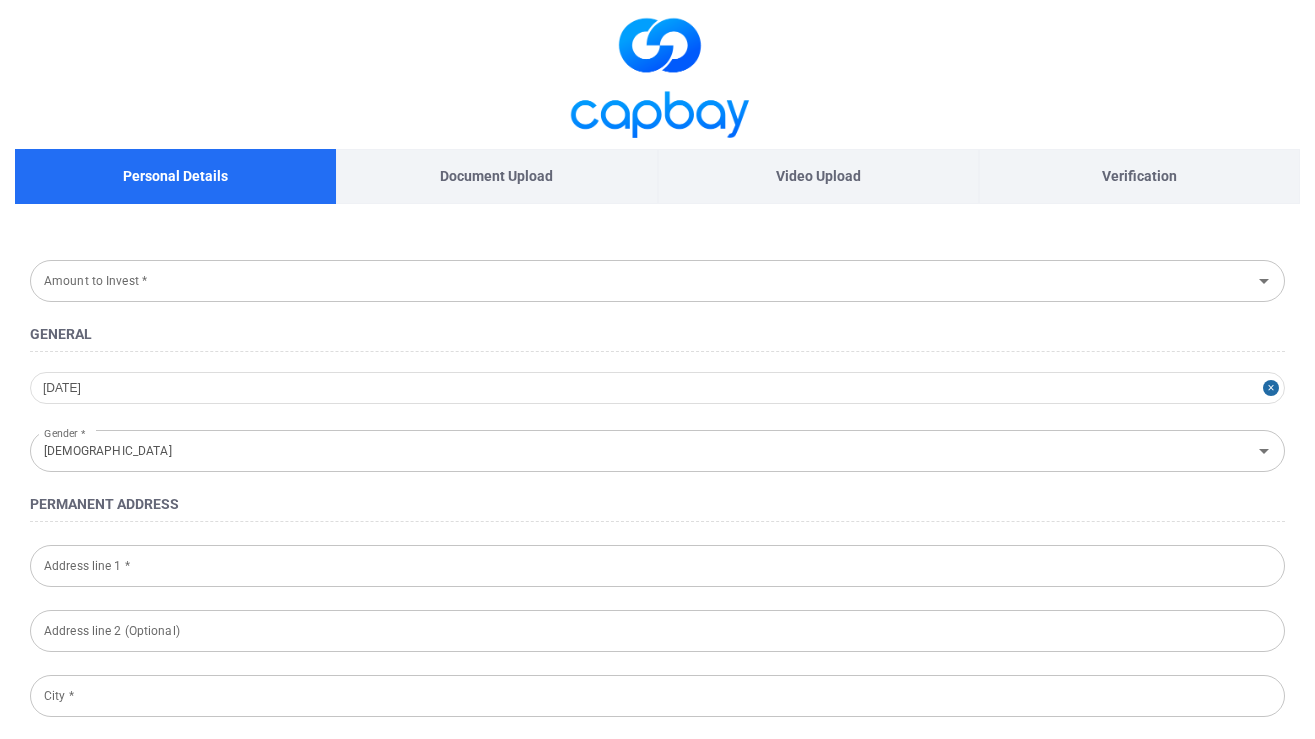 click on "Amount to Invest *" at bounding box center [641, 280] 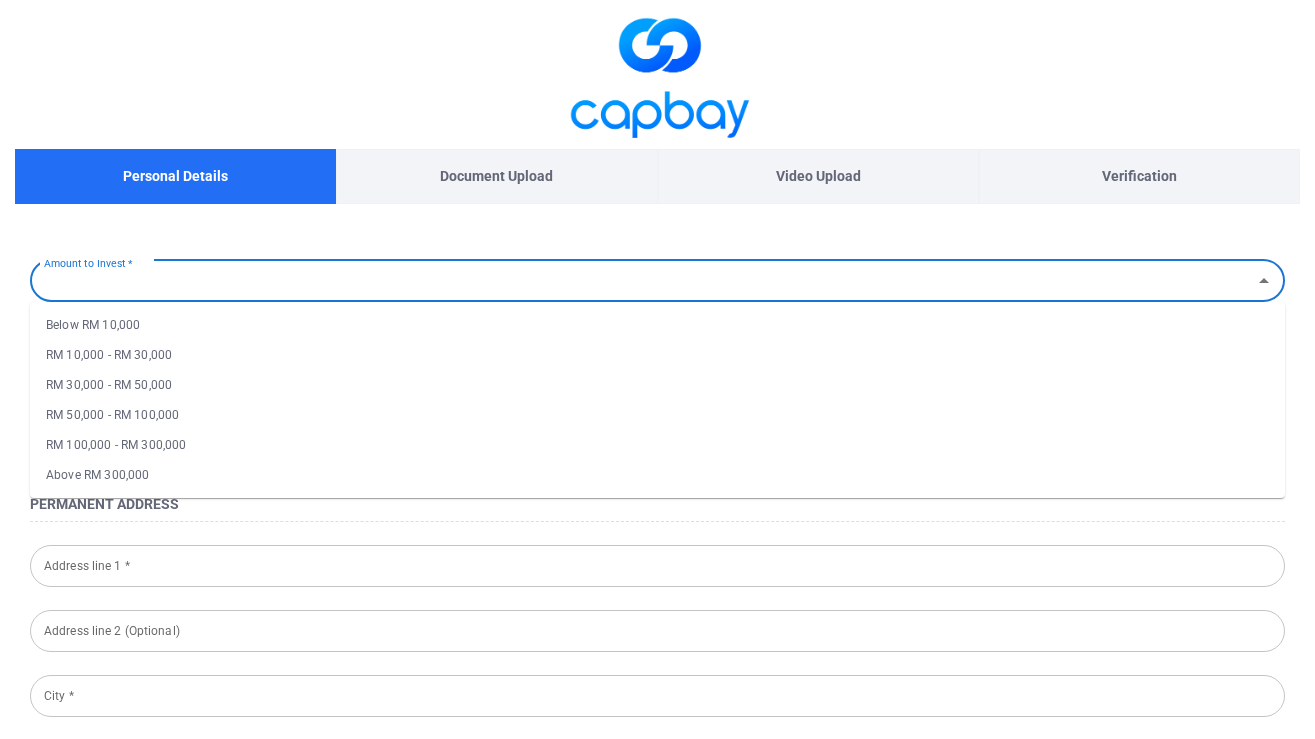 click on "Amount to Invest * Amount to Invest * Below RM 10,000 RM 10,000 - RM 30,000 RM 30,000 - RM 50,000 RM 50,000 - RM 100,000 RM 100,000 - RM 300,000 Above RM 300,000 General [DATE] Gender * [DEMOGRAPHIC_DATA] Gender * Permanent Address Address line 1 * Address line 1 * Address line 2 (Optional) Address line 2 (Optional) City * City * Postcode * Postcode * State * State * Country * [GEOGRAPHIC_DATA] Country * Tick if your residential address is the same as above Residential Address Address line 1 * Address line 1 * Address line 2 (Optional) Address line 2 (Optional) City * City * Postcode * Postcode * State * State * Country * [DEMOGRAPHIC_DATA] Country * Citizenship Nationality * Malaysian Nationality * Identification Type * Identification Type * NRIC/ Passport Number * 850209-07-5654 NRIC/ Passport Number * Next" at bounding box center [657, 992] 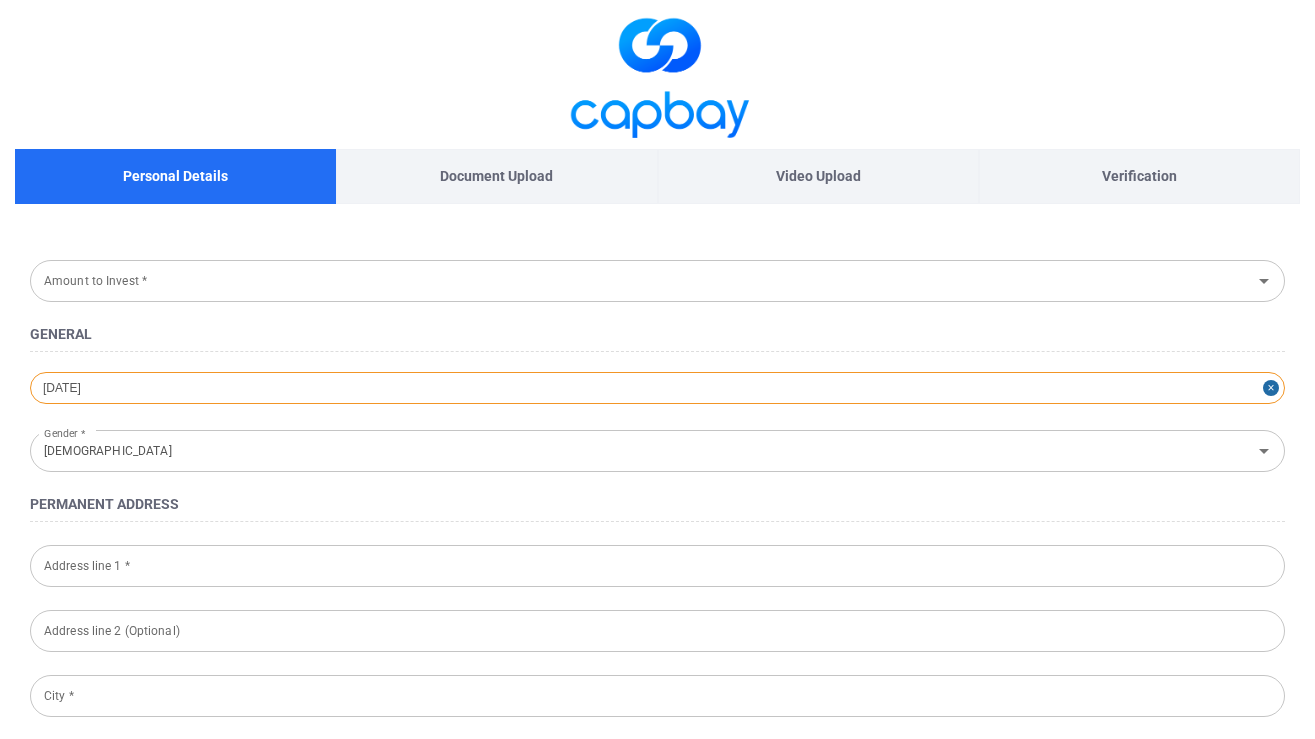 click on "[DATE]" at bounding box center [657, 388] 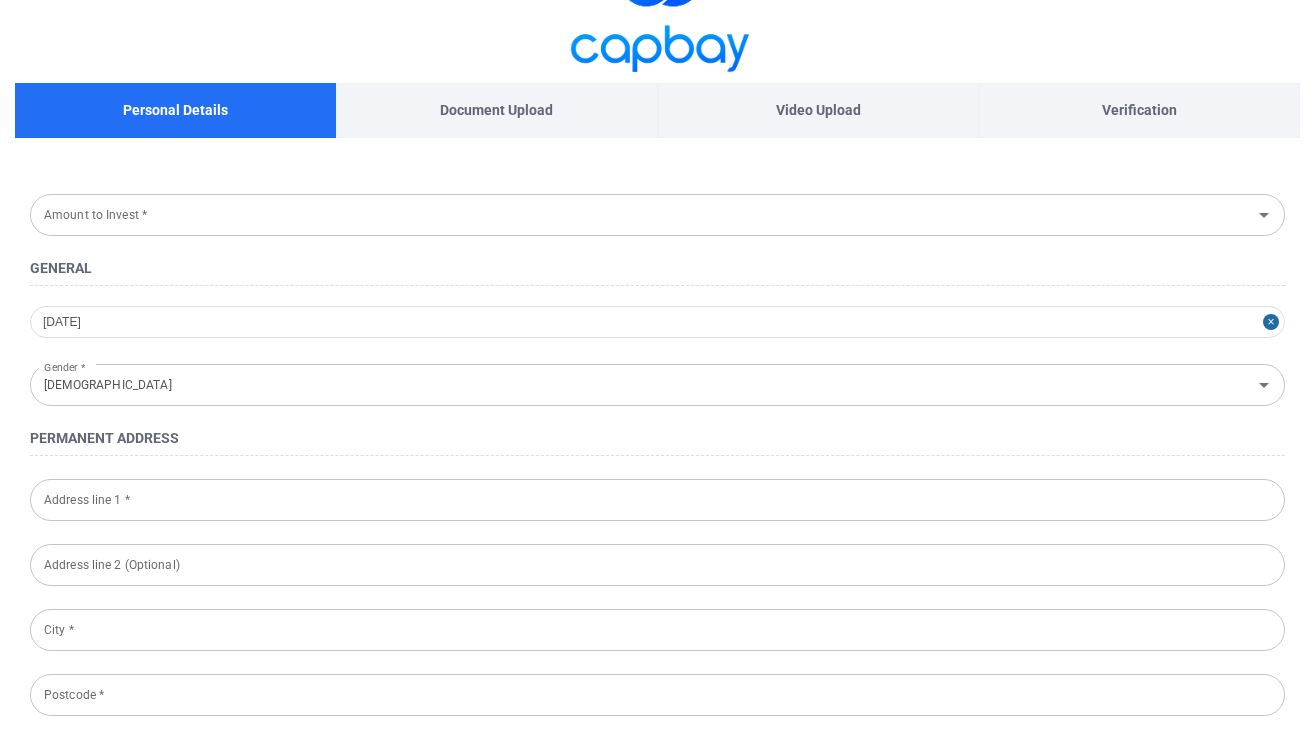 scroll, scrollTop: 68, scrollLeft: 0, axis: vertical 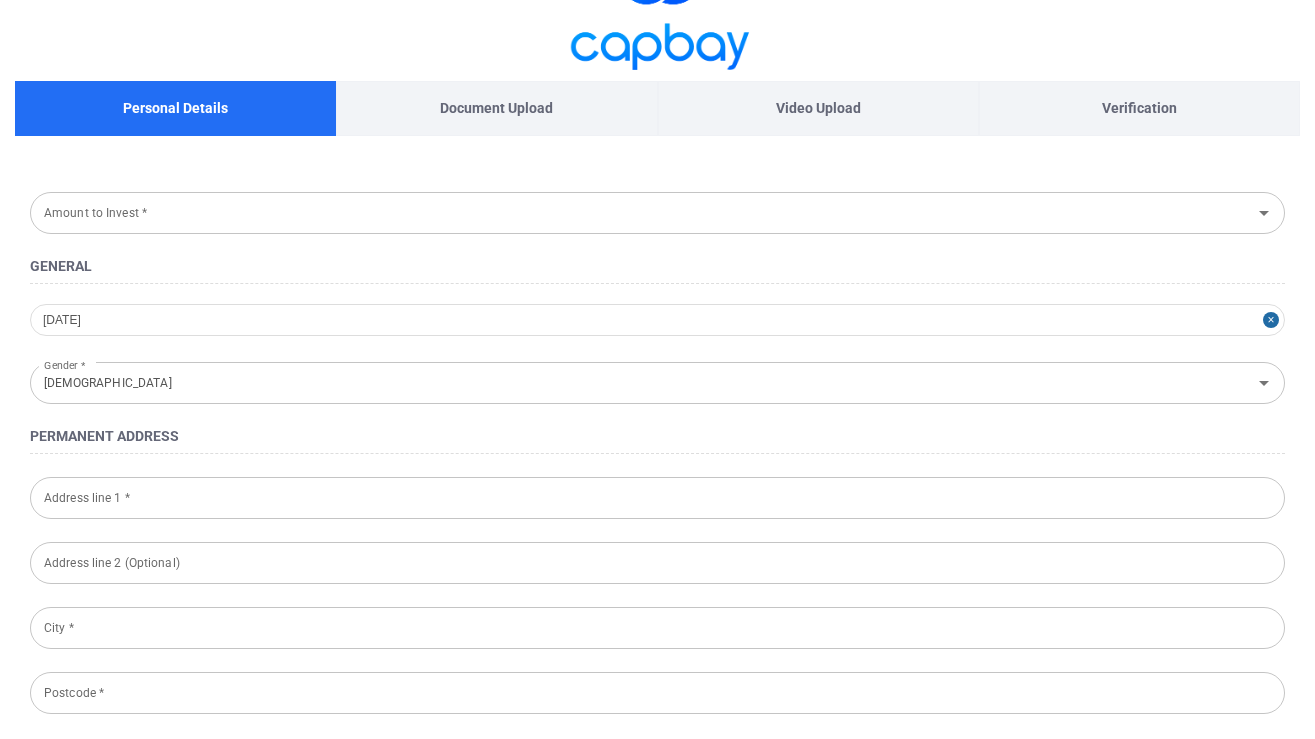 click on "Address line 1 *" at bounding box center [657, 498] 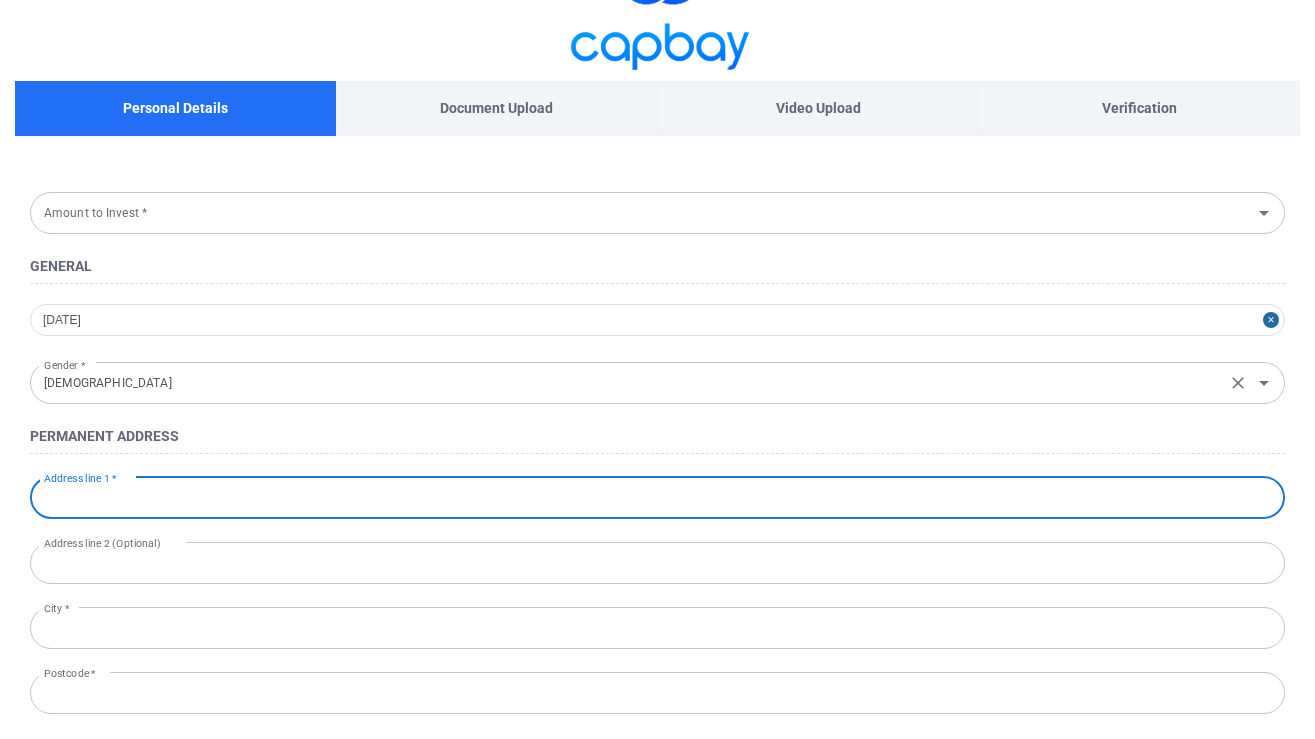 type on "NO 2 SOLOK SUNGAI EMAS 1" 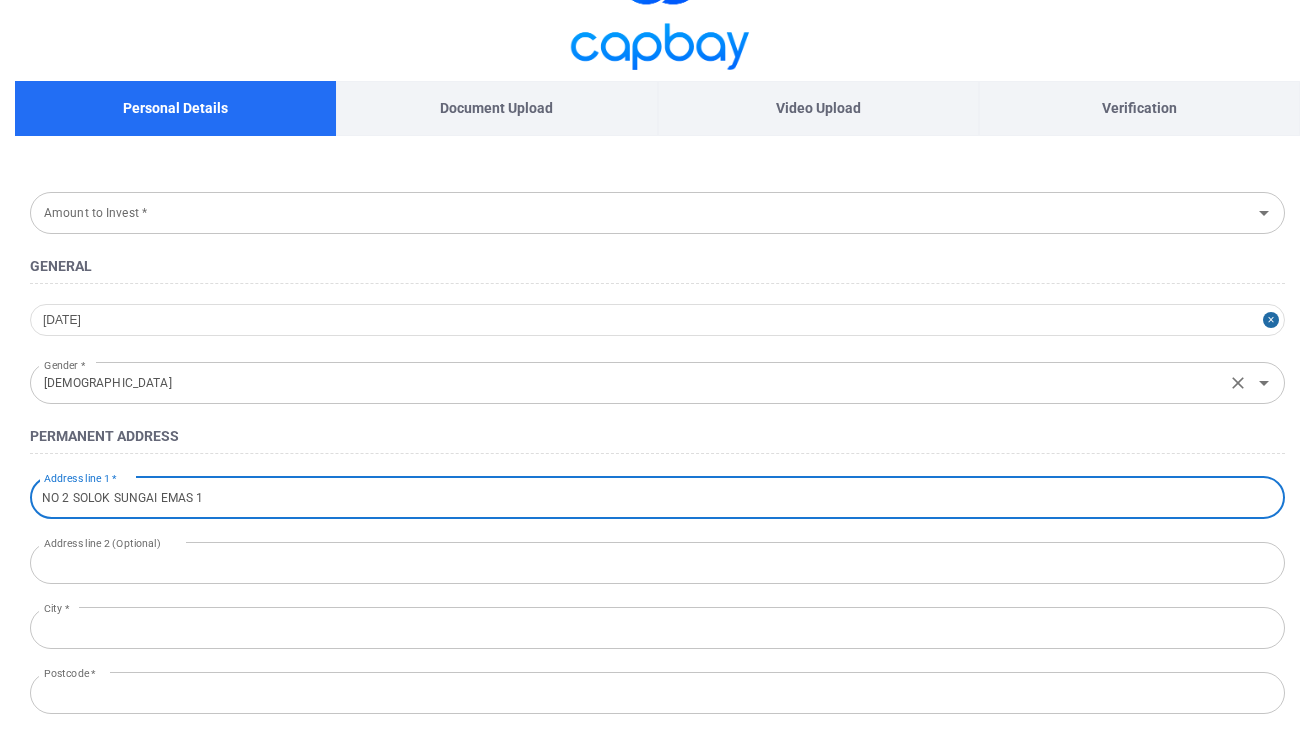 type on "BATU FERRINGHI" 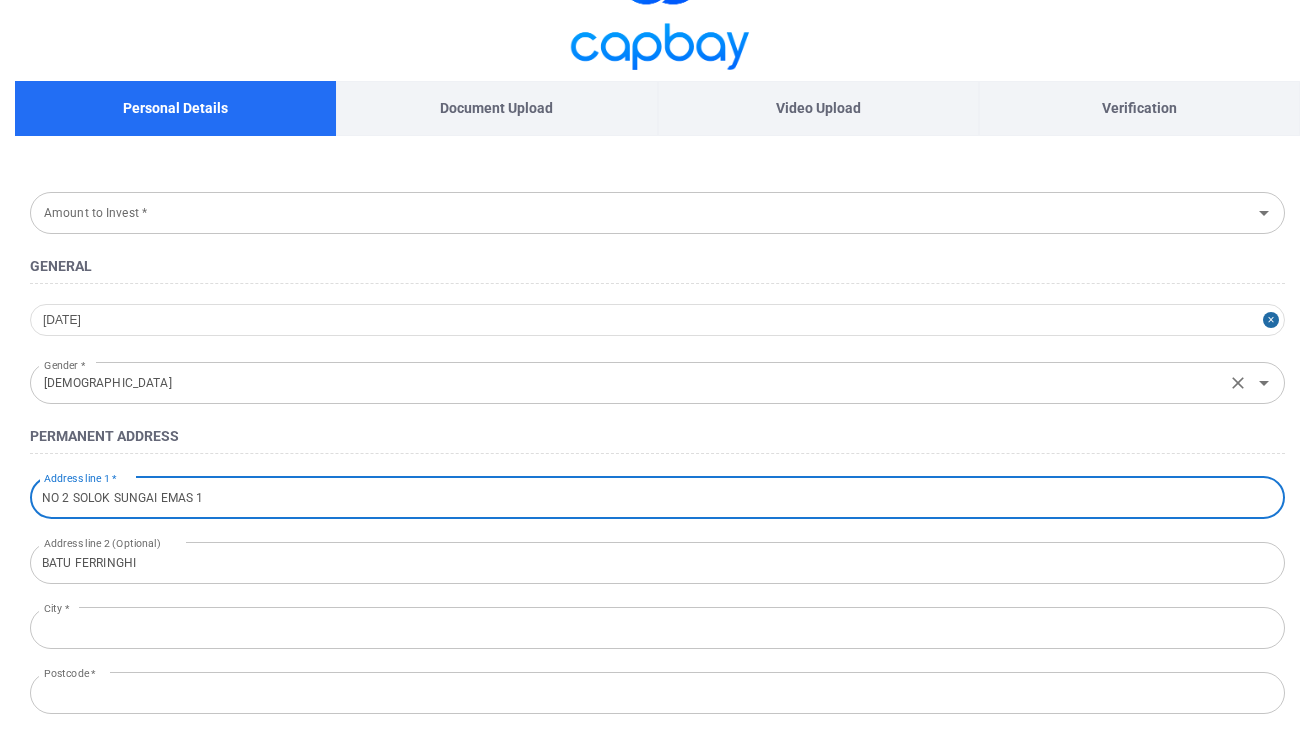 type on "BATU FERRINGHI" 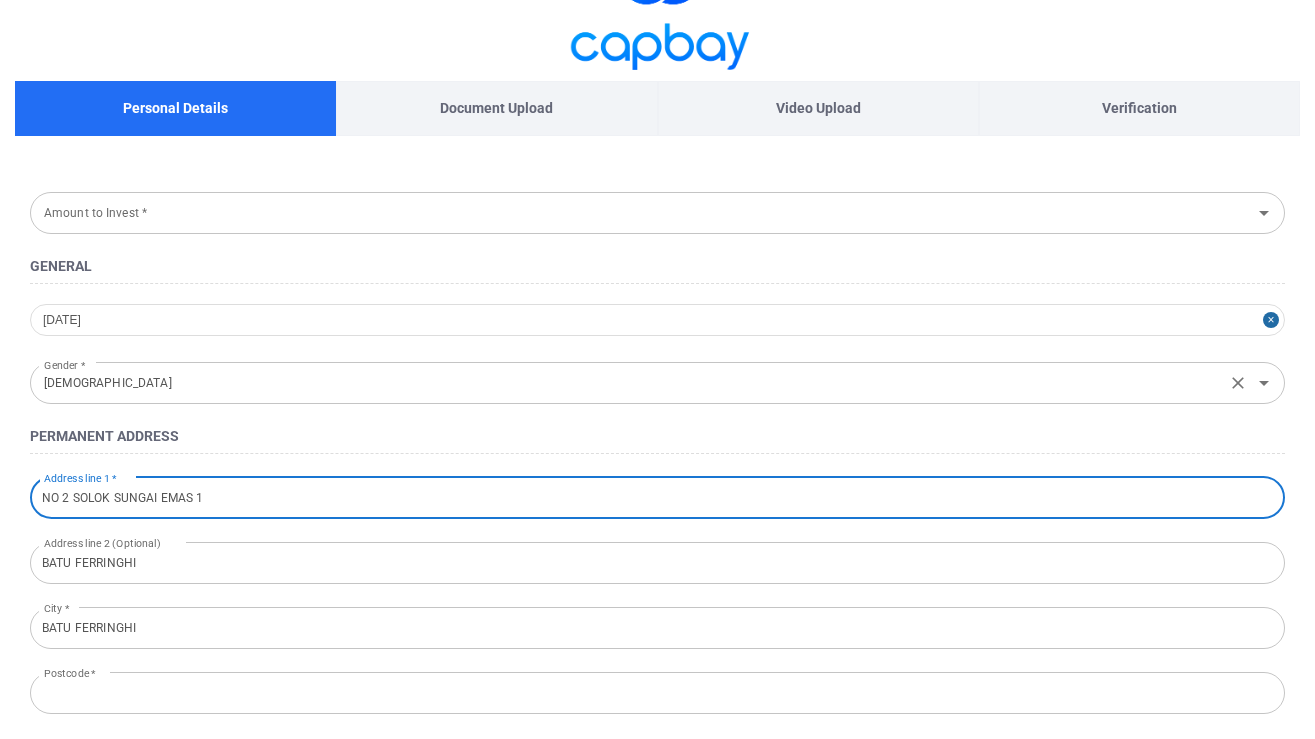 type on "11100" 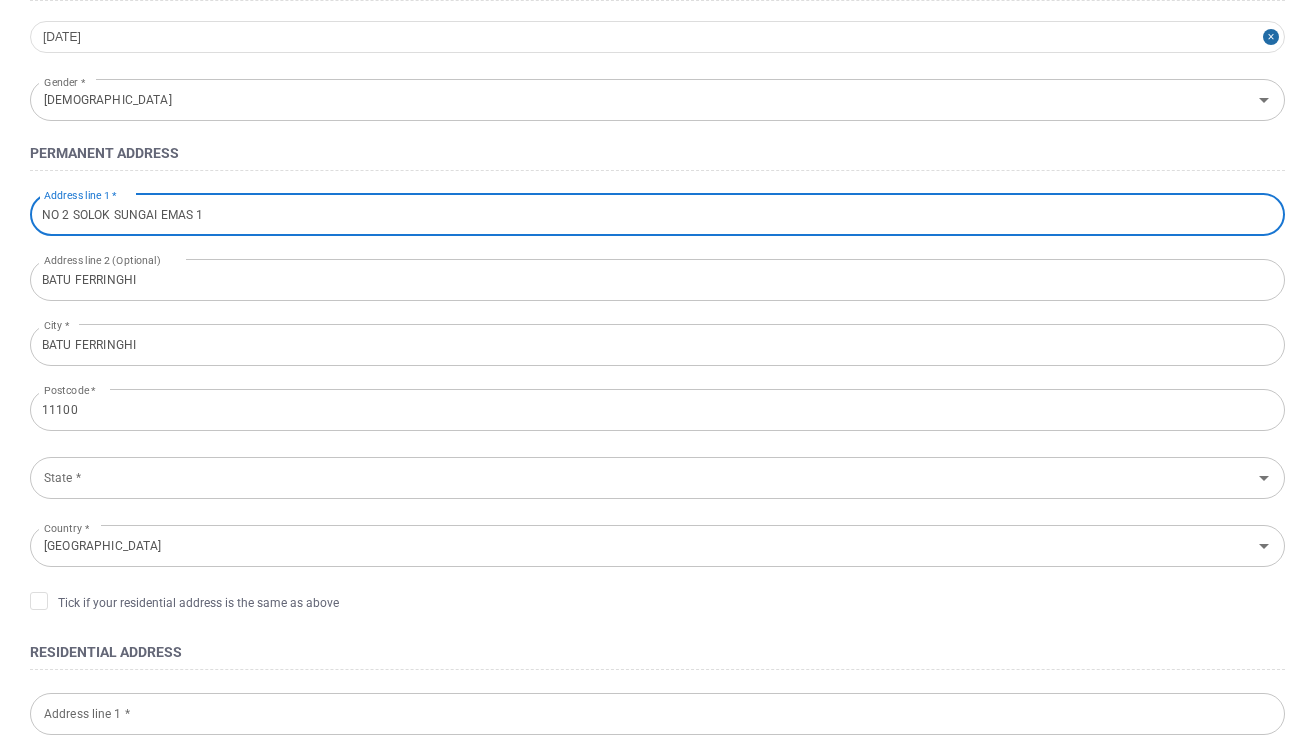 scroll, scrollTop: 430, scrollLeft: 0, axis: vertical 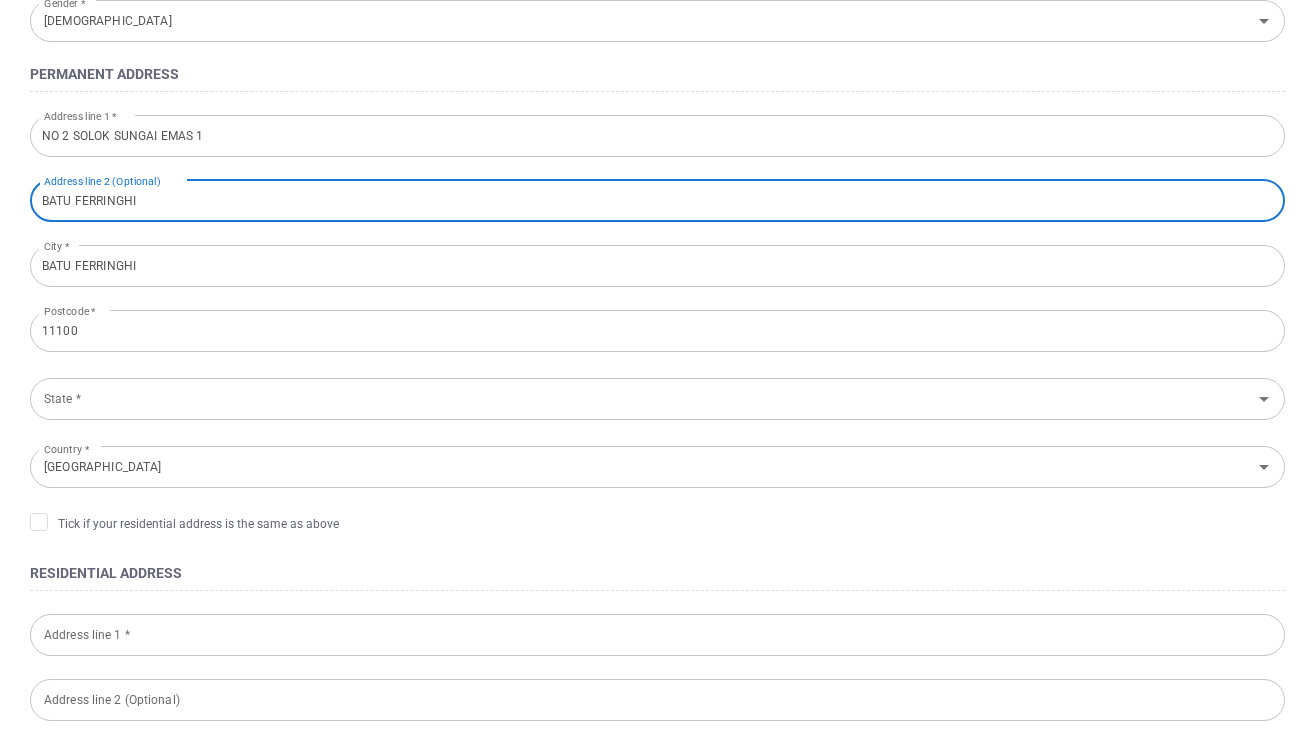 drag, startPoint x: 214, startPoint y: 201, endPoint x: -15, endPoint y: 193, distance: 229.1397 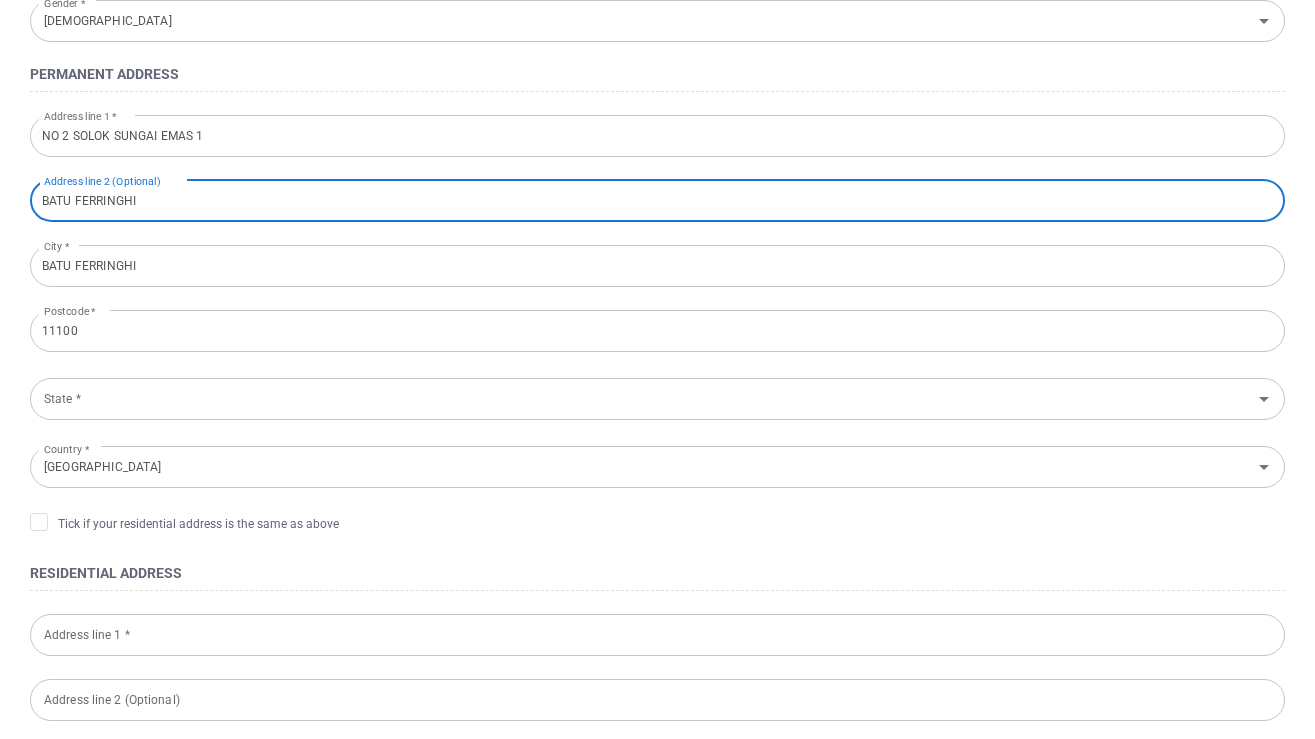 click on "Personal Details Document Upload Video Upload Verification Amount to Invest * Amount to Invest * General [DATE] Gender * [DEMOGRAPHIC_DATA] Gender * Permanent Address Address line 1 * NO 2 SOLOK SUNGAI EMAS 1 Address line 1 * Address line 2 (Optional) BATU FERRINGHI Address line 2 (Optional) City * [GEOGRAPHIC_DATA] * Postcode * 11100 Postcode * State * State * Country * [GEOGRAPHIC_DATA] Country * Tick if your residential address is the same as above Residential Address Address line 1 * Address line 1 * Address line 2 (Optional) Address line 2 (Optional) City * City * Postcode * Postcode * State * State * Country * [DEMOGRAPHIC_DATA] Country * Citizenship Nationality * Malaysian Nationality * Identification Type * Identification Type * NRIC/ Passport Number * 850209-07-5654 NRIC/ Passport Number * Next Regulated by Securities Commission [GEOGRAPHIC_DATA]. © Bay Supply Chain Technology Sdn Bhd & Bay Smart Capital Ventures Sdn Bhd. All rights reserved." at bounding box center [657, 499] 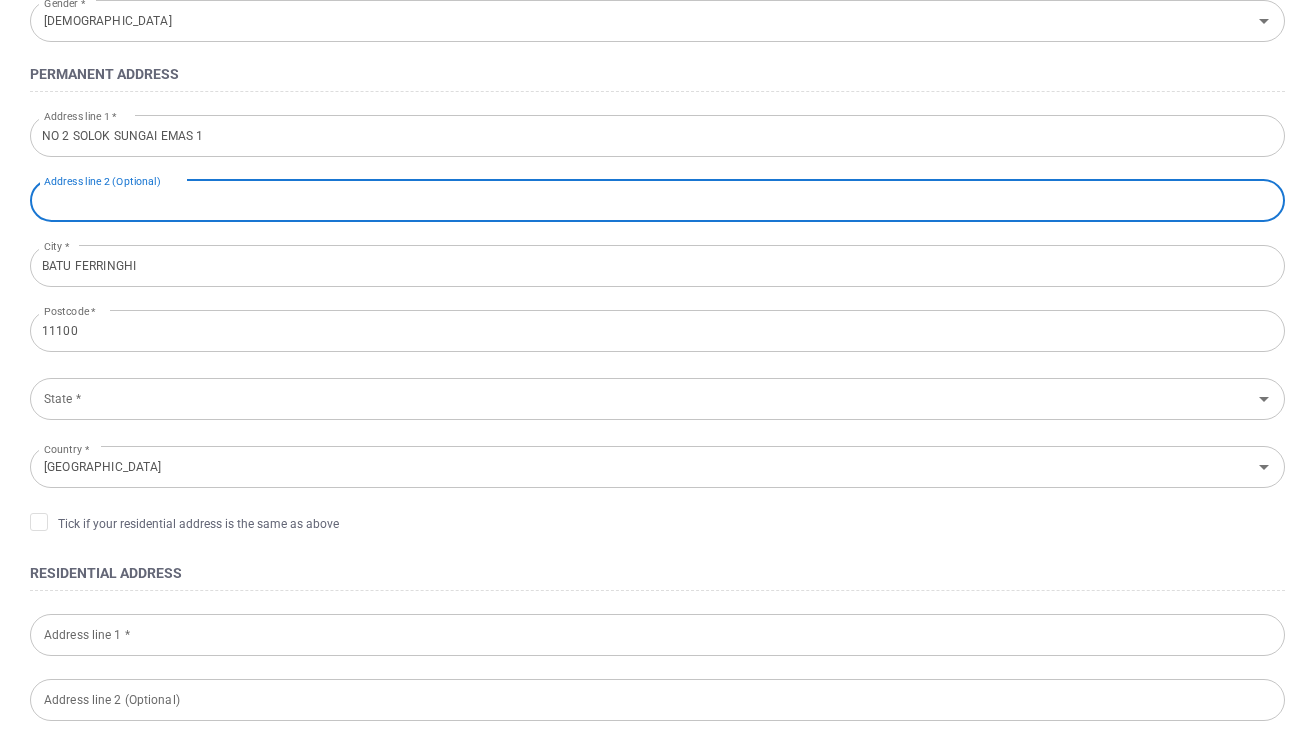 type 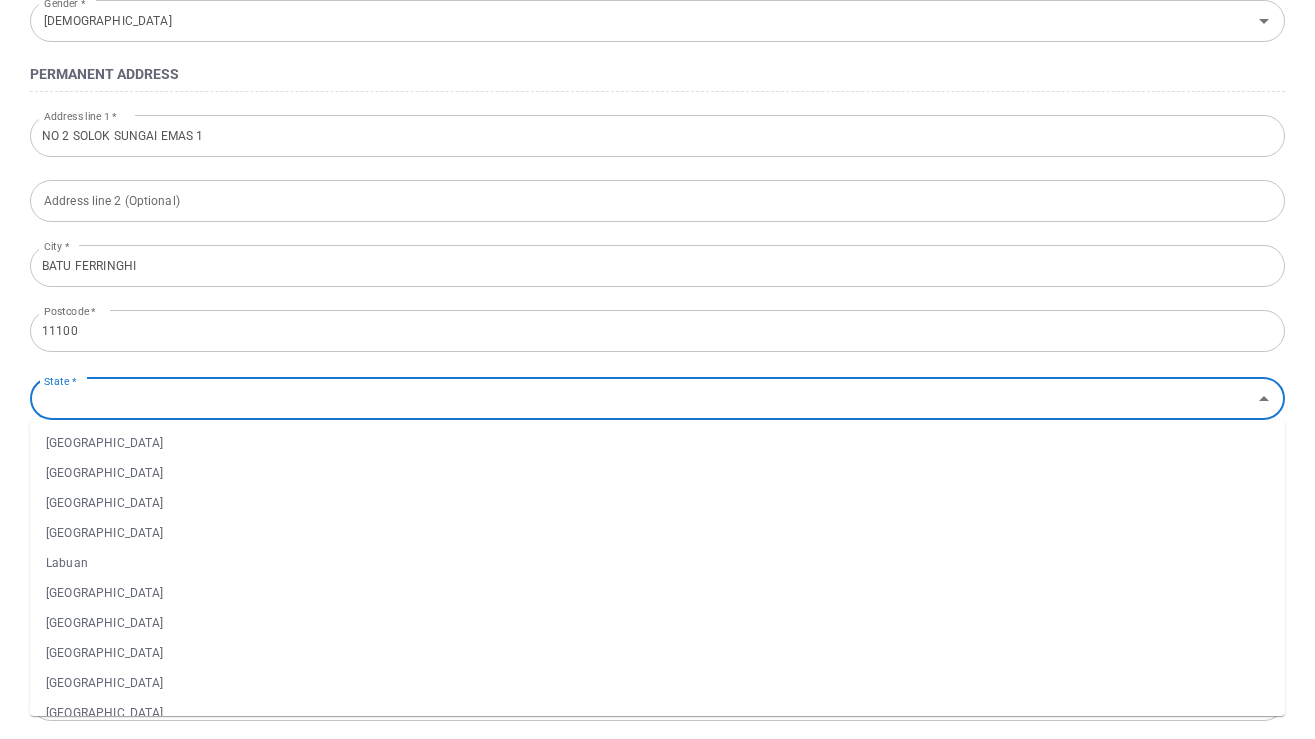 click on "State *" at bounding box center [641, 398] 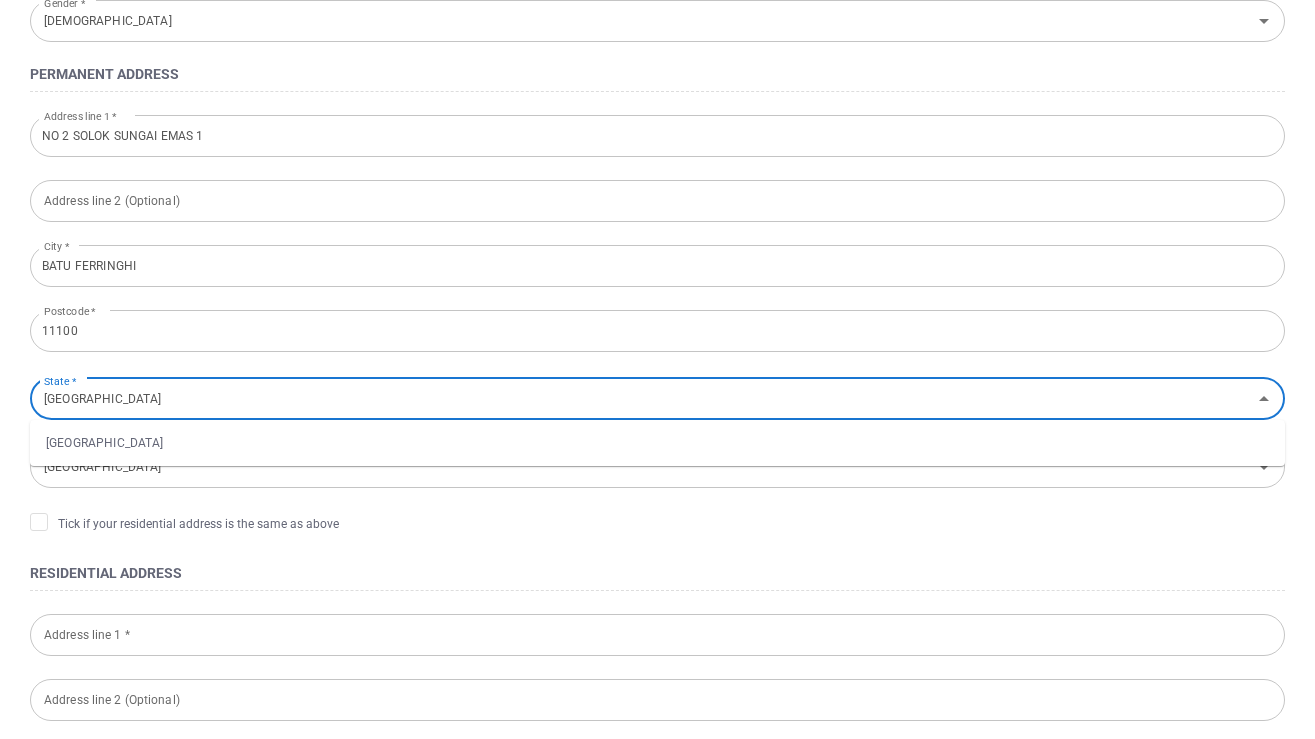 click on "[GEOGRAPHIC_DATA]" at bounding box center (657, 443) 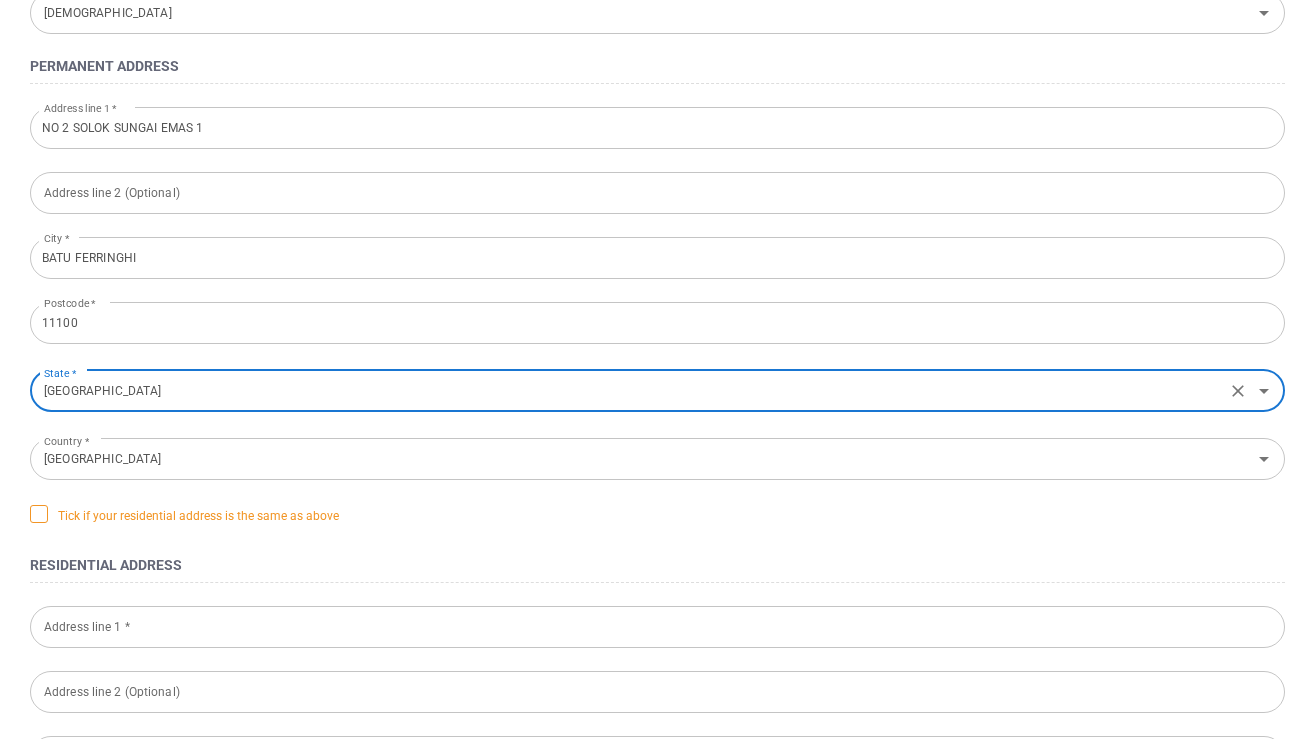 scroll, scrollTop: 519, scrollLeft: 0, axis: vertical 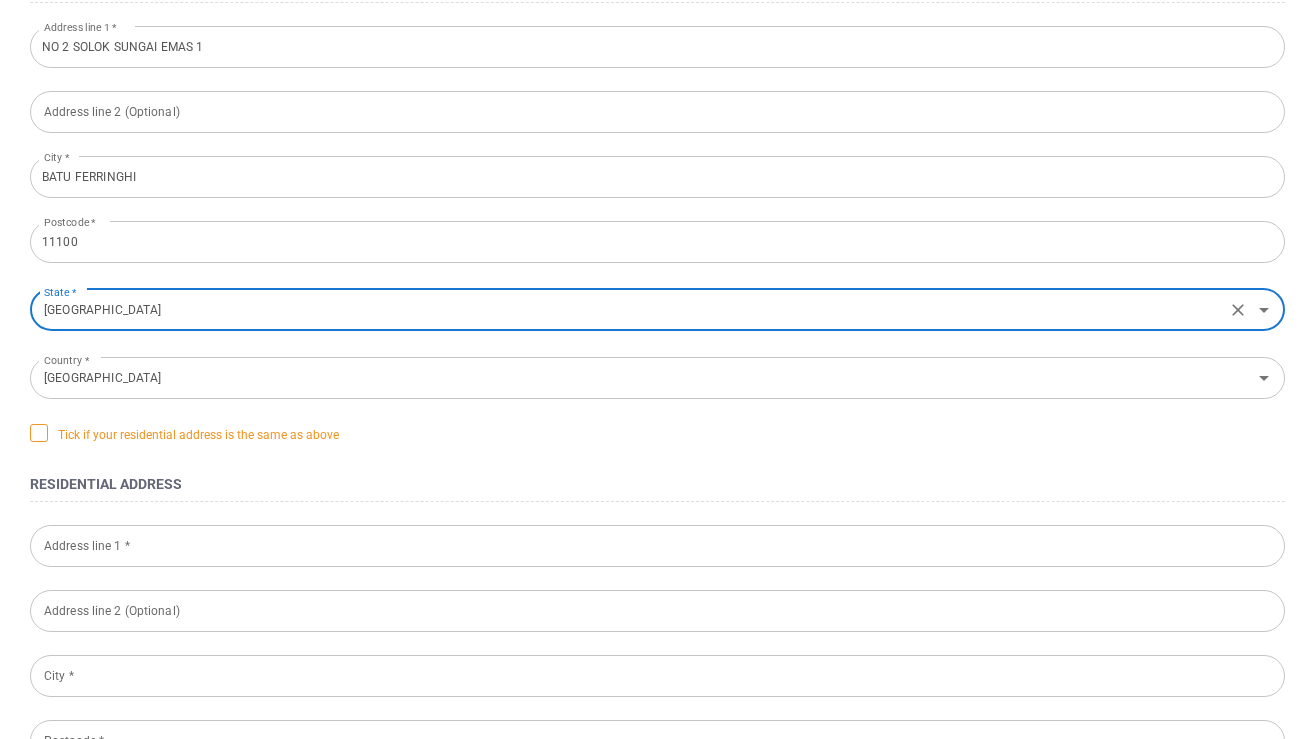click on "Tick if your residential address is the same as above" 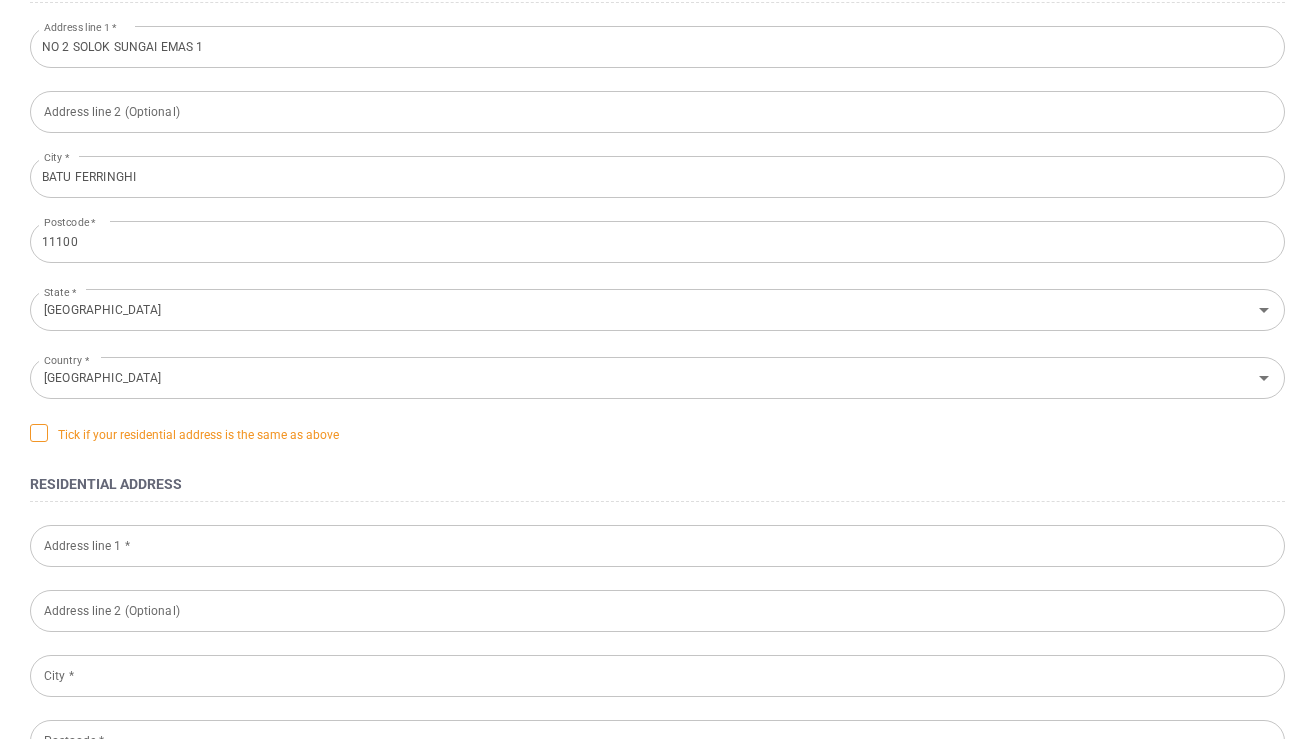 click 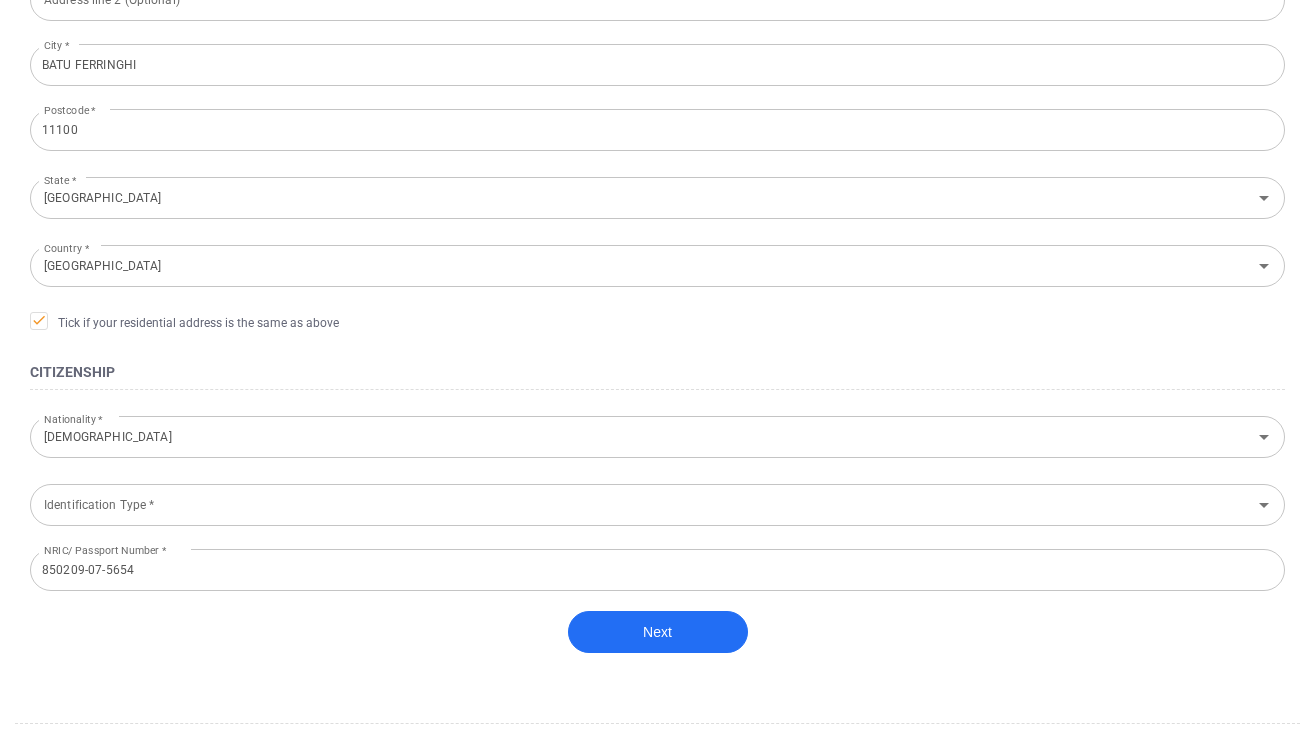 scroll, scrollTop: 673, scrollLeft: 0, axis: vertical 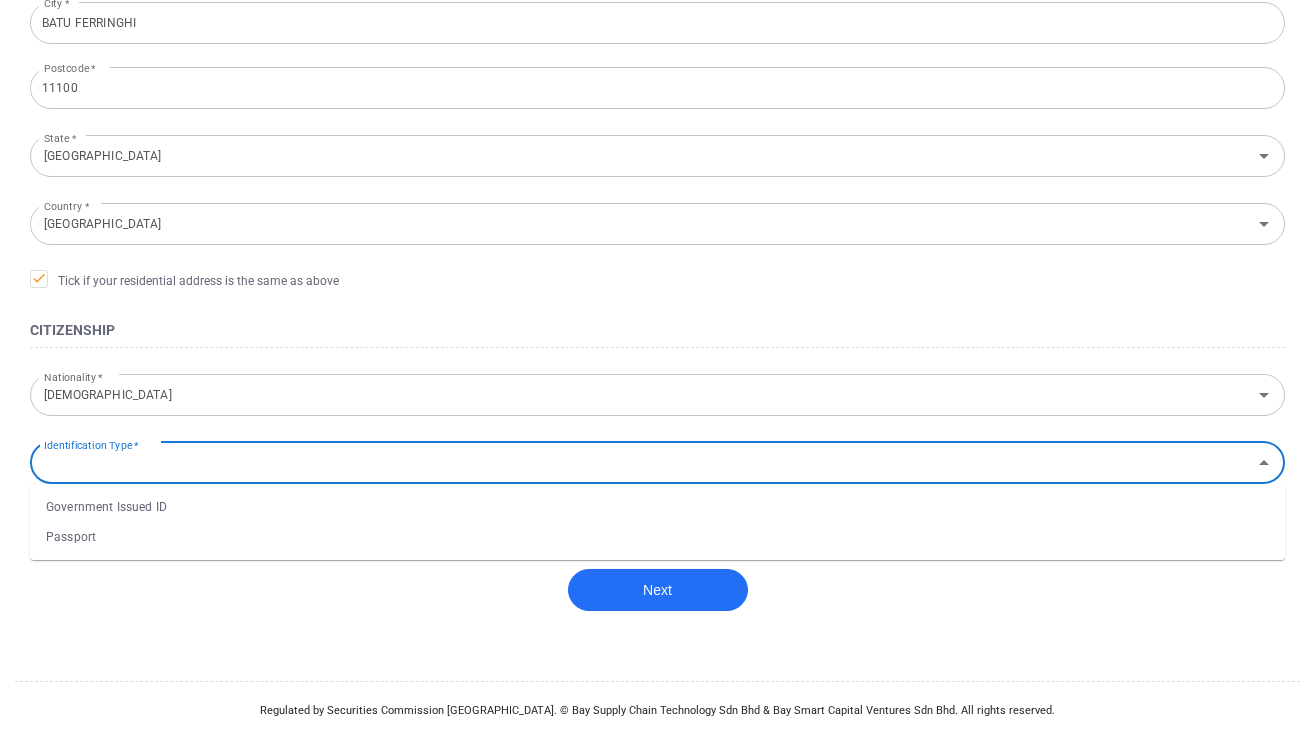 click on "Identification Type *" at bounding box center [641, 462] 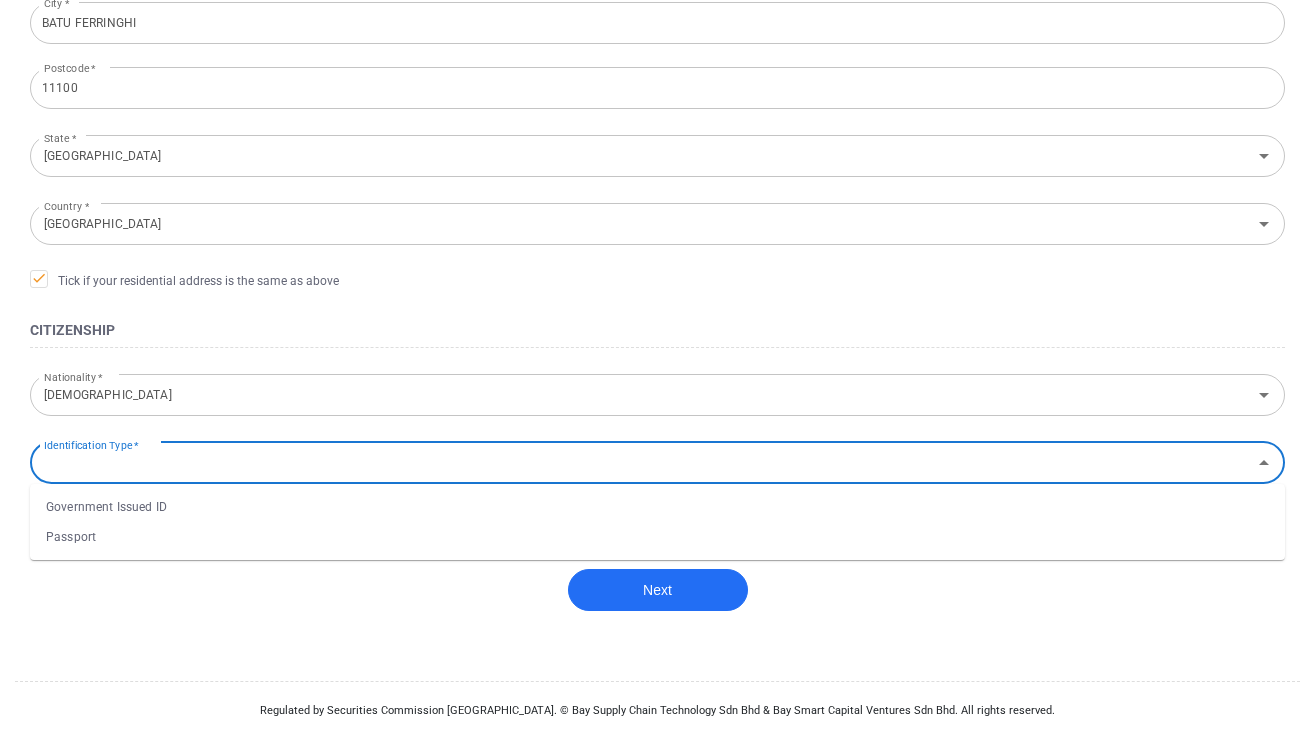 type on "Government Issued ID" 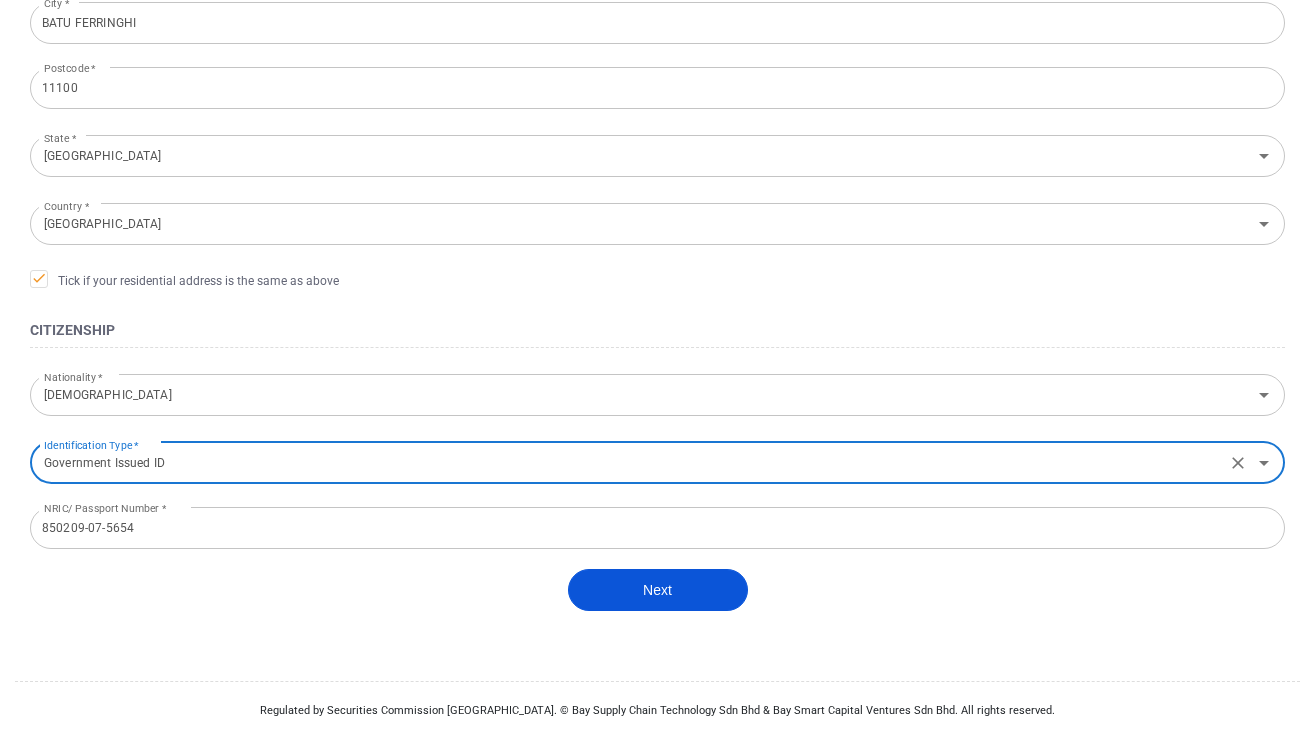 click on "Next" at bounding box center [658, 590] 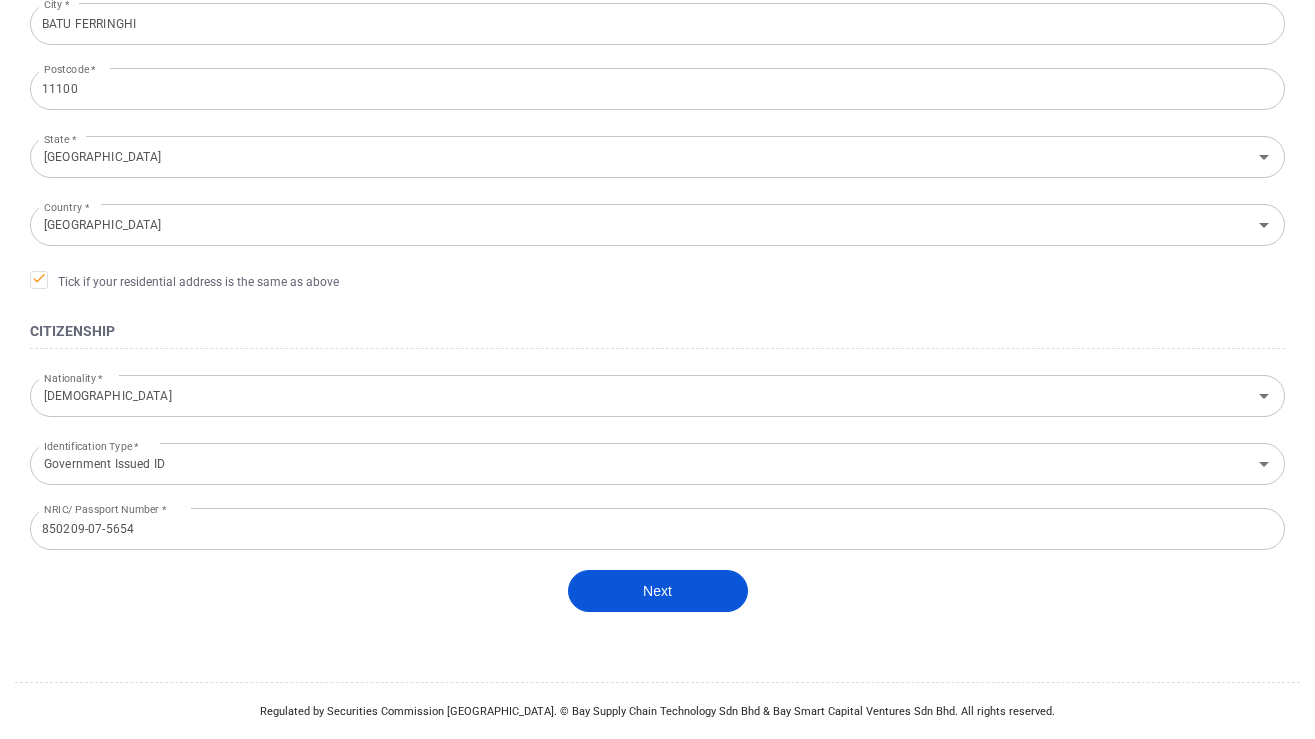 click on "Next" at bounding box center [658, 591] 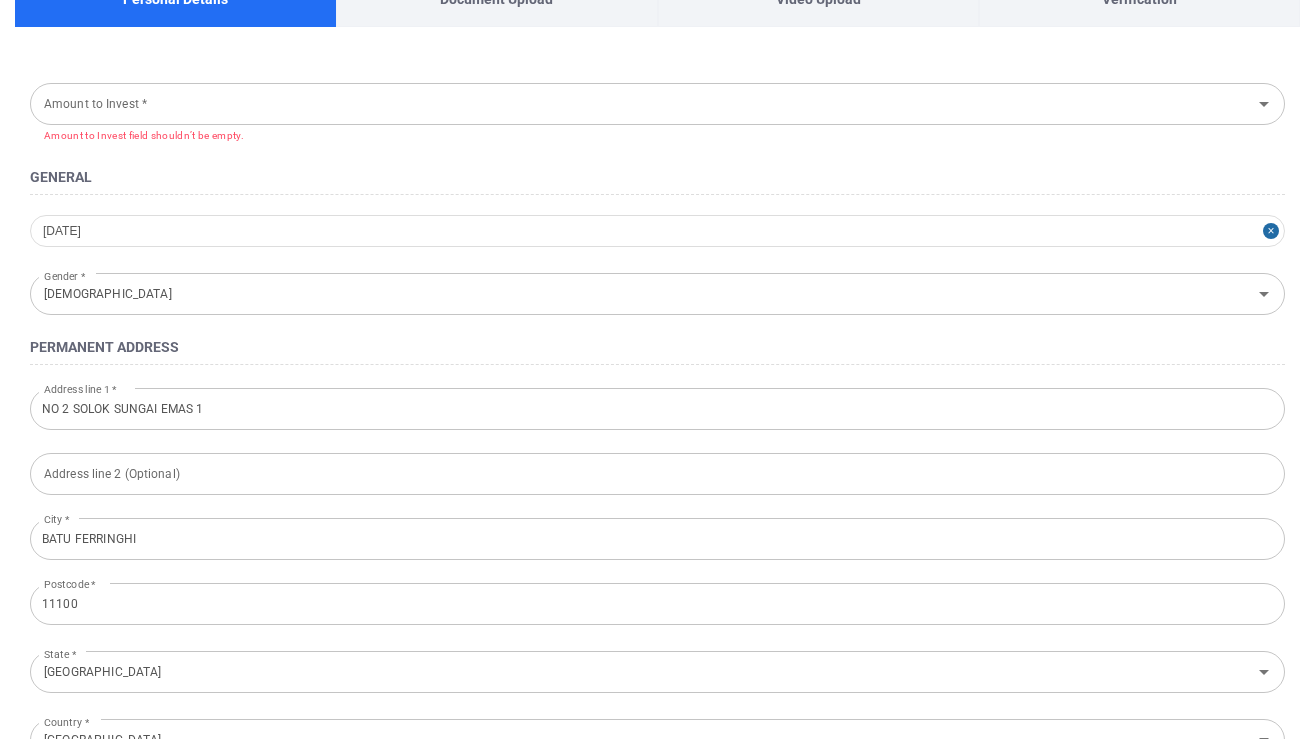 scroll, scrollTop: 0, scrollLeft: 0, axis: both 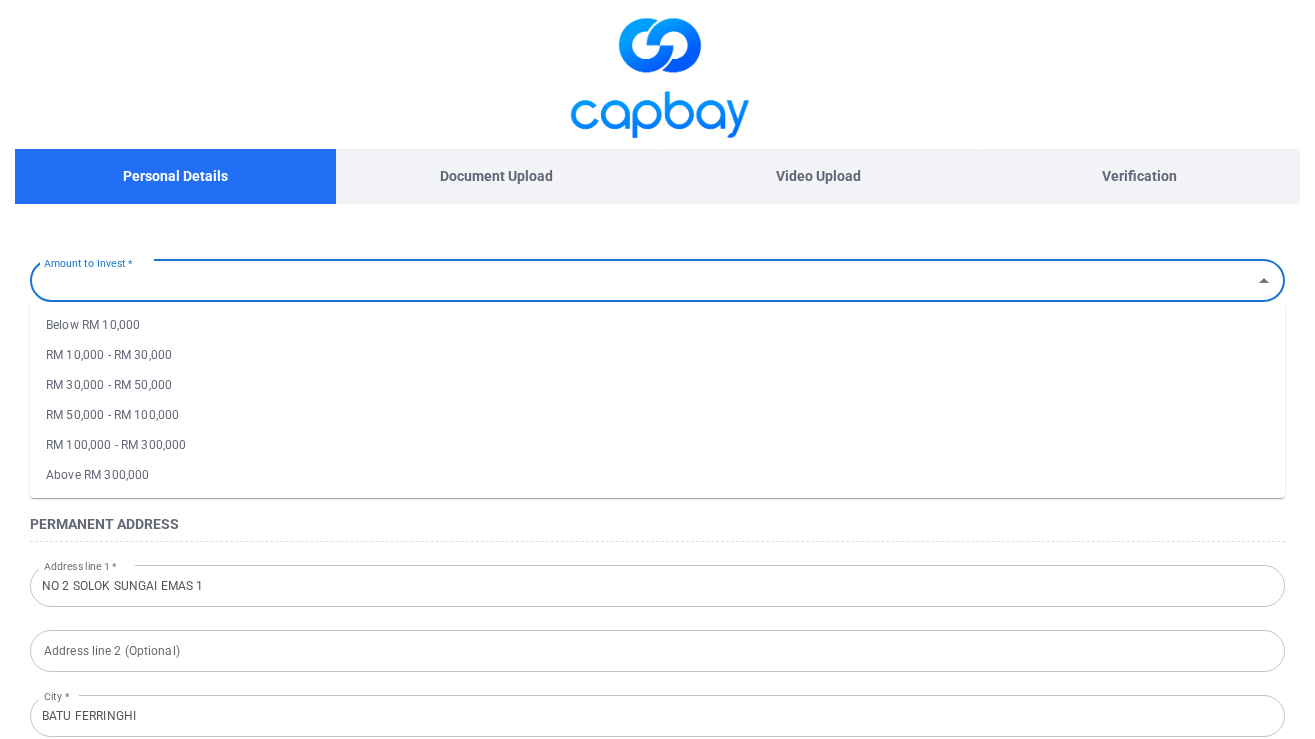 click on "Amount to Invest *" at bounding box center [641, 280] 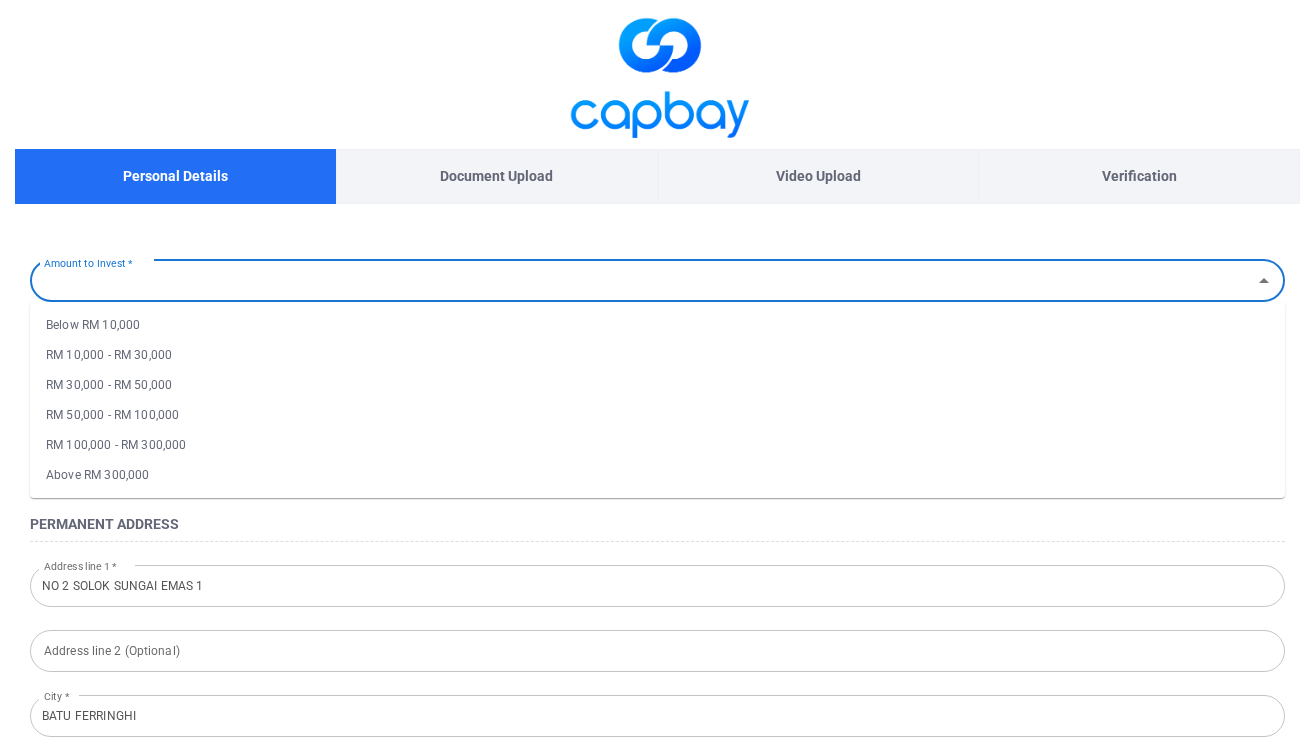 type on "Below RM 10,000" 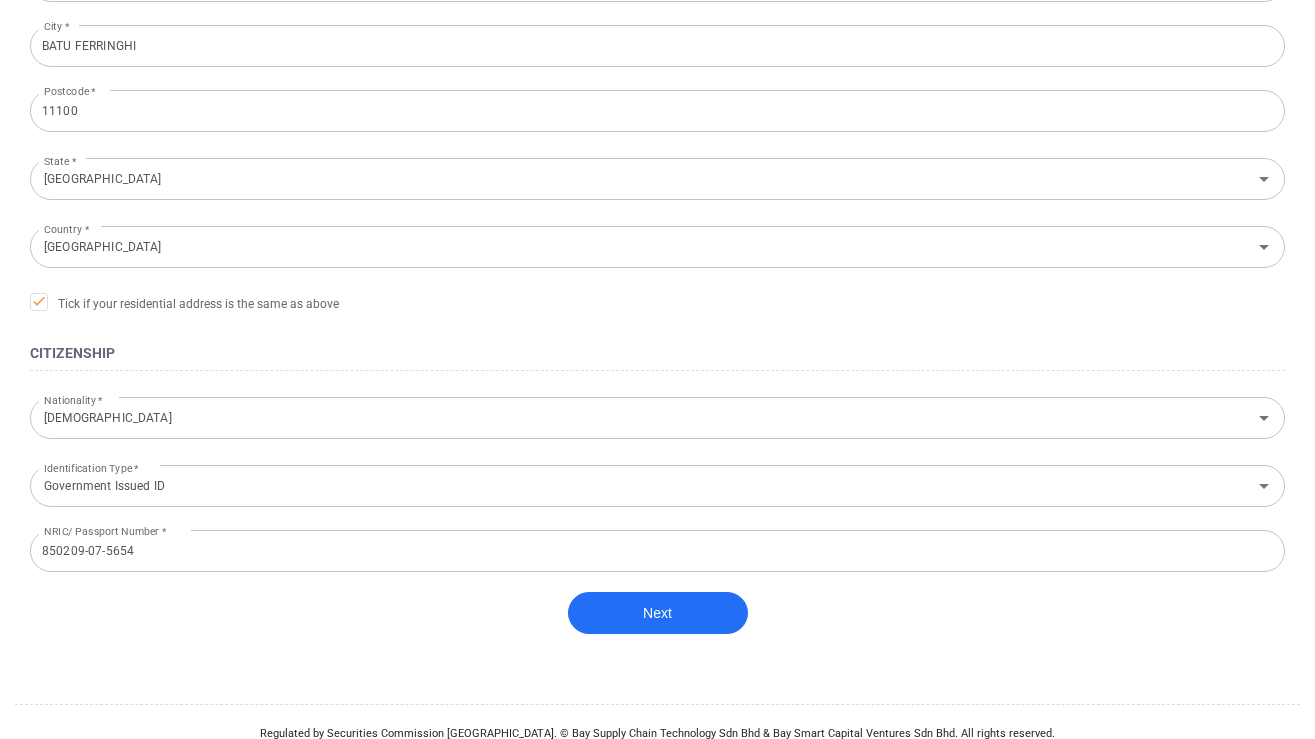 scroll, scrollTop: 673, scrollLeft: 0, axis: vertical 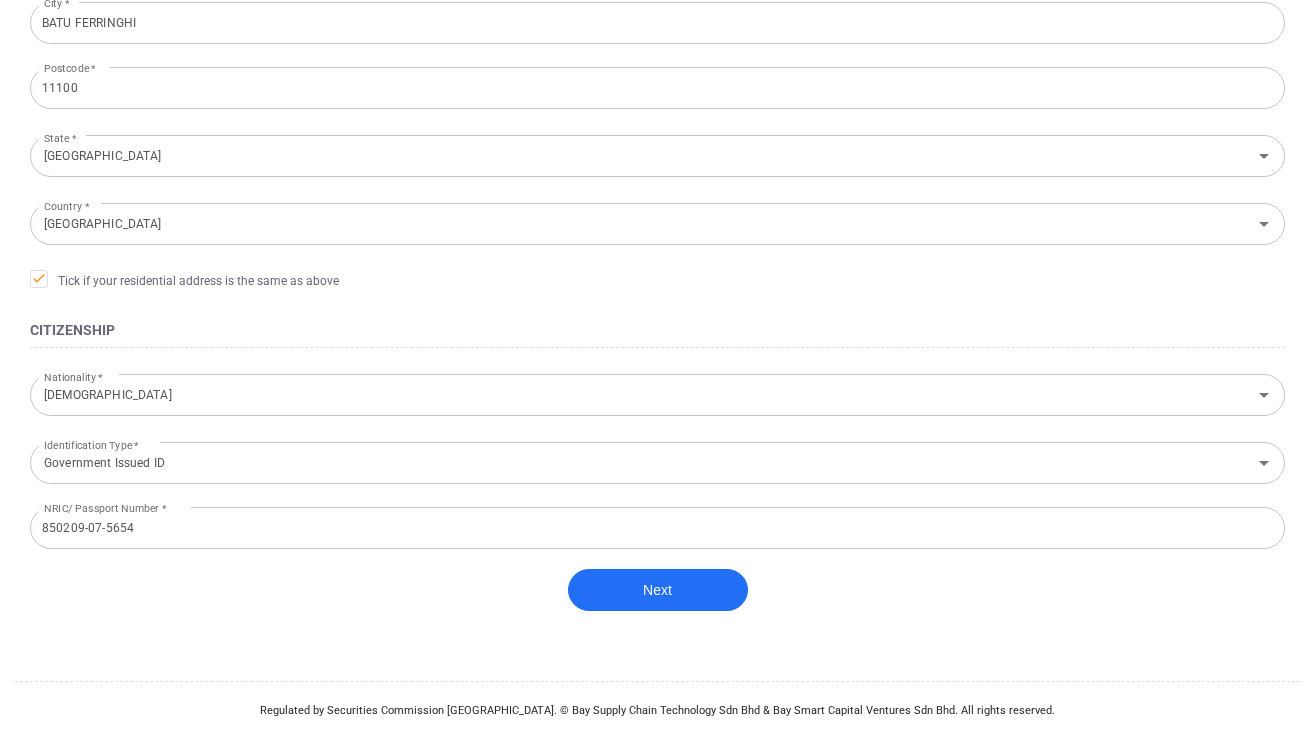 click on "Next" at bounding box center (657, 600) 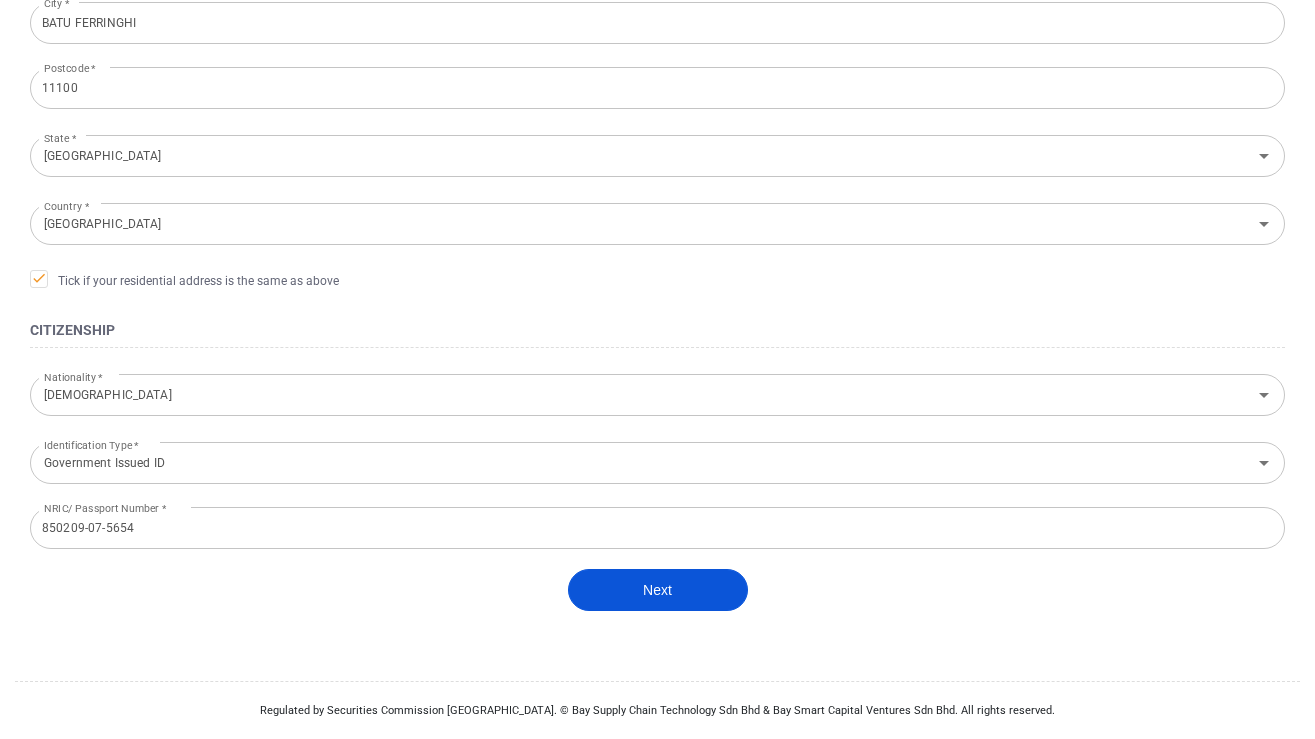 click on "Next" at bounding box center [658, 590] 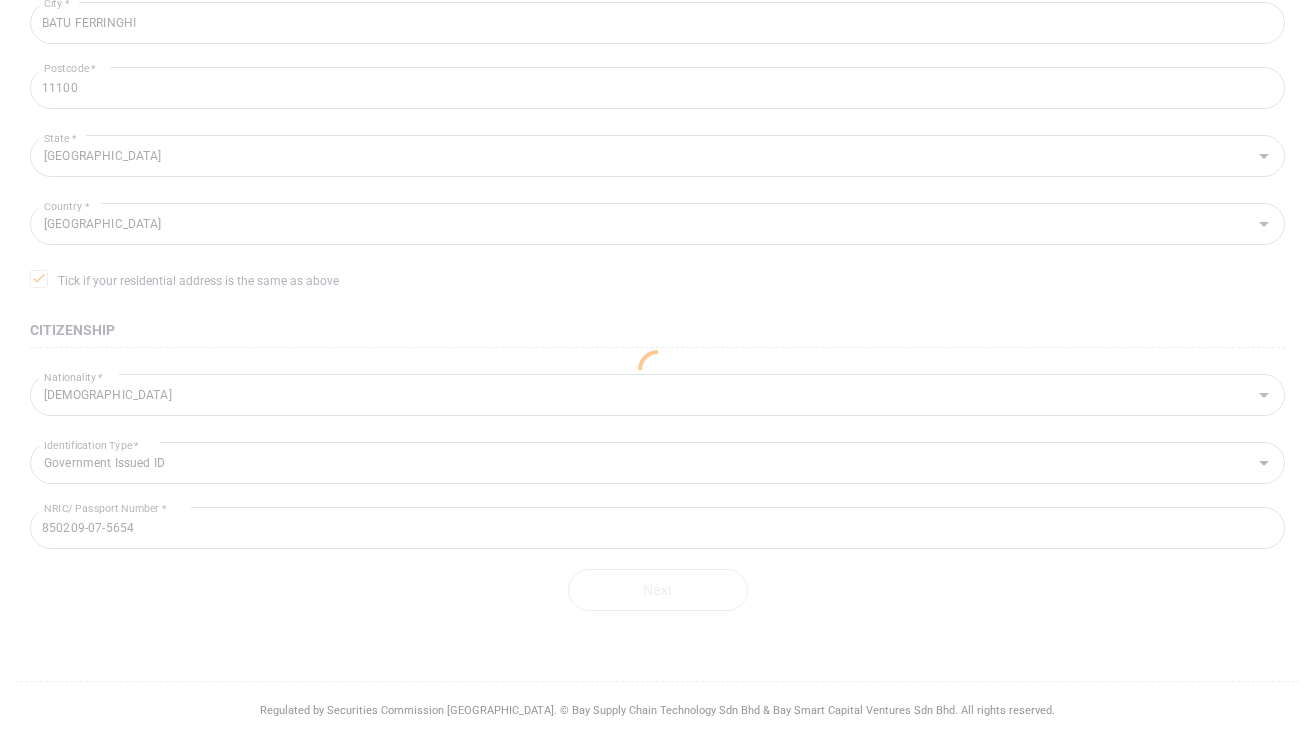 scroll, scrollTop: 422, scrollLeft: 0, axis: vertical 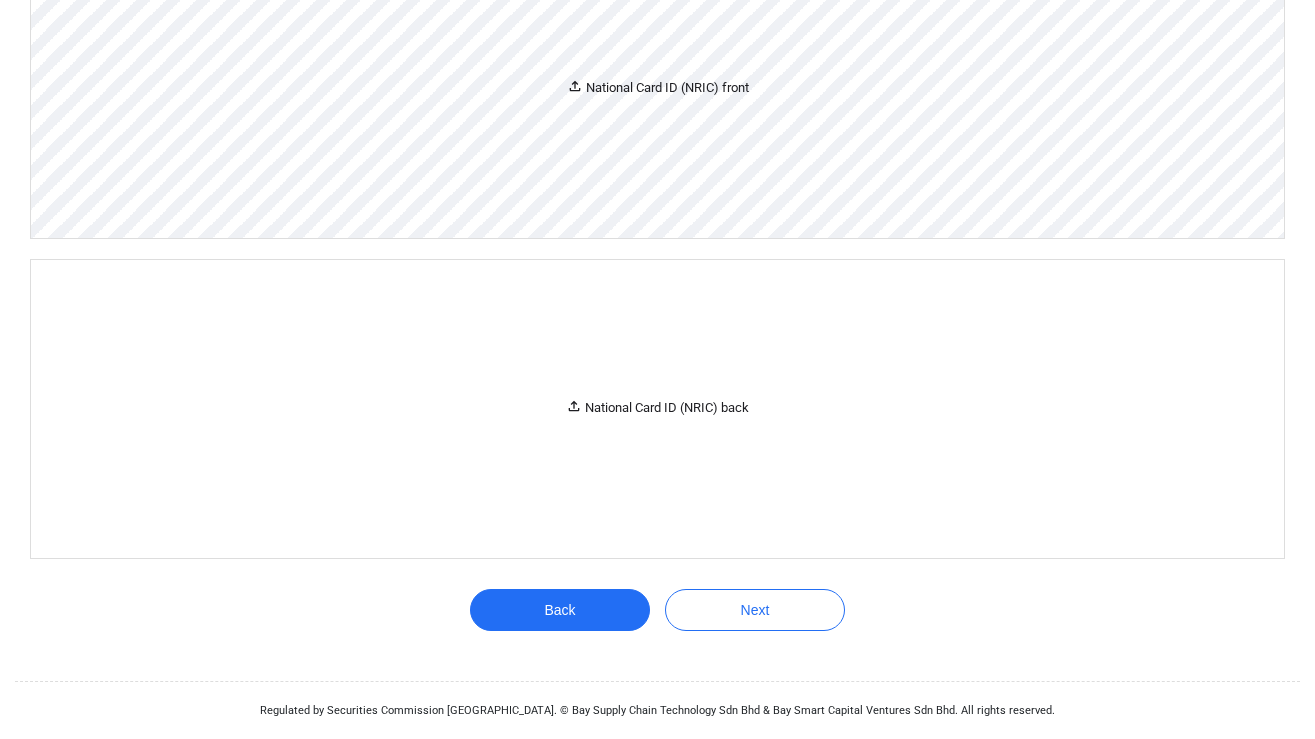 click on "National Card ID (NRIC) front" at bounding box center [657, 89] 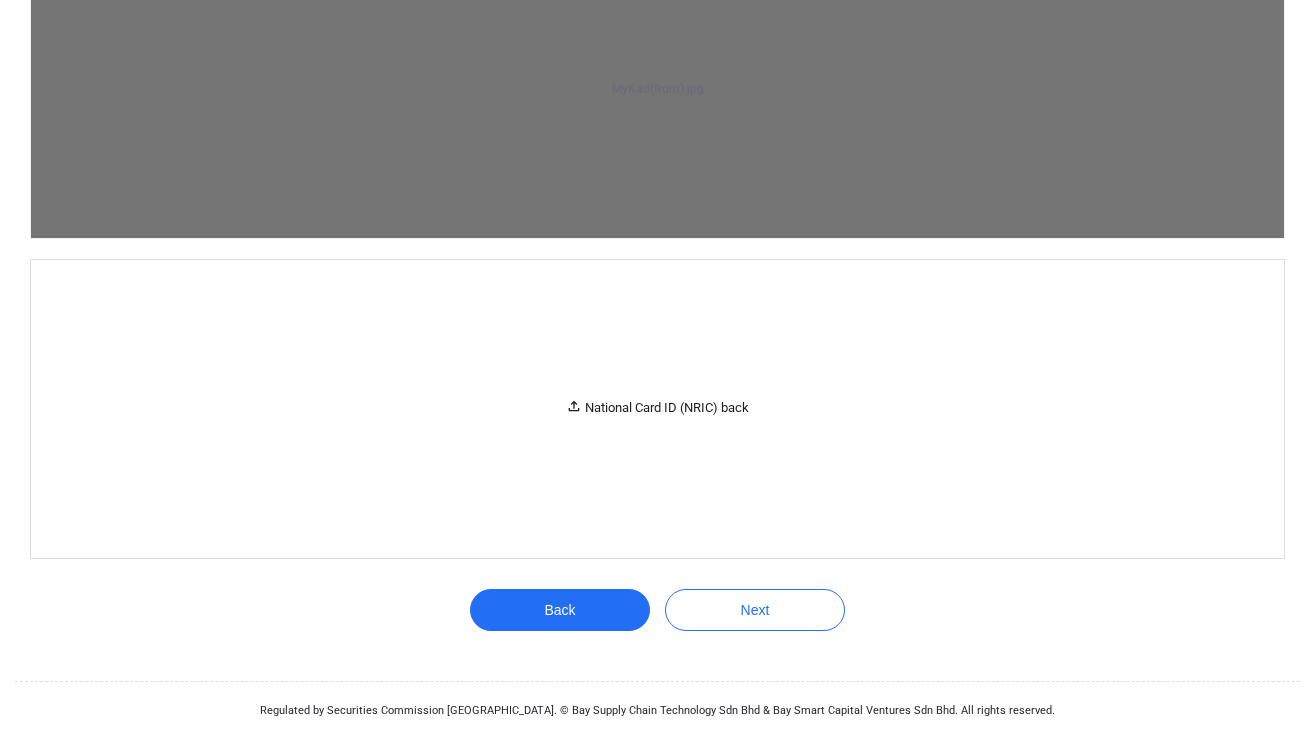 scroll, scrollTop: 1781, scrollLeft: 0, axis: vertical 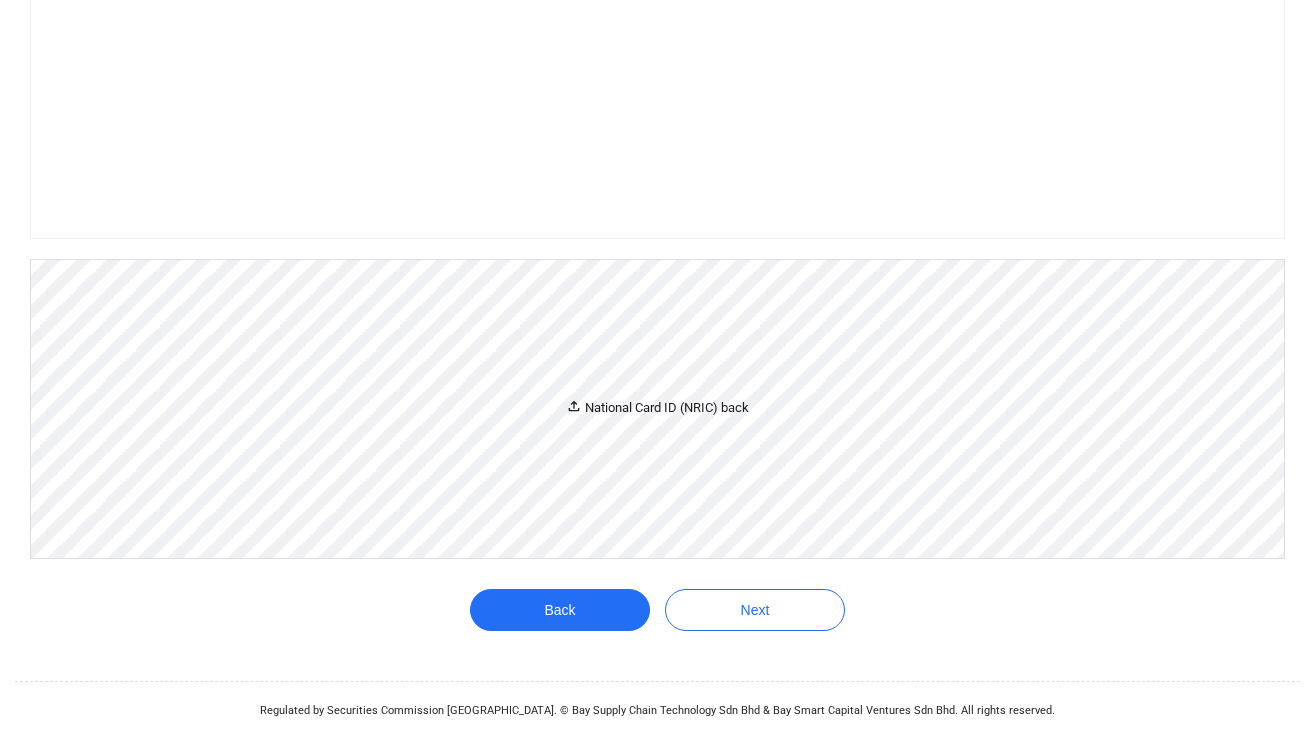 click on "National Card ID (NRIC) back" at bounding box center (657, 408) 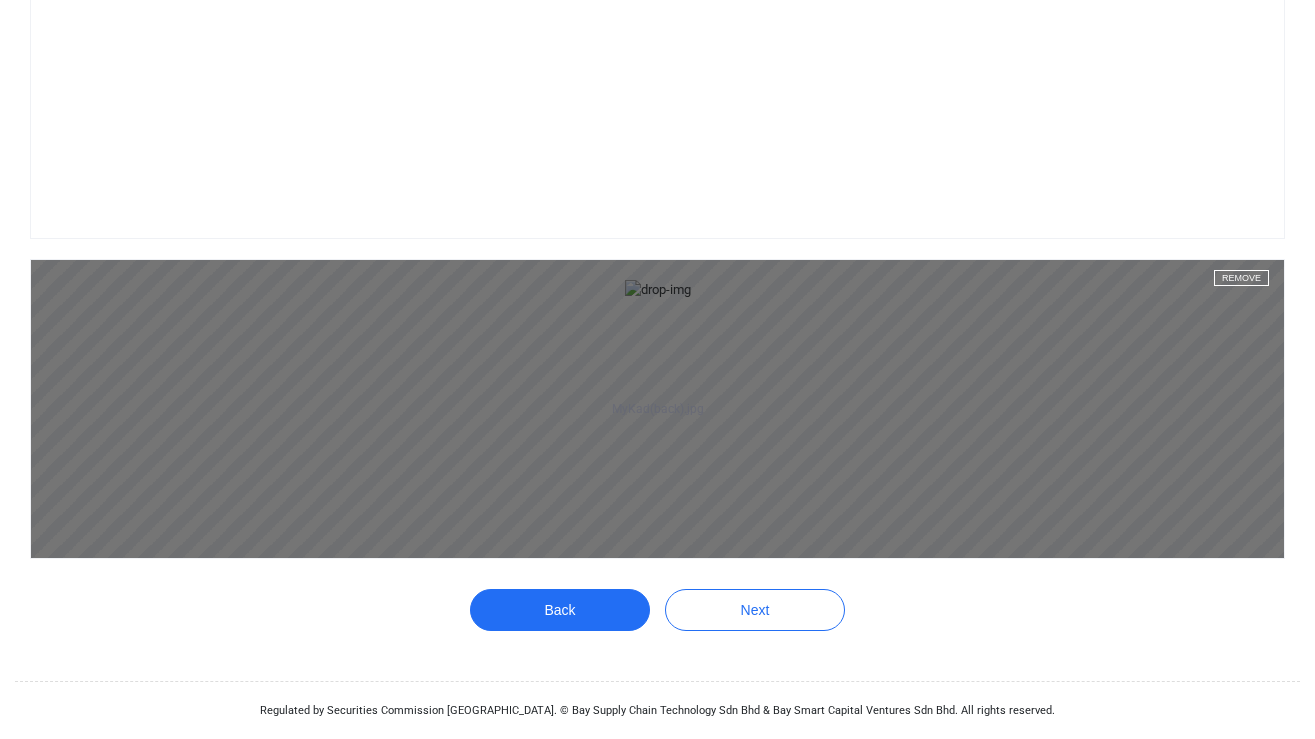 scroll, scrollTop: 3140, scrollLeft: 0, axis: vertical 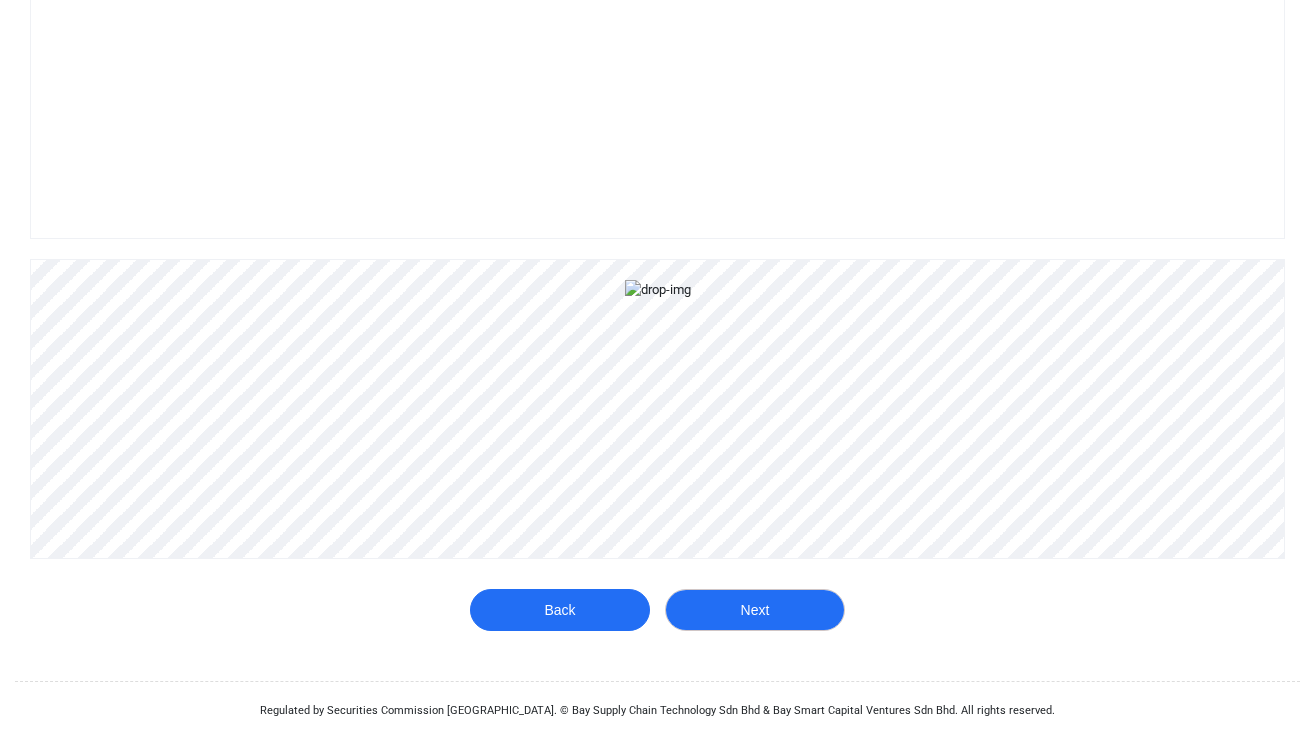 click on "Next" at bounding box center (755, 610) 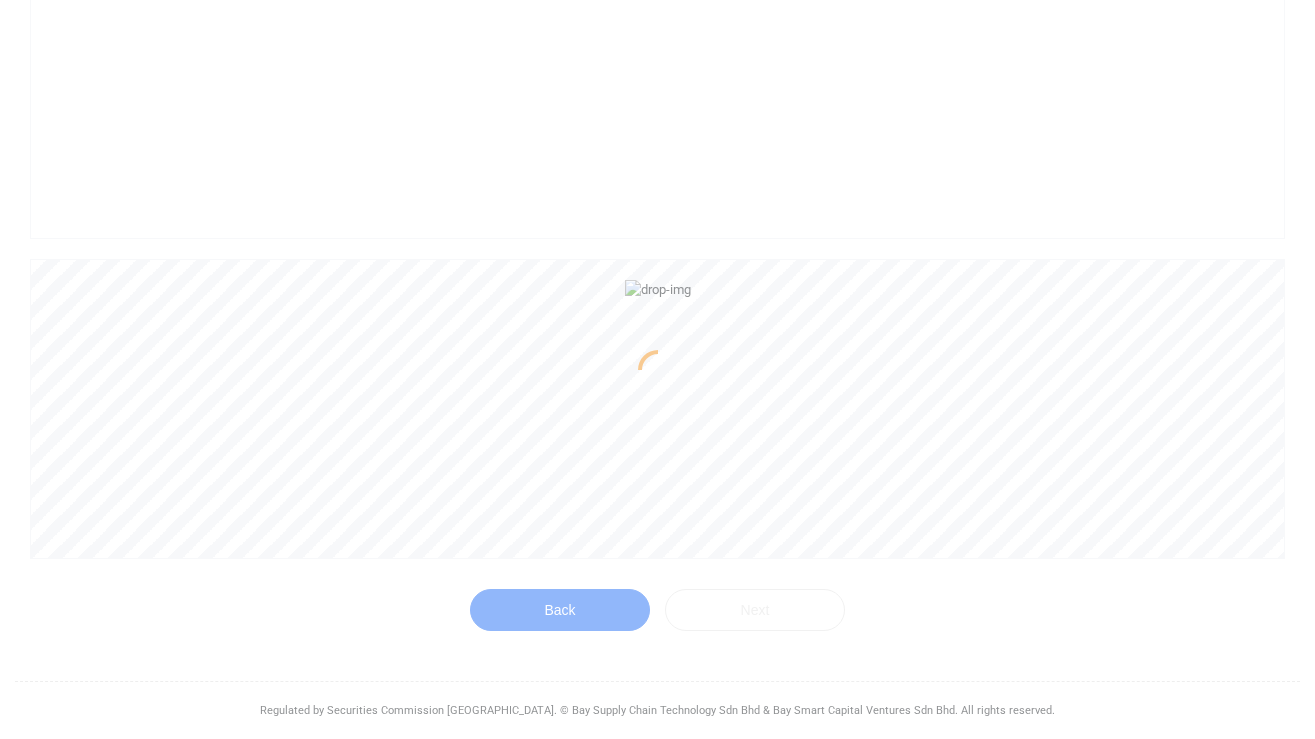 scroll, scrollTop: 422, scrollLeft: 0, axis: vertical 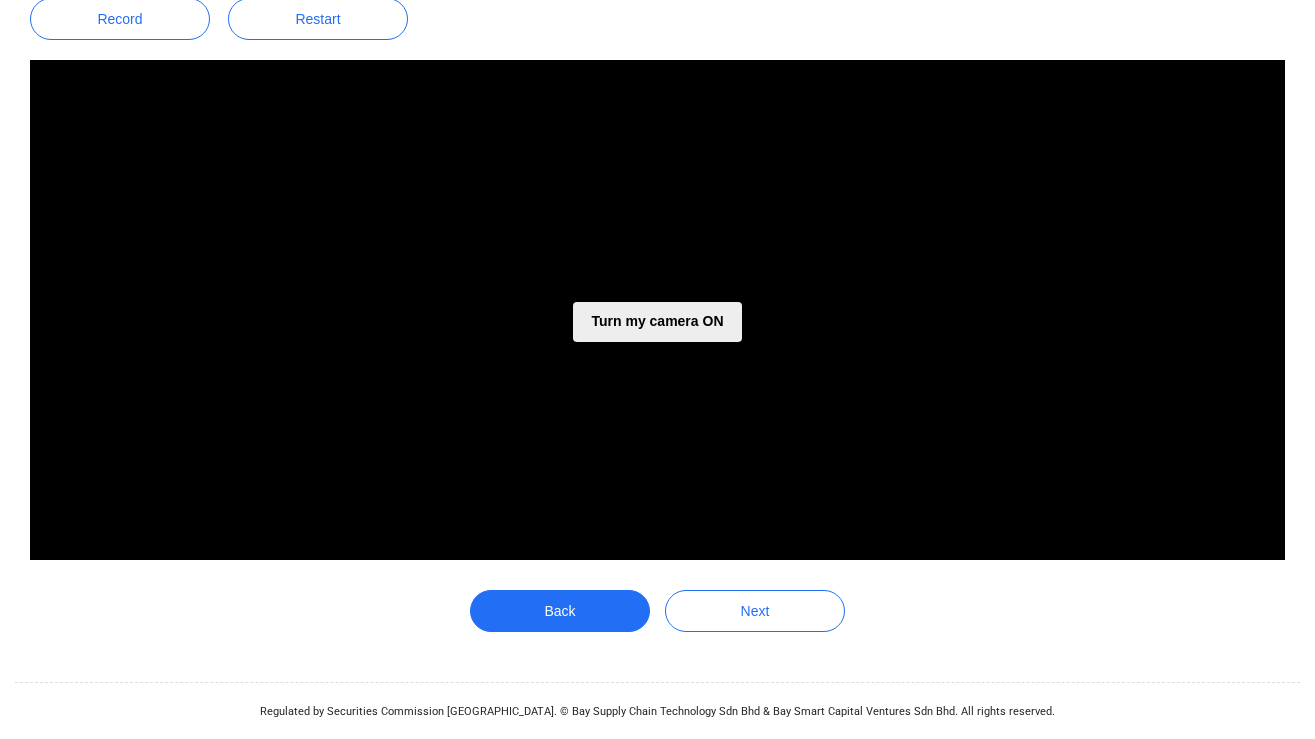 click on "Turn my camera ON" at bounding box center [657, 322] 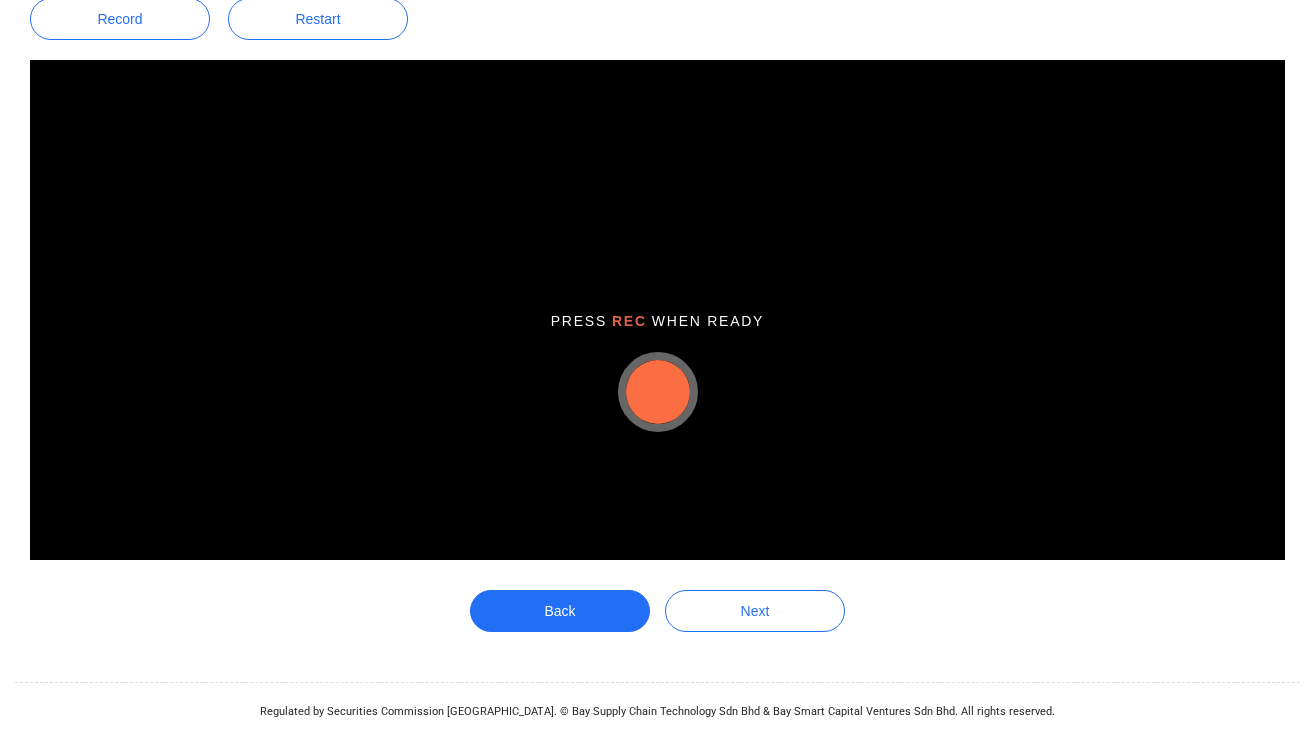 click at bounding box center [658, 392] 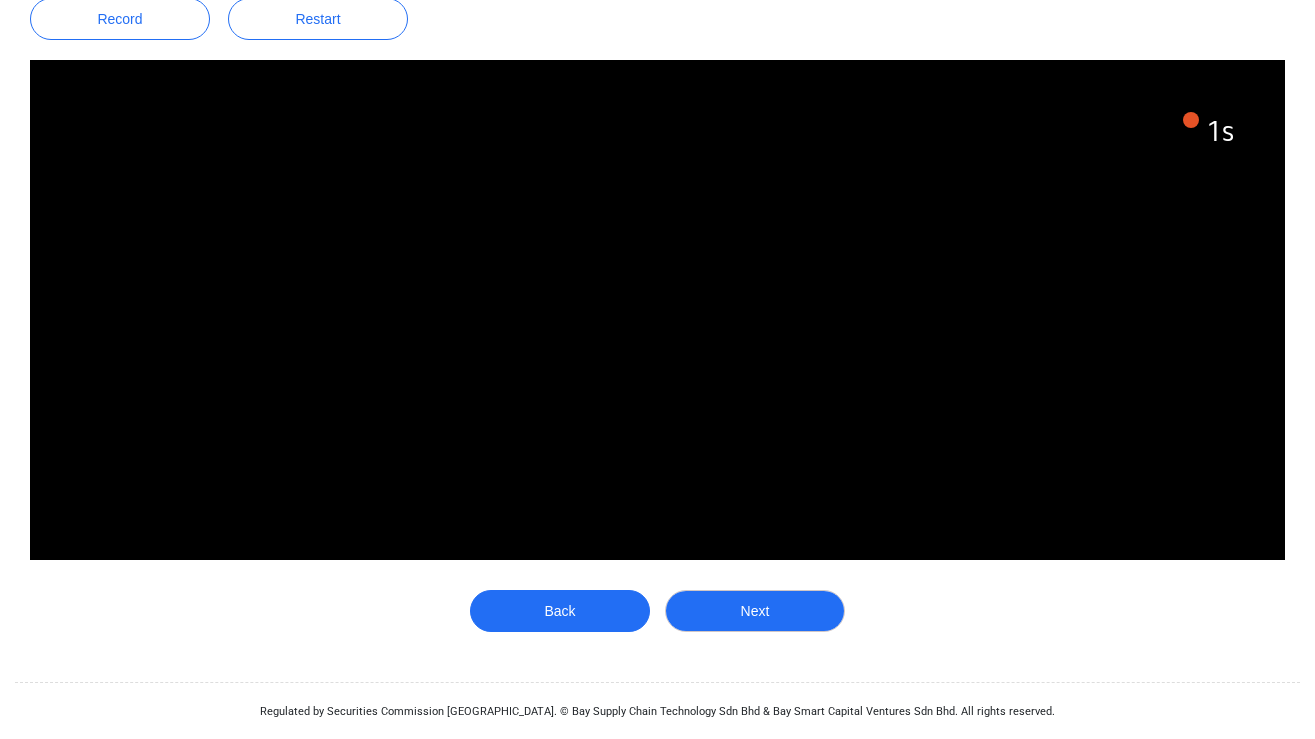 click on "Next" at bounding box center (755, 611) 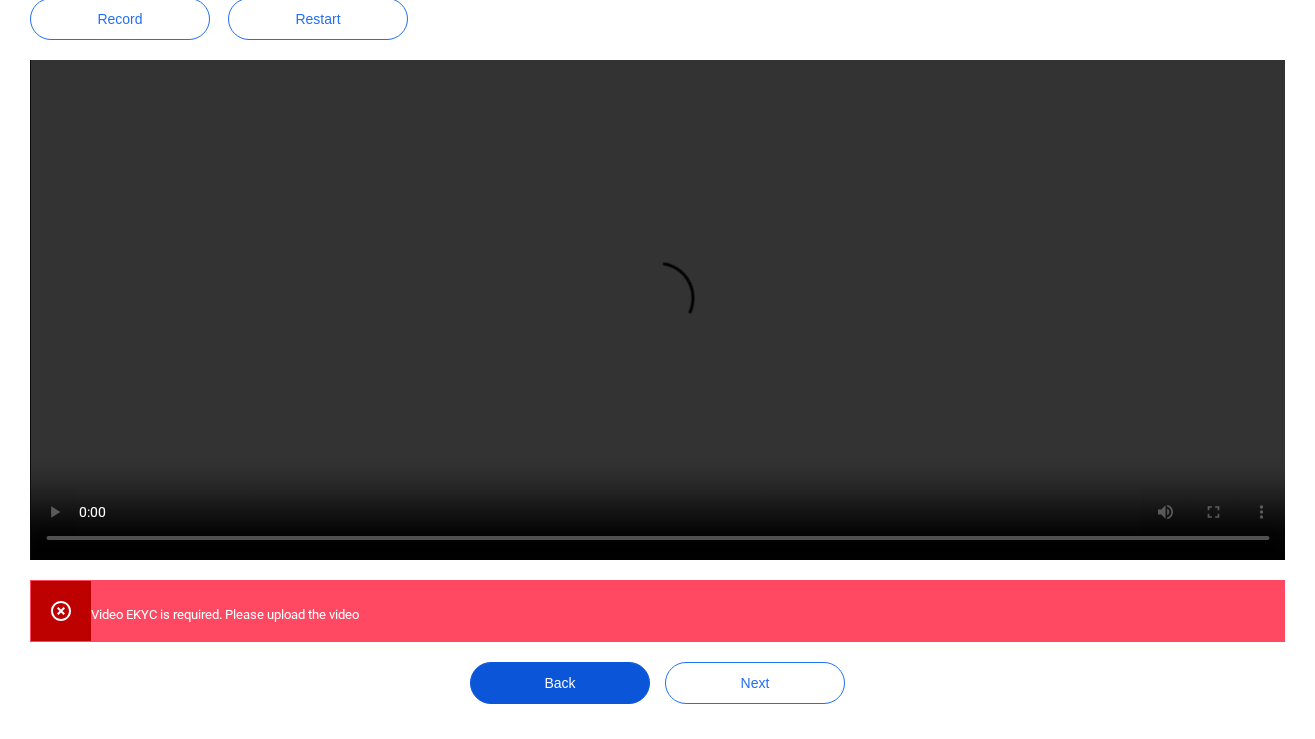 click on "Back" at bounding box center [560, 683] 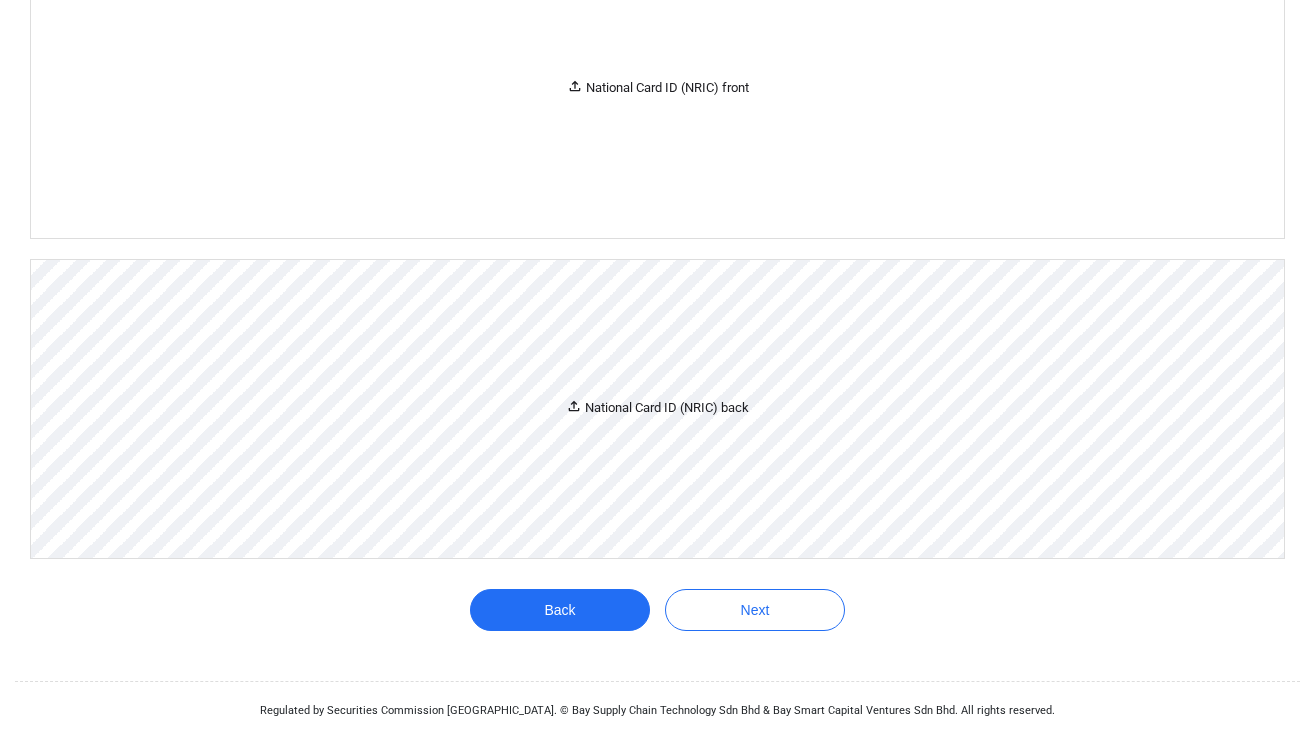 scroll, scrollTop: 0, scrollLeft: 0, axis: both 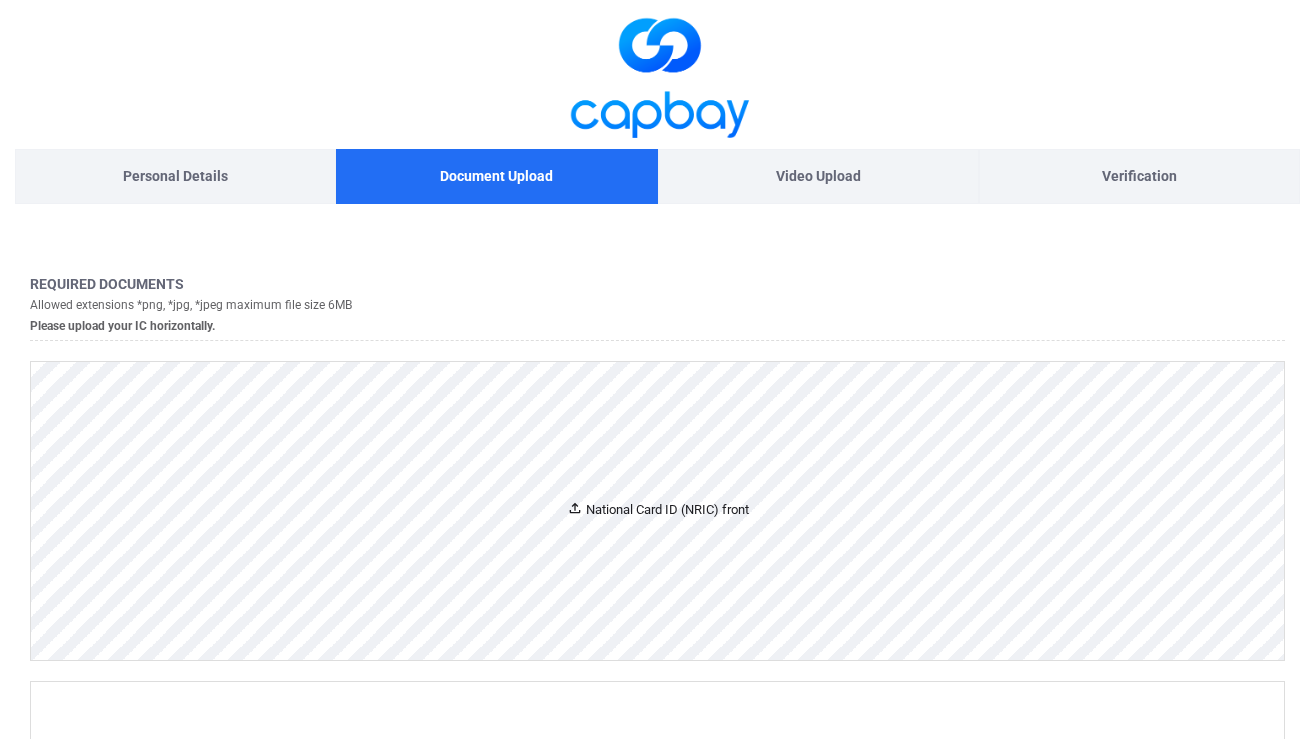 click on "National Card ID (NRIC) front" at bounding box center (657, 511) 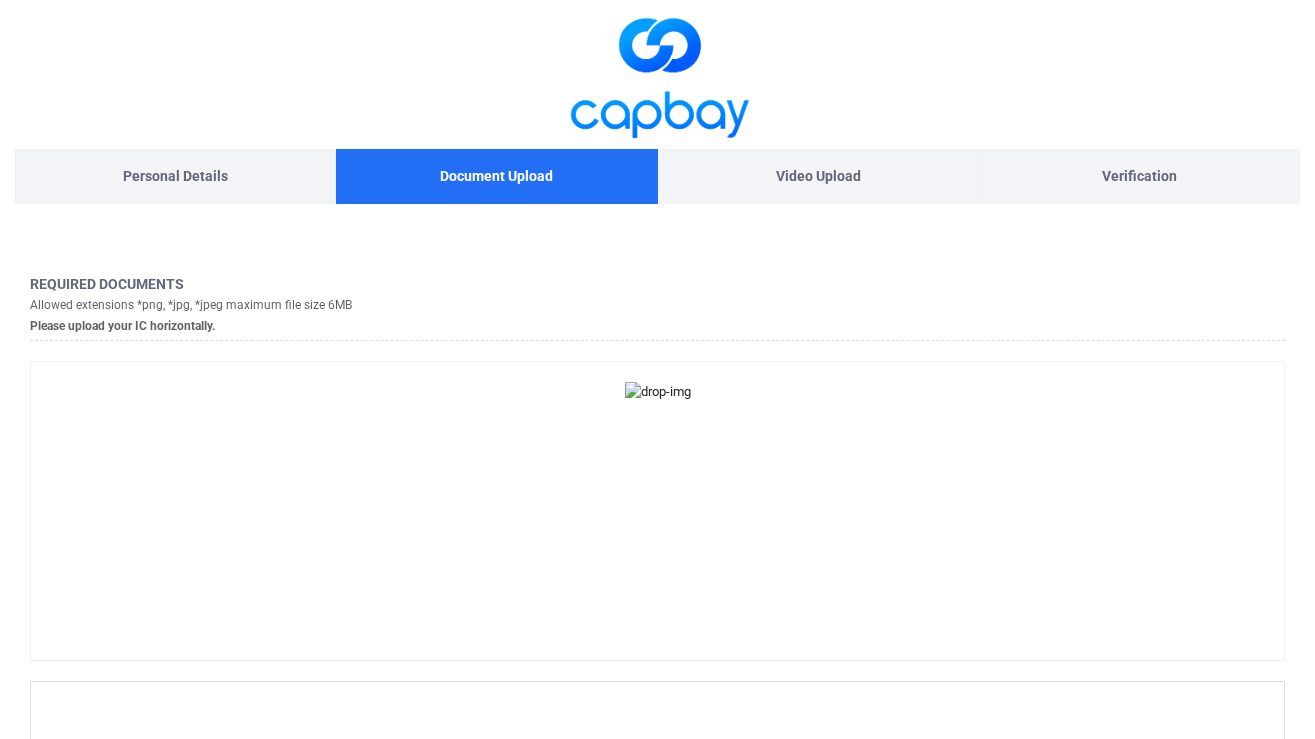 scroll, scrollTop: 1781, scrollLeft: 0, axis: vertical 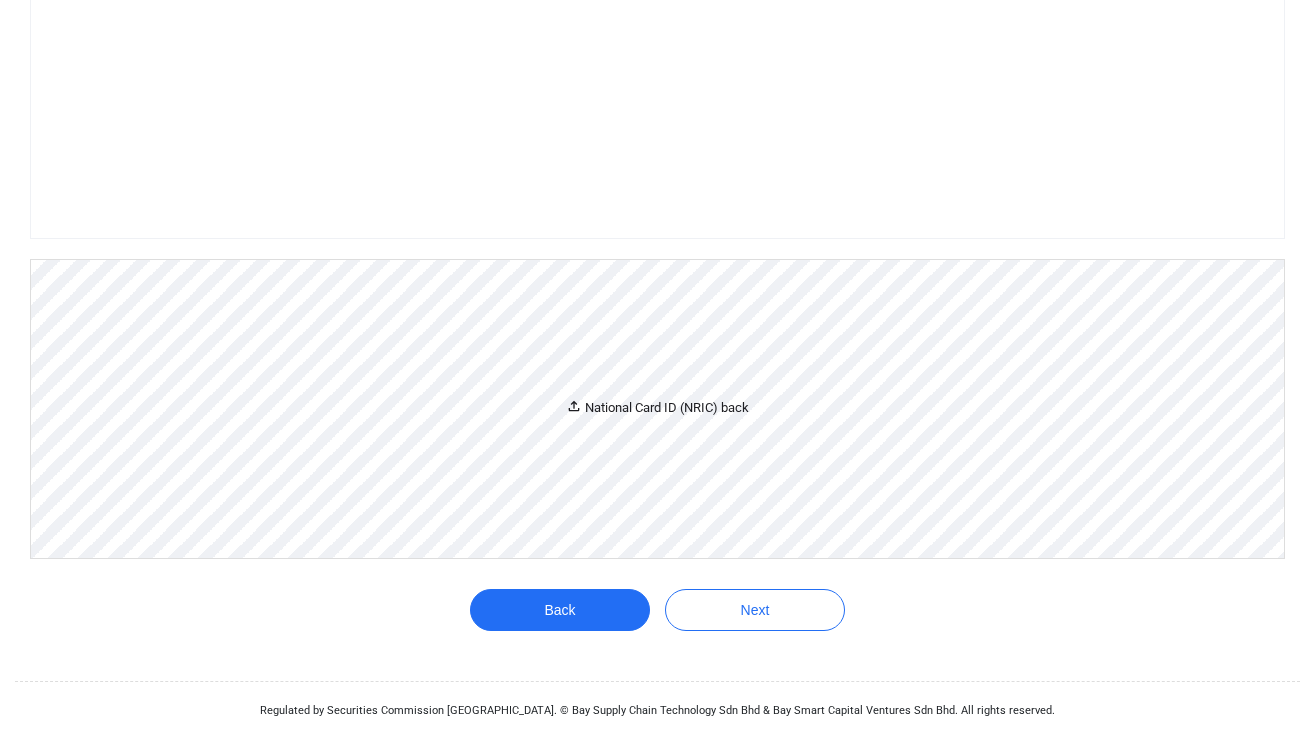 click on "National Card ID (NRIC) back" at bounding box center [657, 409] 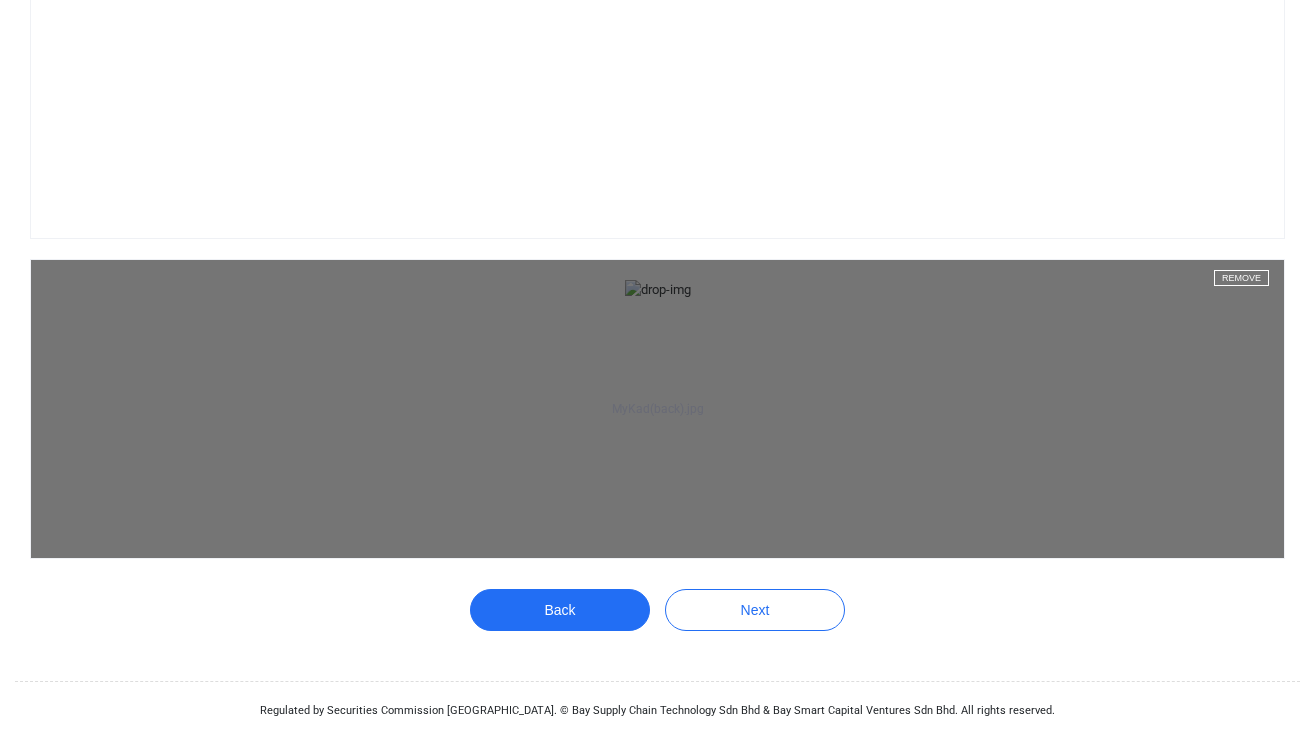 scroll, scrollTop: 3140, scrollLeft: 0, axis: vertical 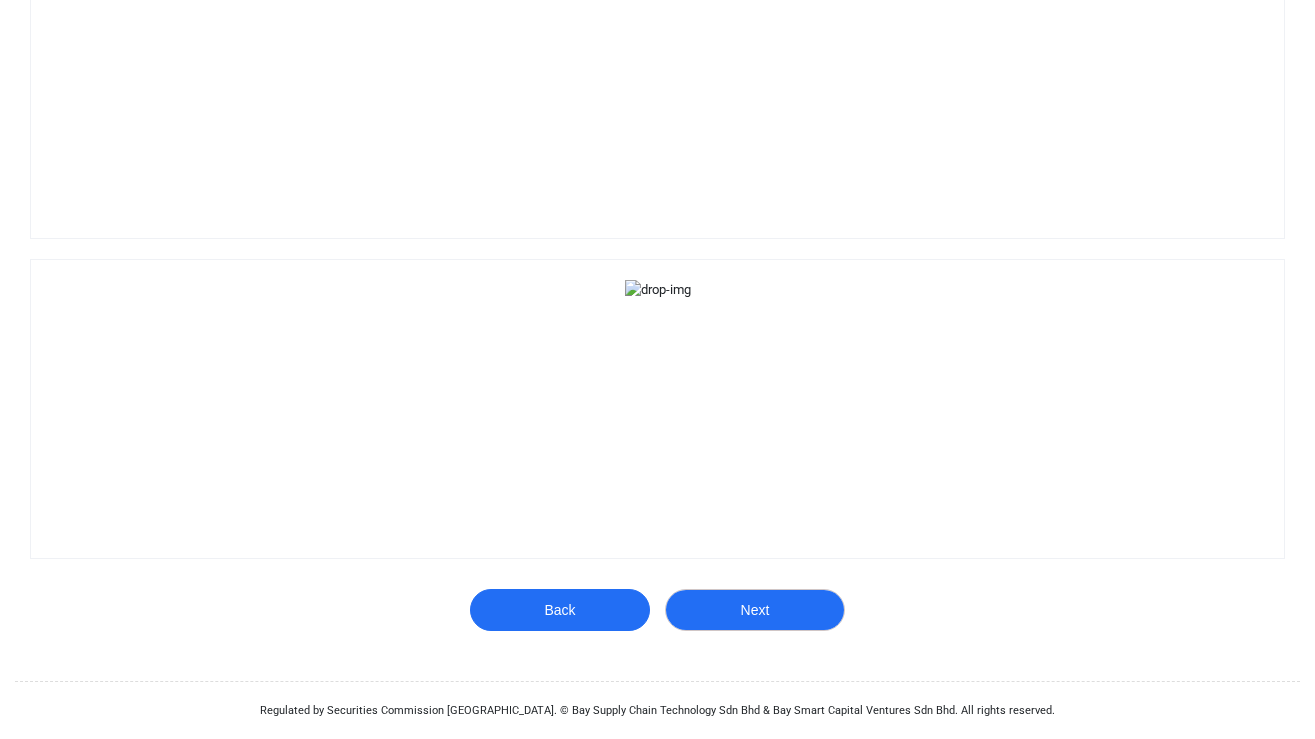 click on "Next" at bounding box center [755, 610] 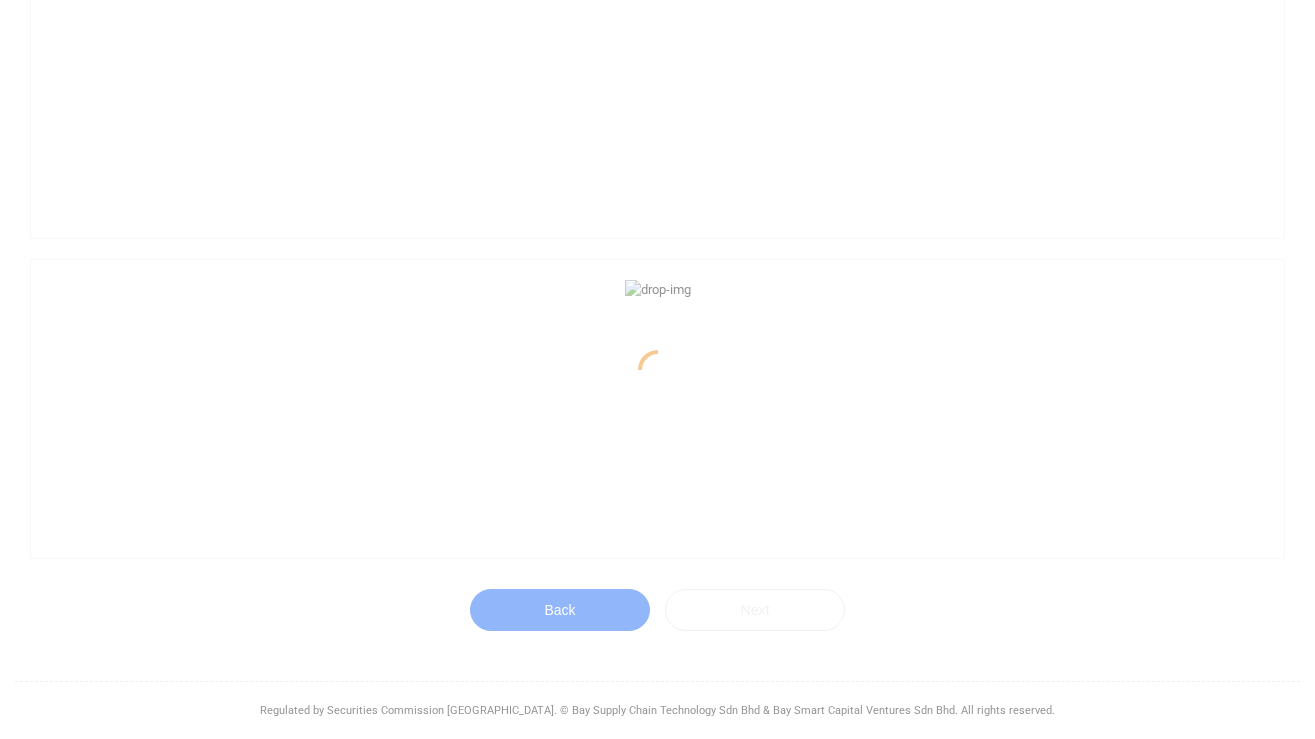 scroll, scrollTop: 422, scrollLeft: 0, axis: vertical 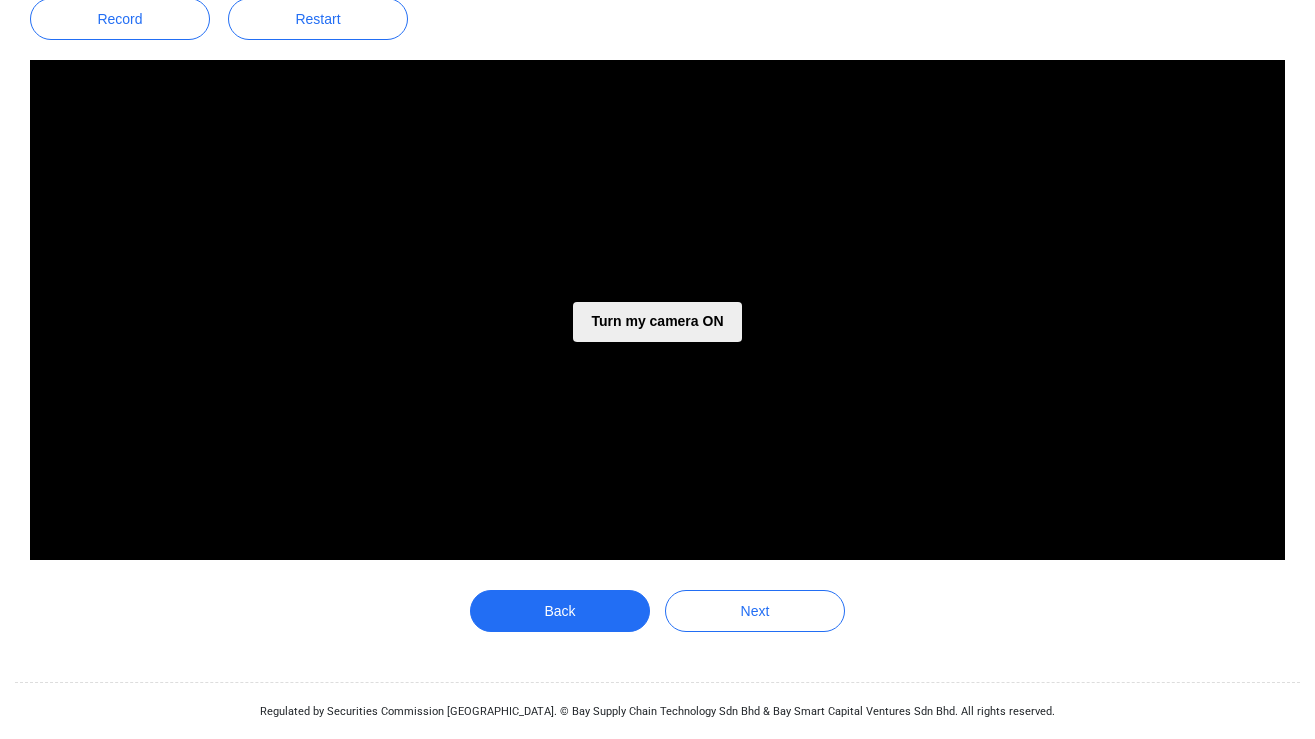 click on "Turn my camera ON" at bounding box center (657, 322) 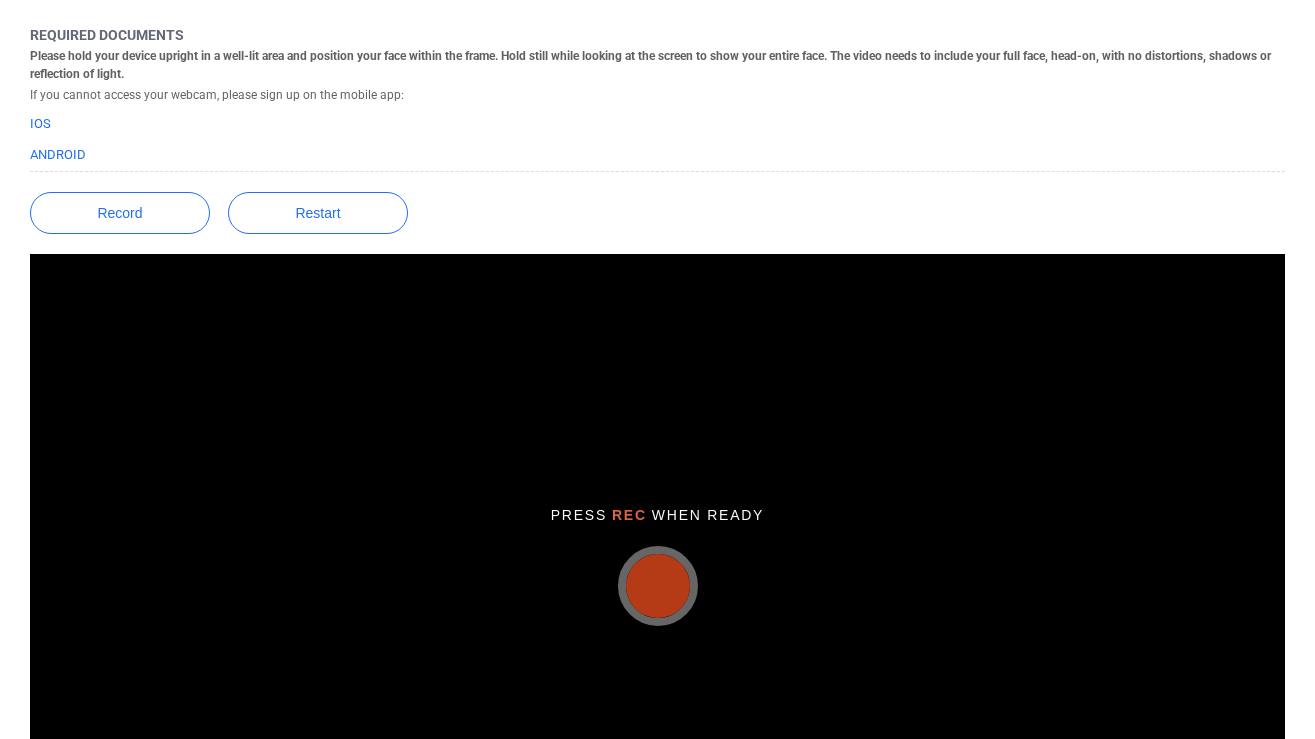 scroll, scrollTop: 422, scrollLeft: 0, axis: vertical 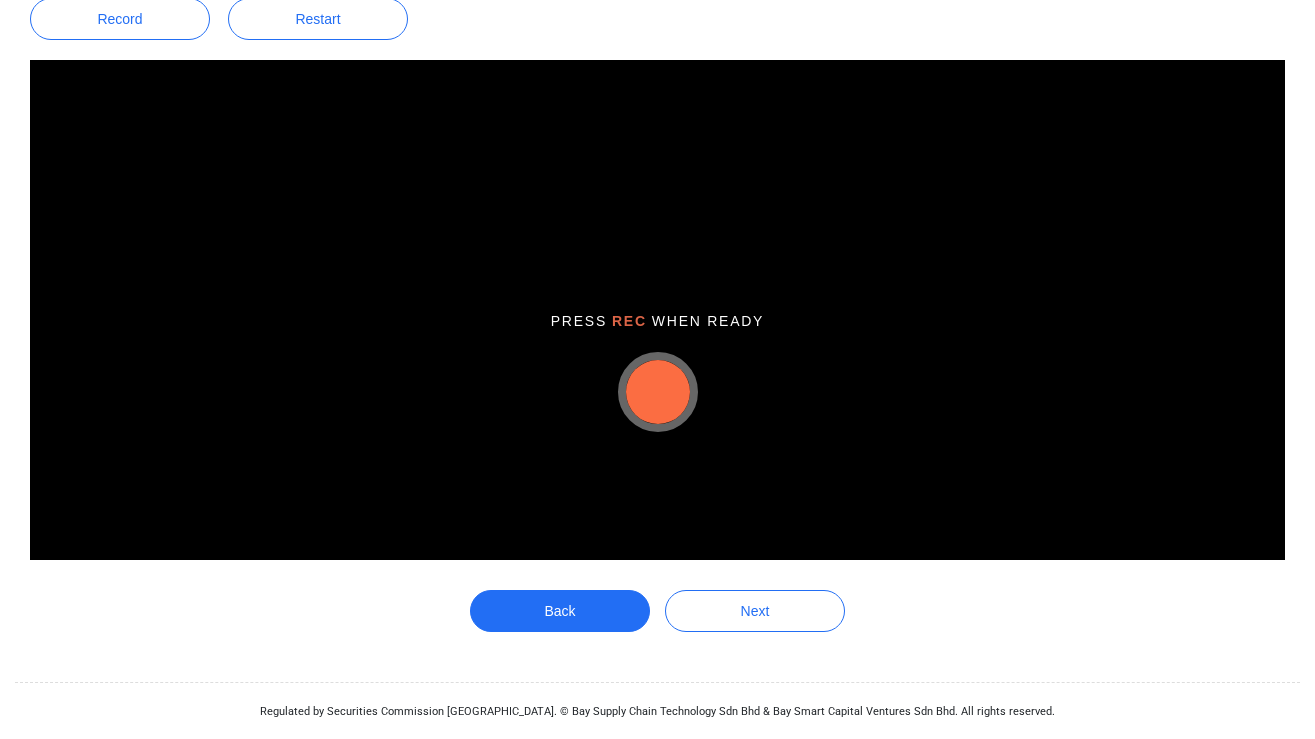 click at bounding box center [658, 392] 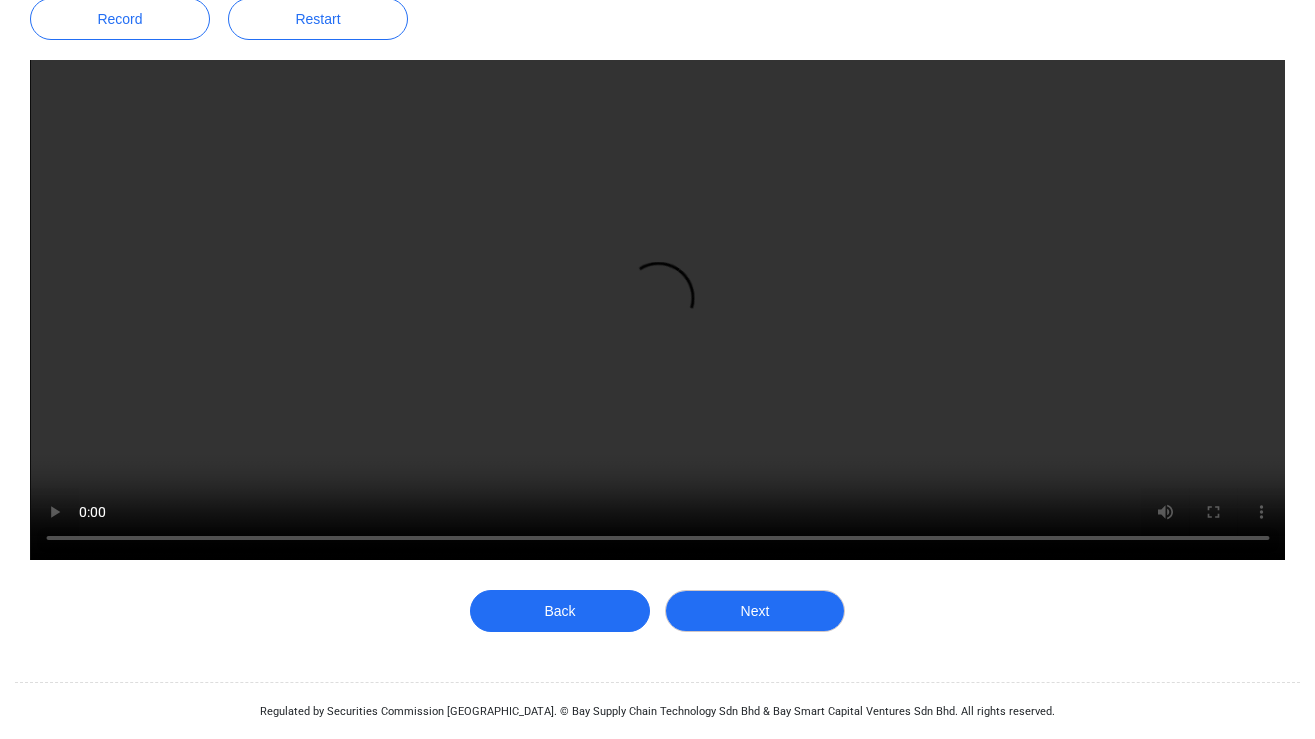 click on "Next" at bounding box center (755, 611) 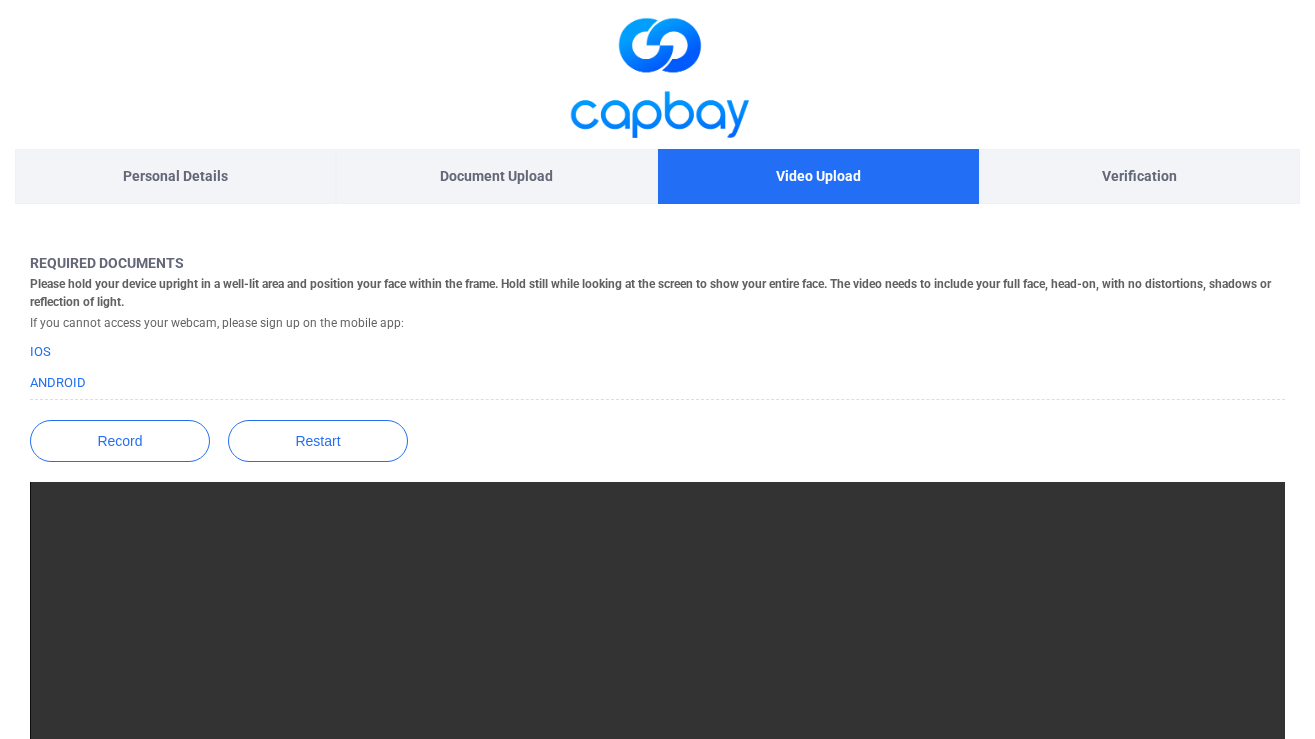 scroll, scrollTop: 434, scrollLeft: 0, axis: vertical 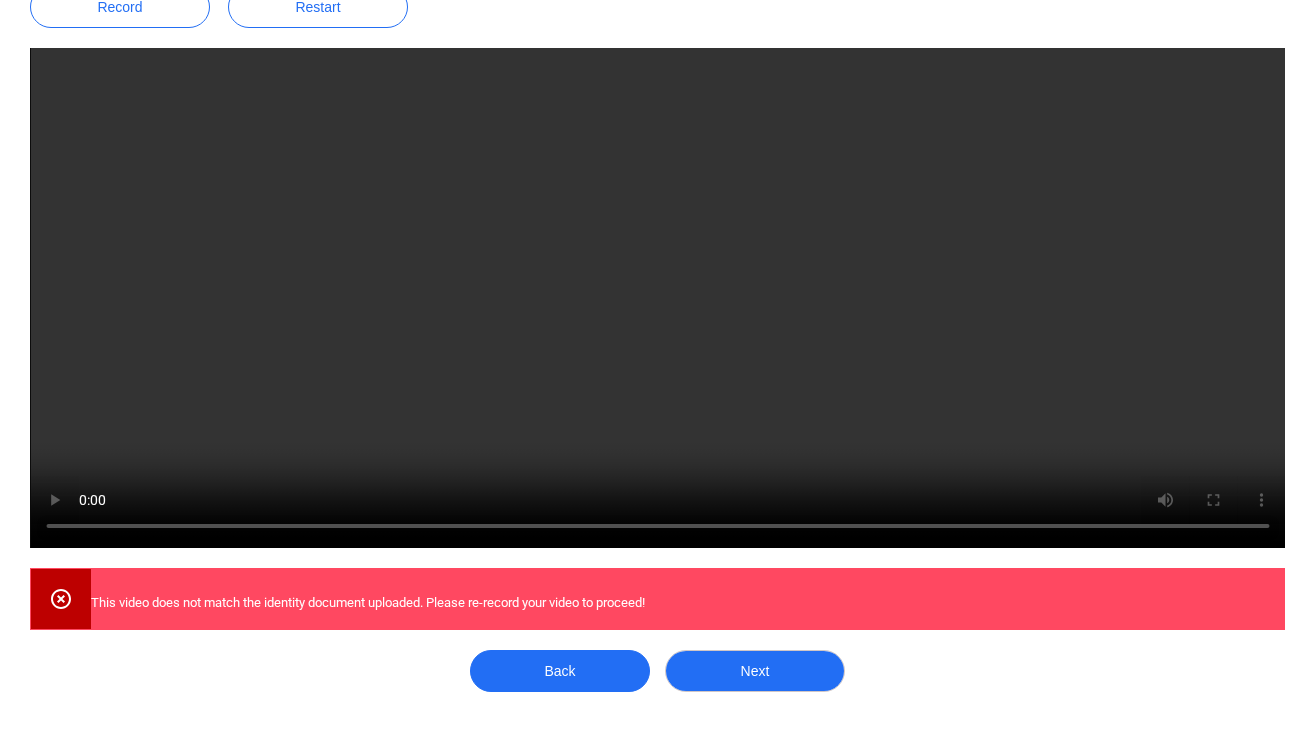 click on "Next" at bounding box center [755, 671] 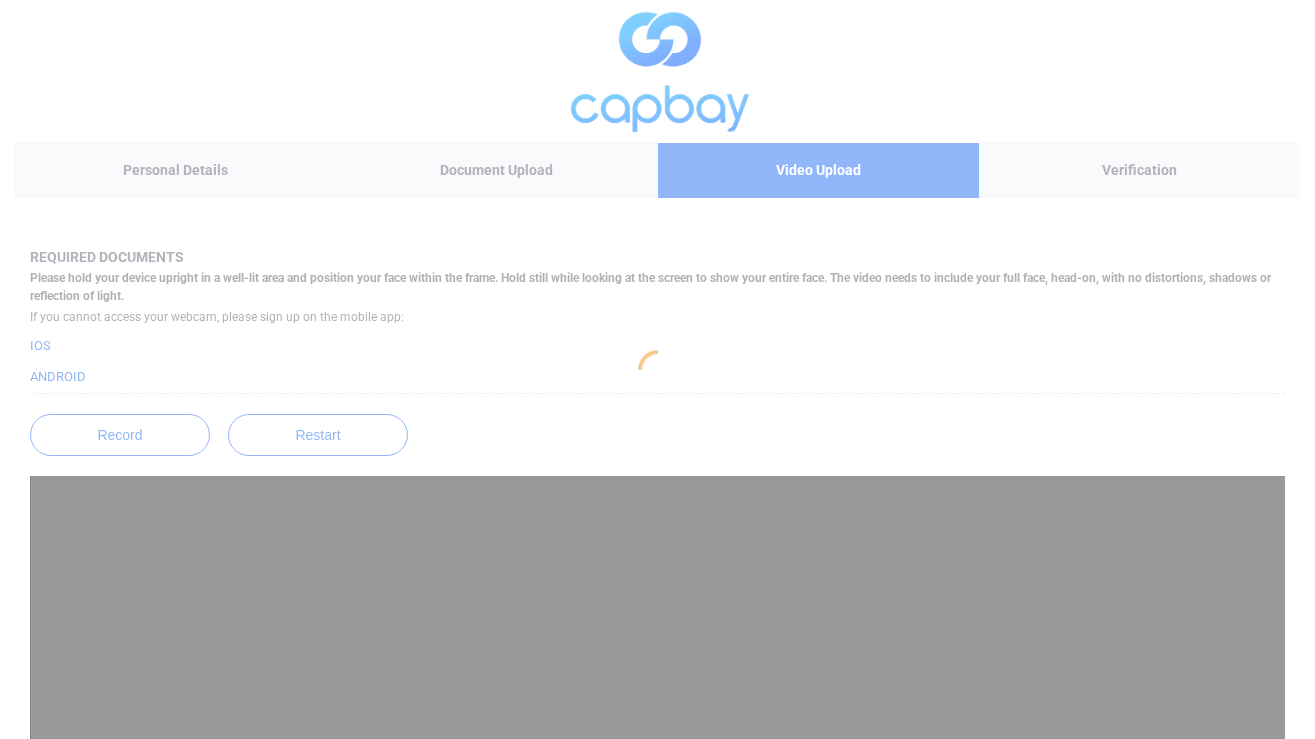scroll, scrollTop: 0, scrollLeft: 0, axis: both 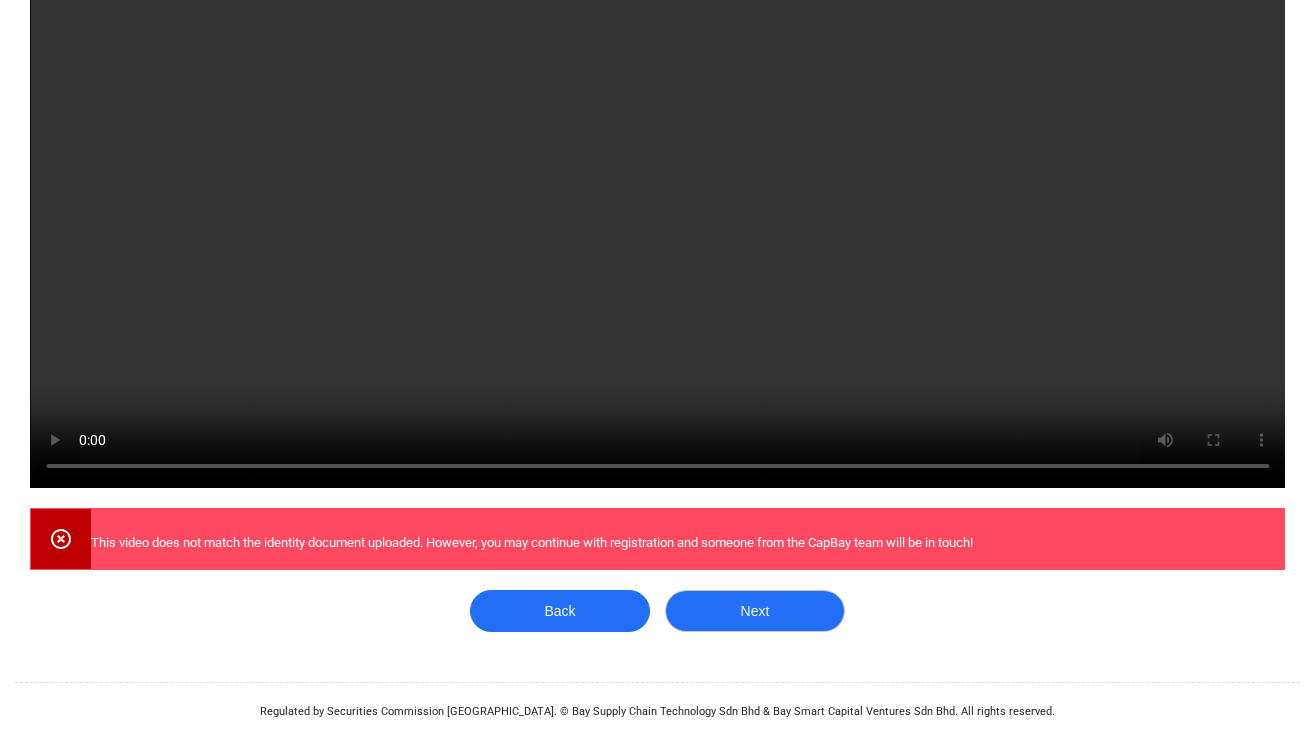 click on "Next" at bounding box center [755, 611] 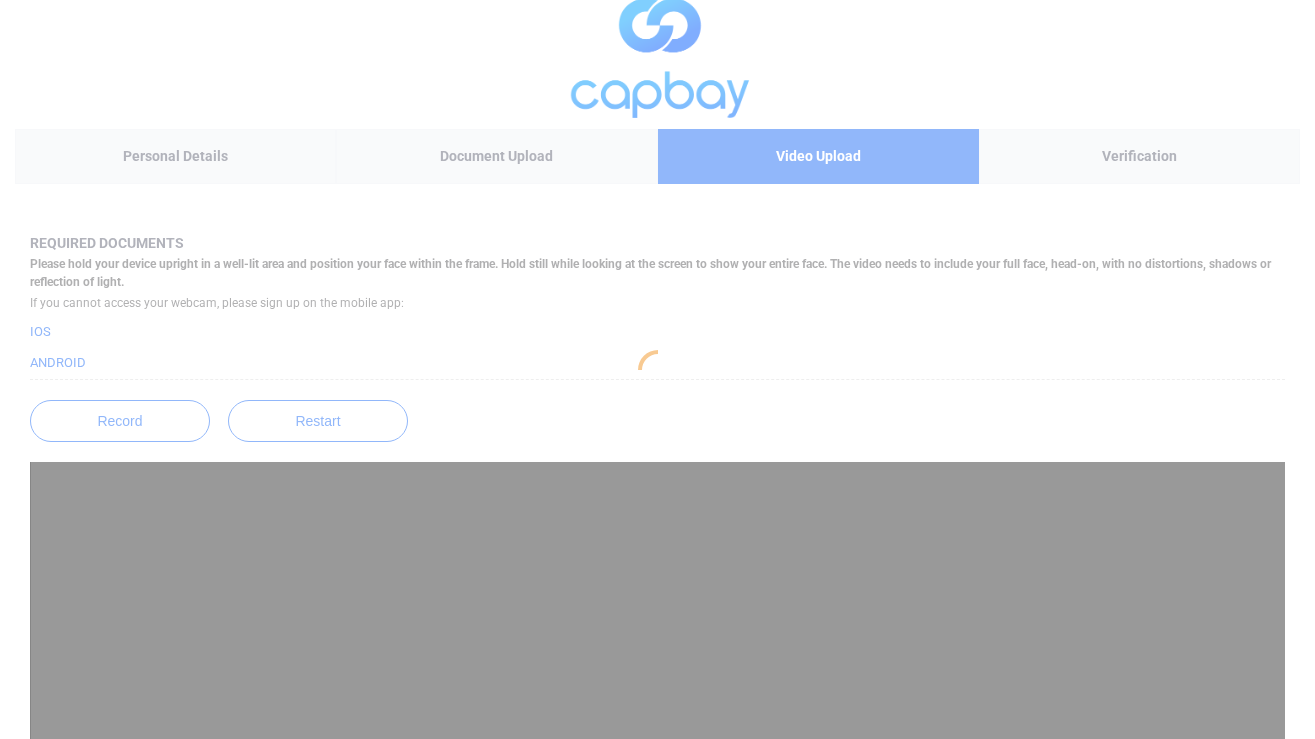 scroll, scrollTop: 0, scrollLeft: 0, axis: both 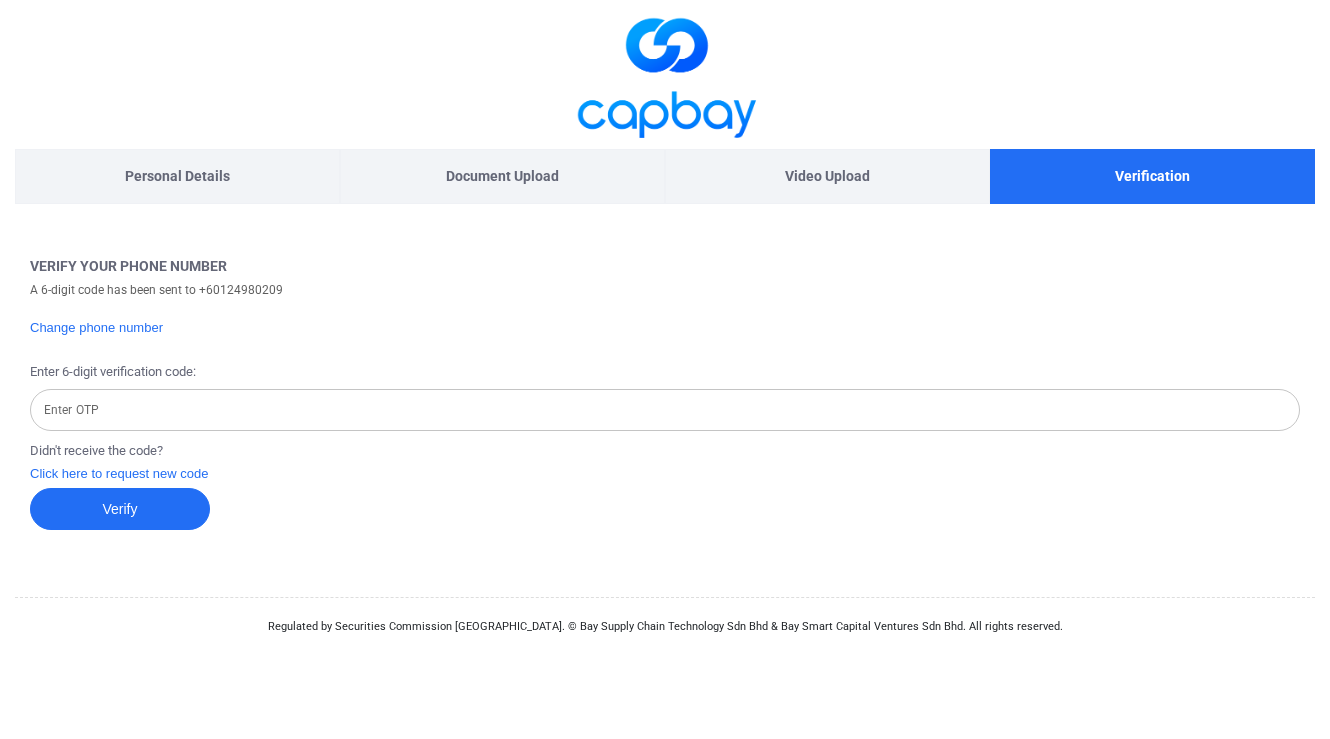 click on "Enter OTP" at bounding box center [665, 410] 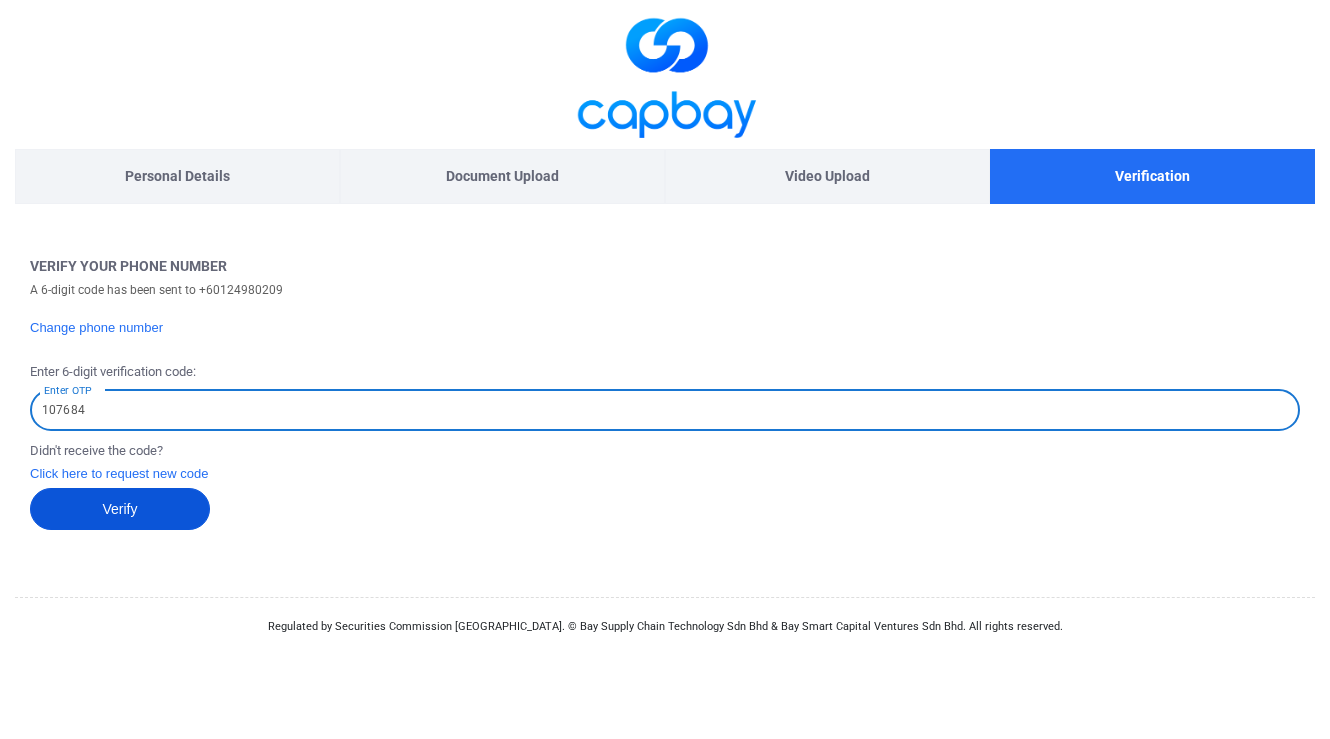 type on "107684" 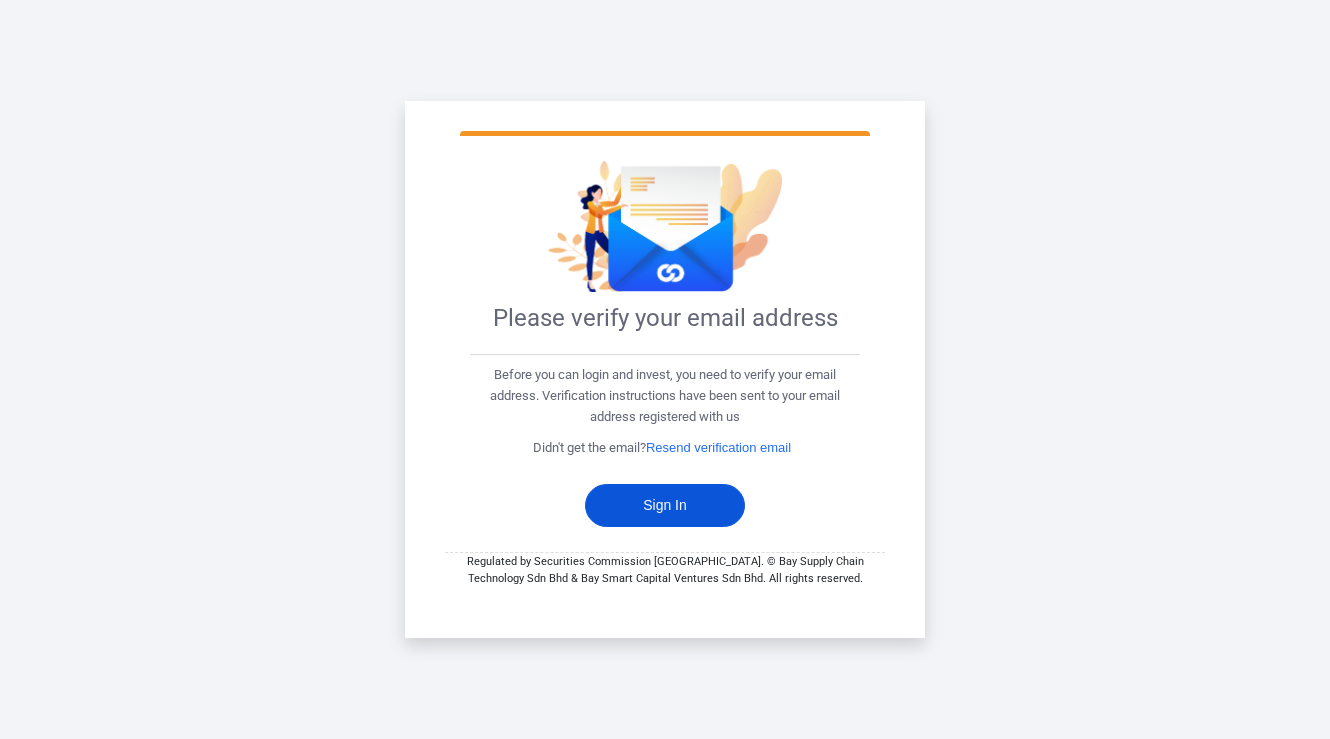 click on "Sign In" at bounding box center [665, 505] 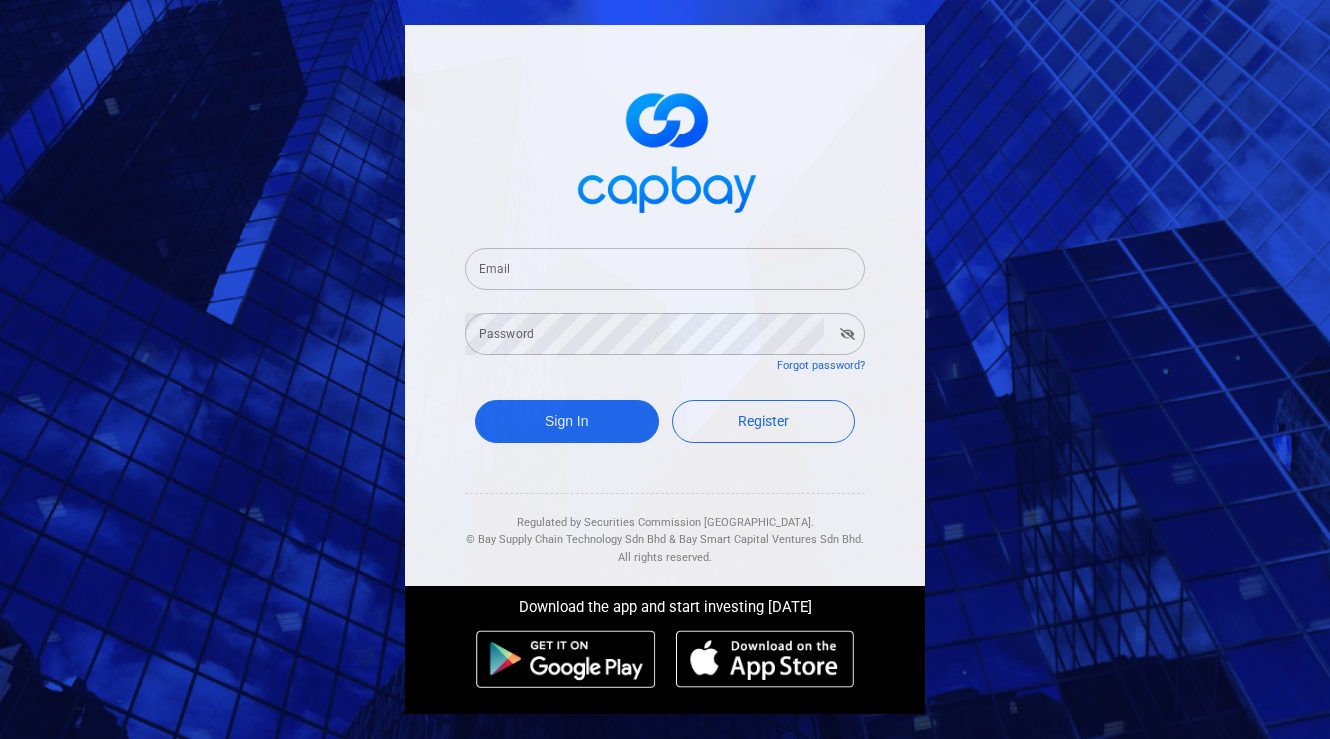 type on "[EMAIL_ADDRESS][DOMAIN_NAME]" 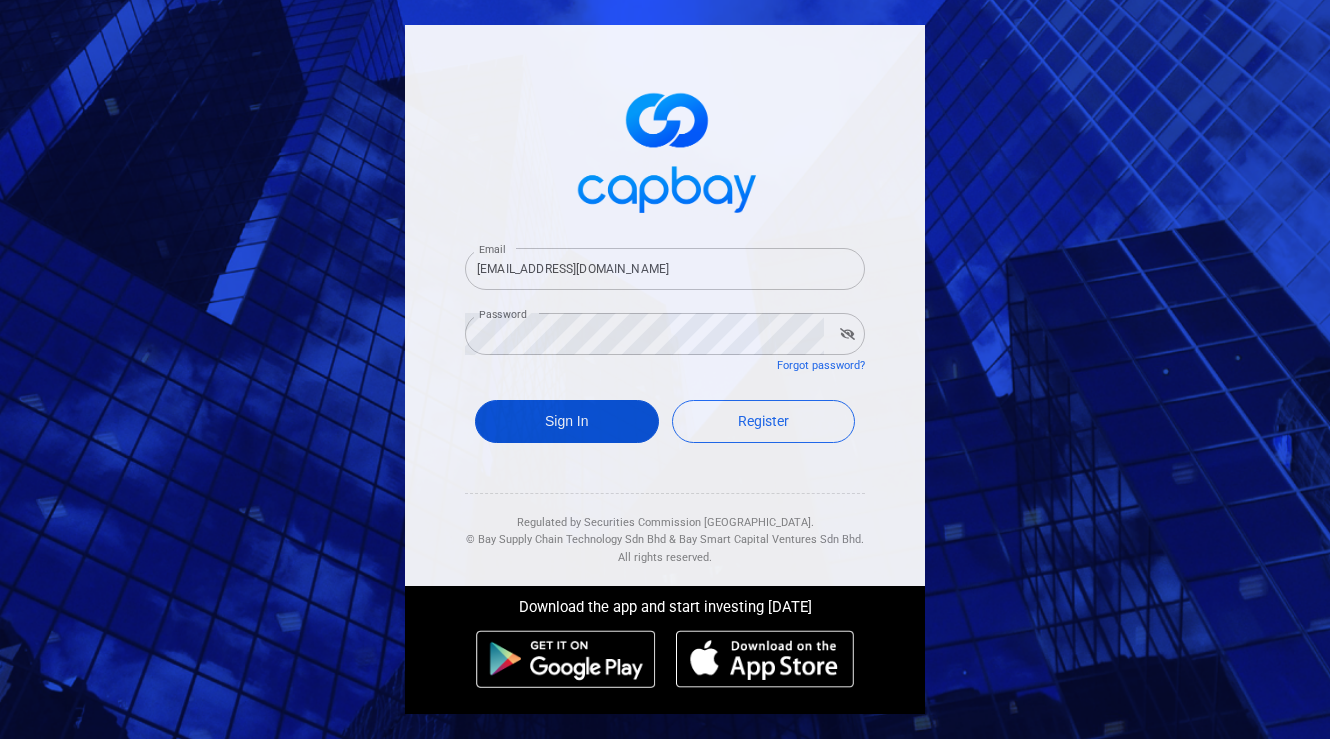 click on "Sign In" at bounding box center [567, 421] 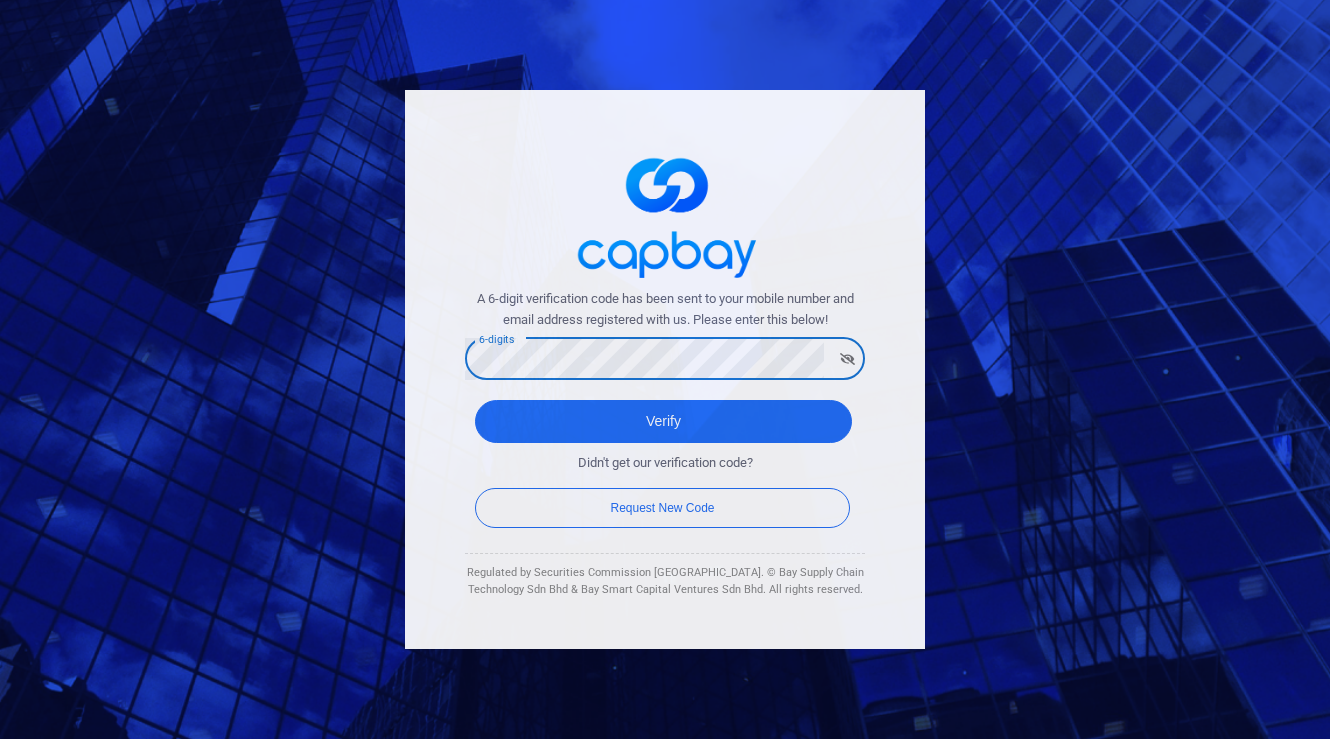 click on "Verify" at bounding box center [663, 421] 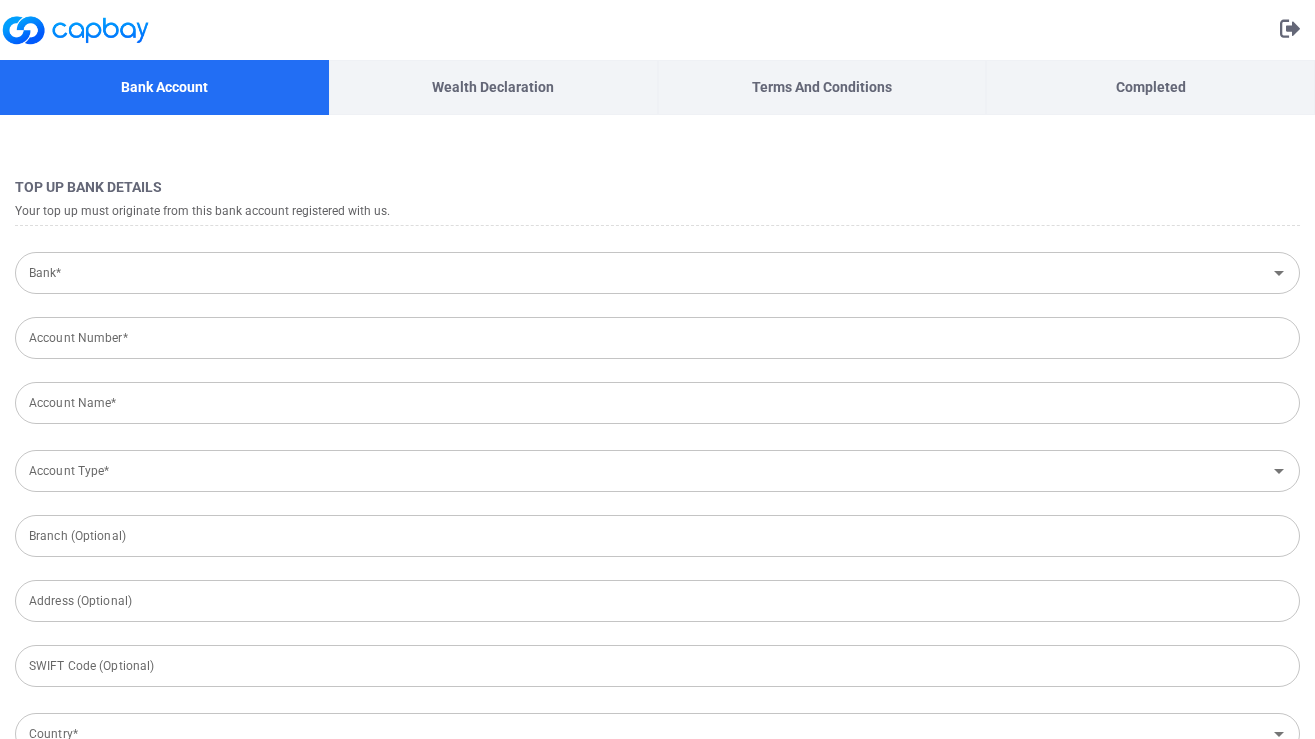 type on "[GEOGRAPHIC_DATA]" 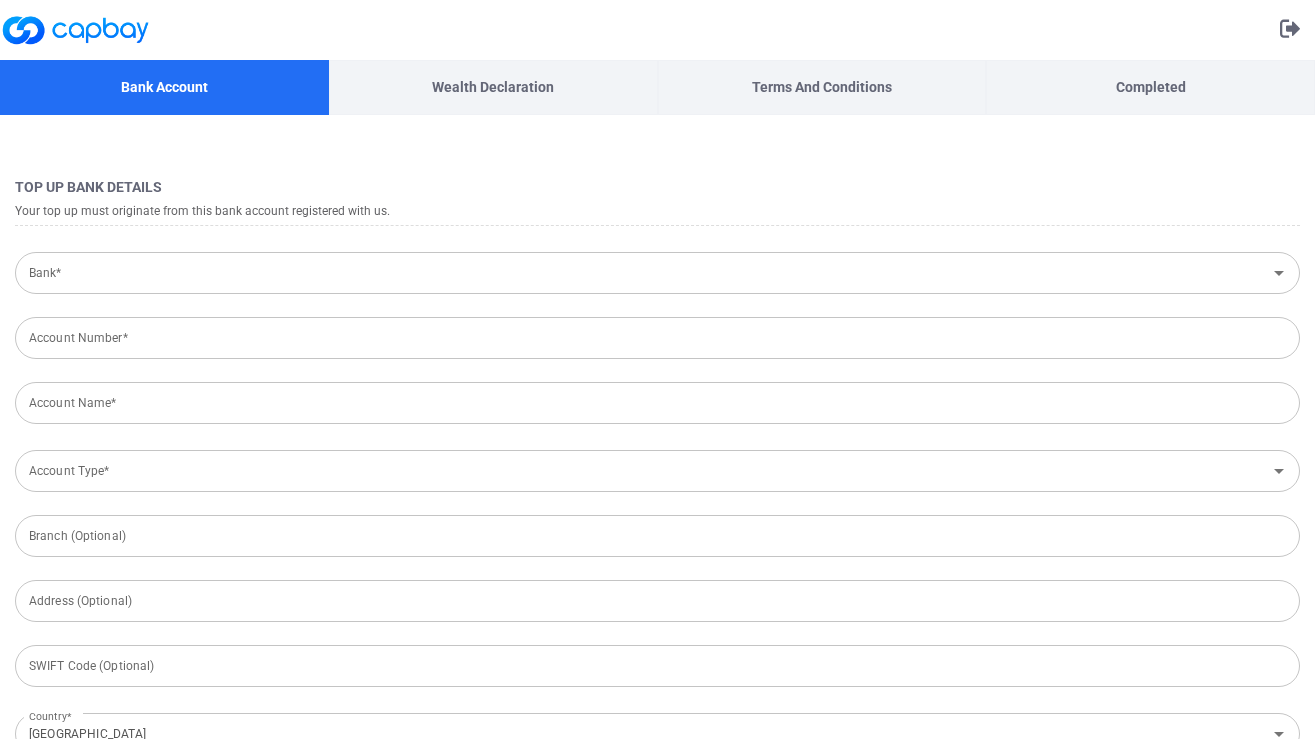 click on "Bank*" at bounding box center (641, 273) 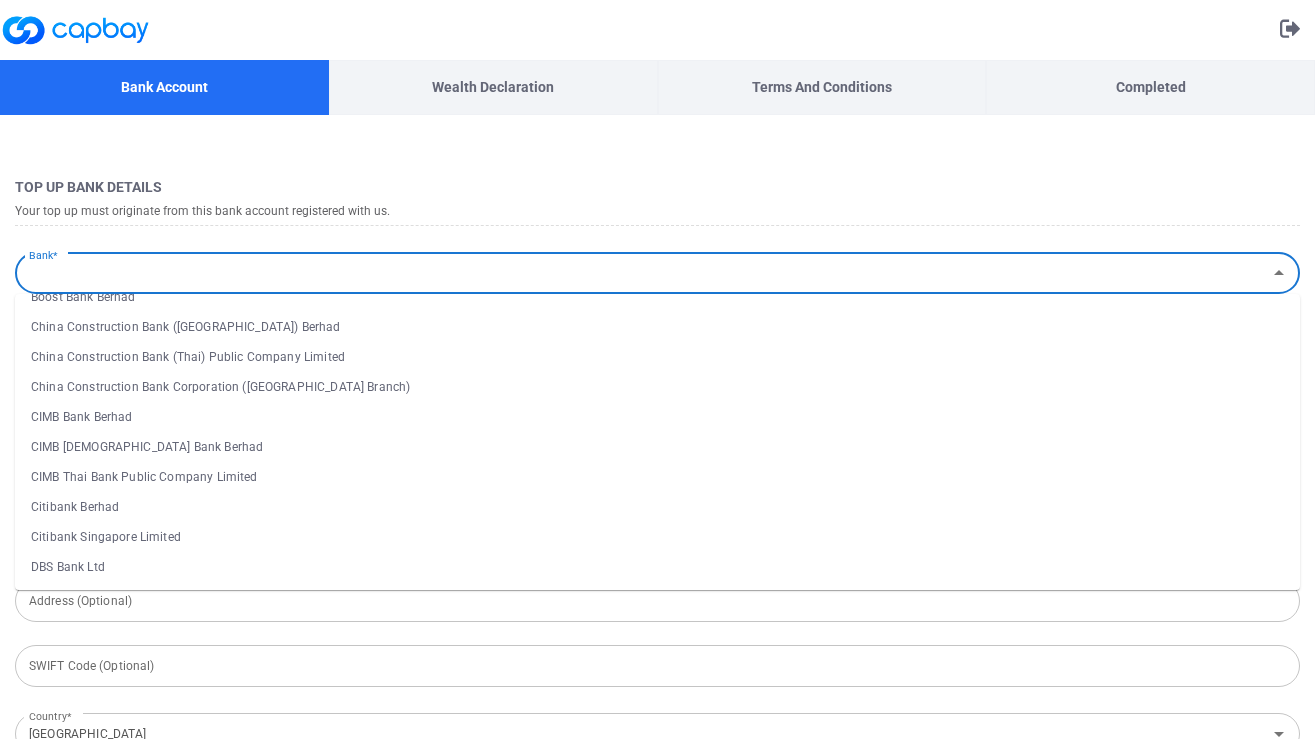 scroll, scrollTop: 834, scrollLeft: 0, axis: vertical 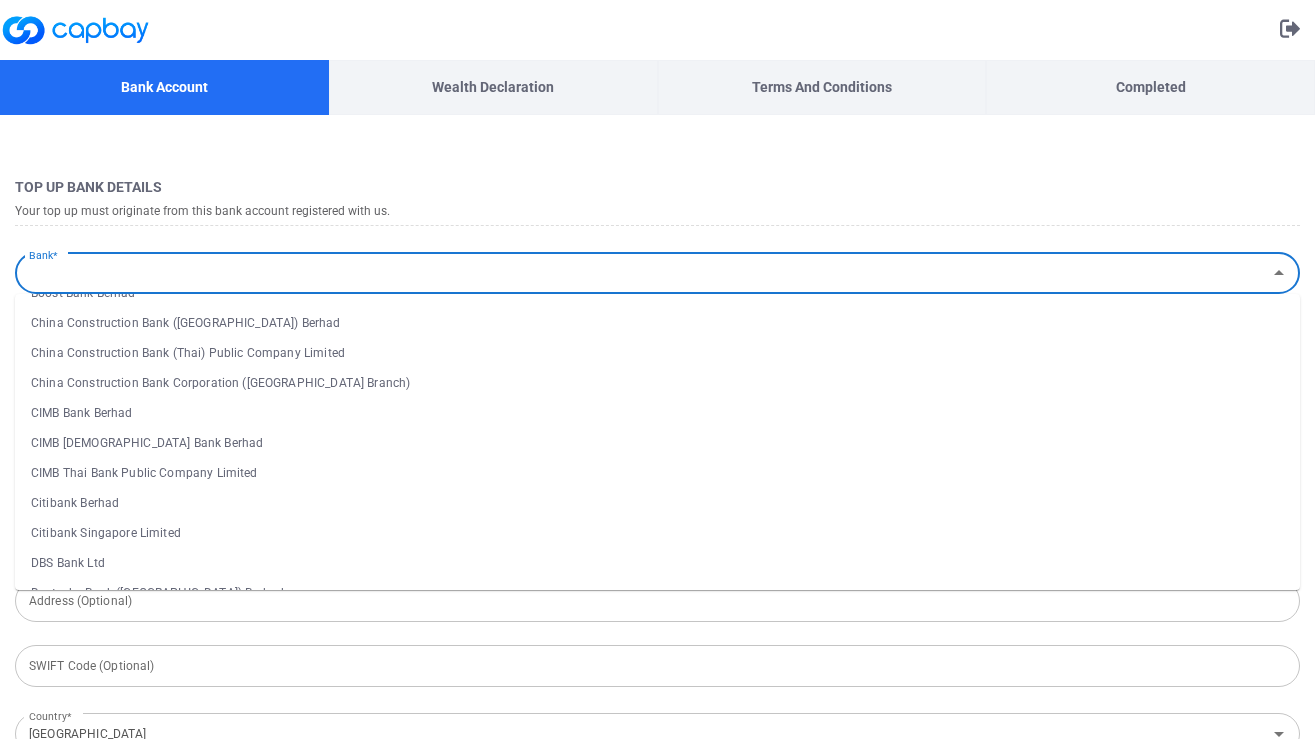 click on "CIMB Bank Berhad" at bounding box center (657, 413) 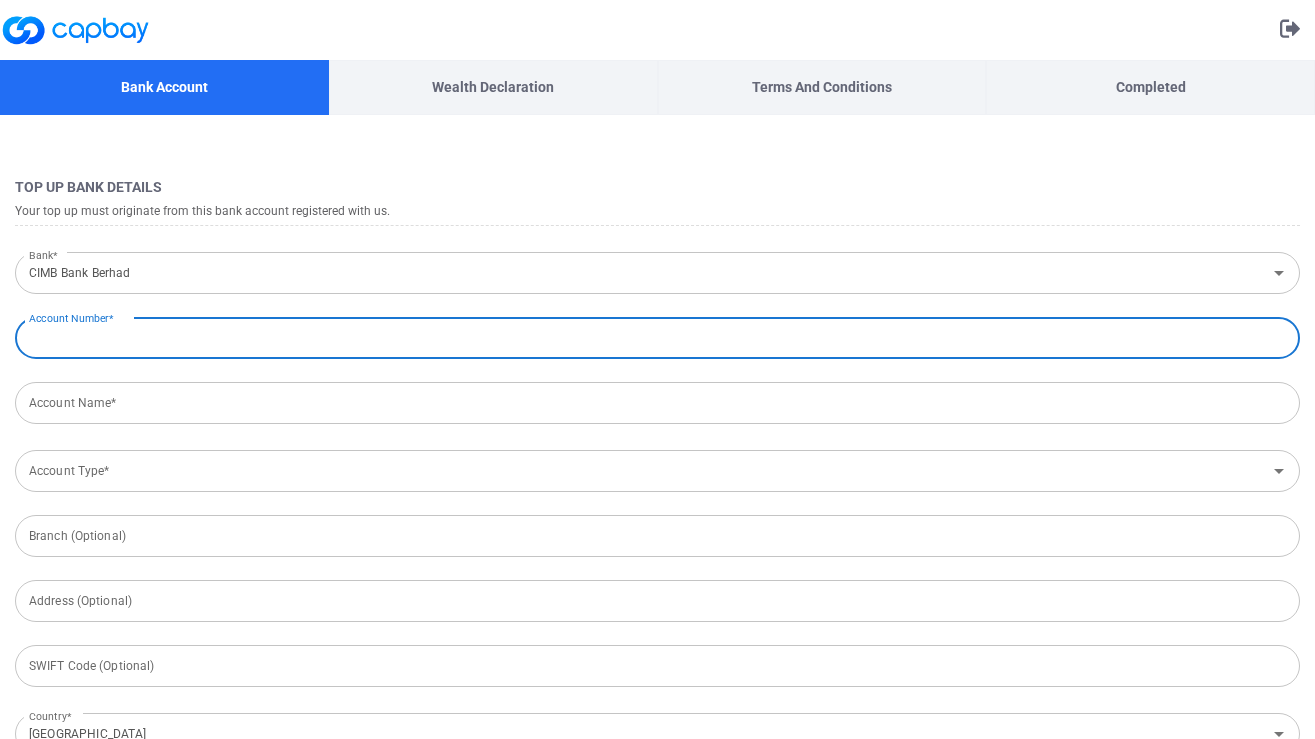click on "Account Number*" at bounding box center (657, 338) 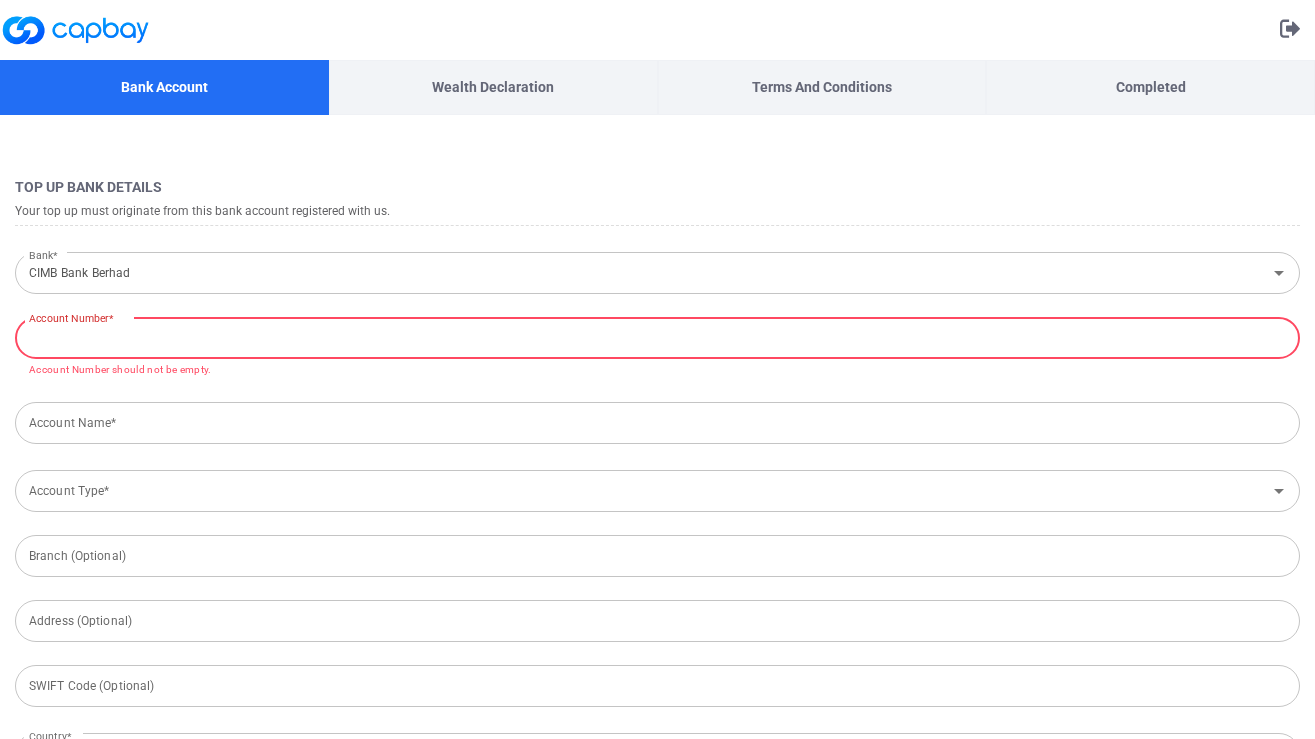 paste on "7021620675" 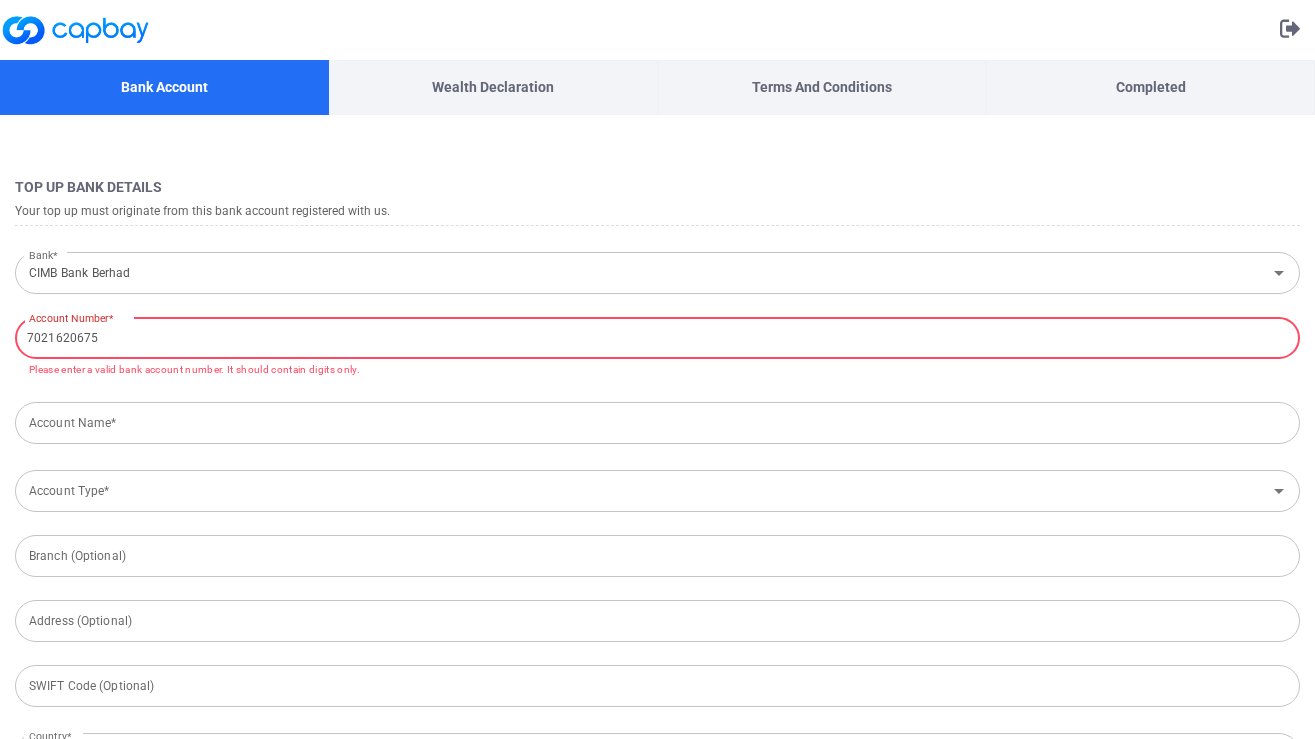 type on "7021620675" 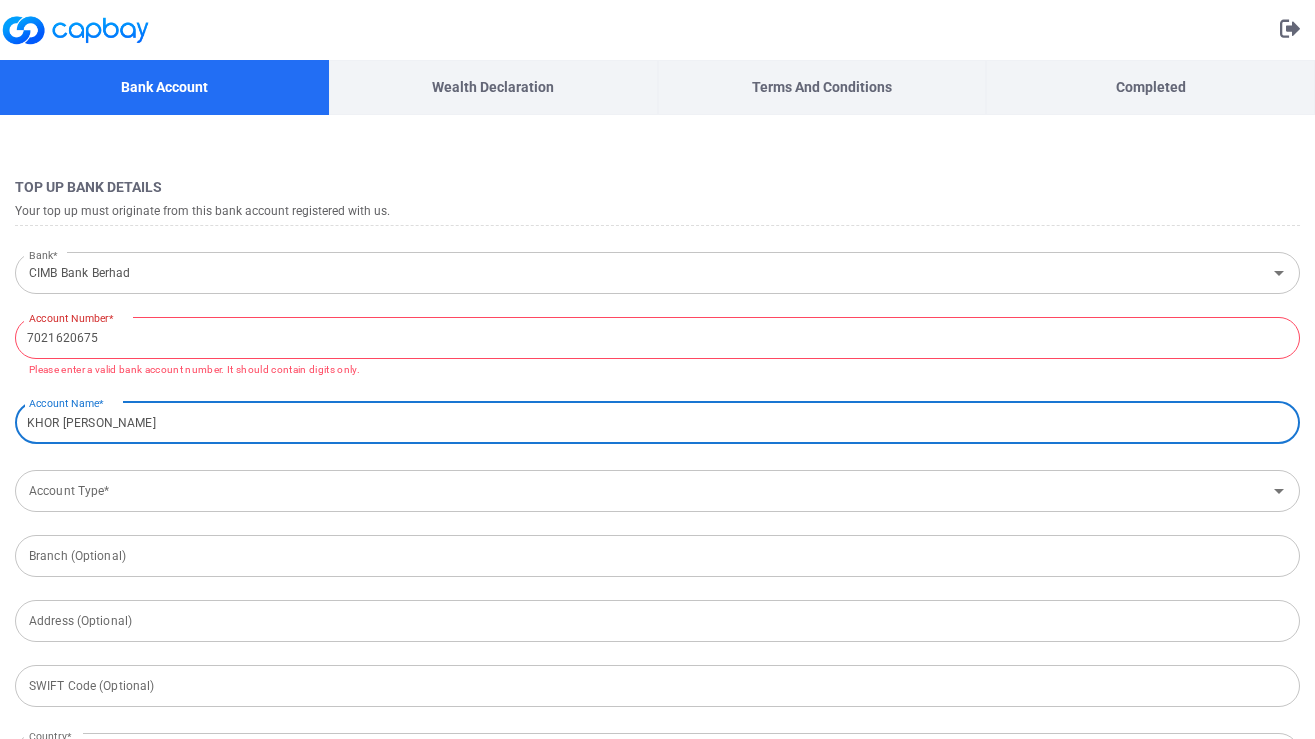 type on "KHOR [PERSON_NAME]" 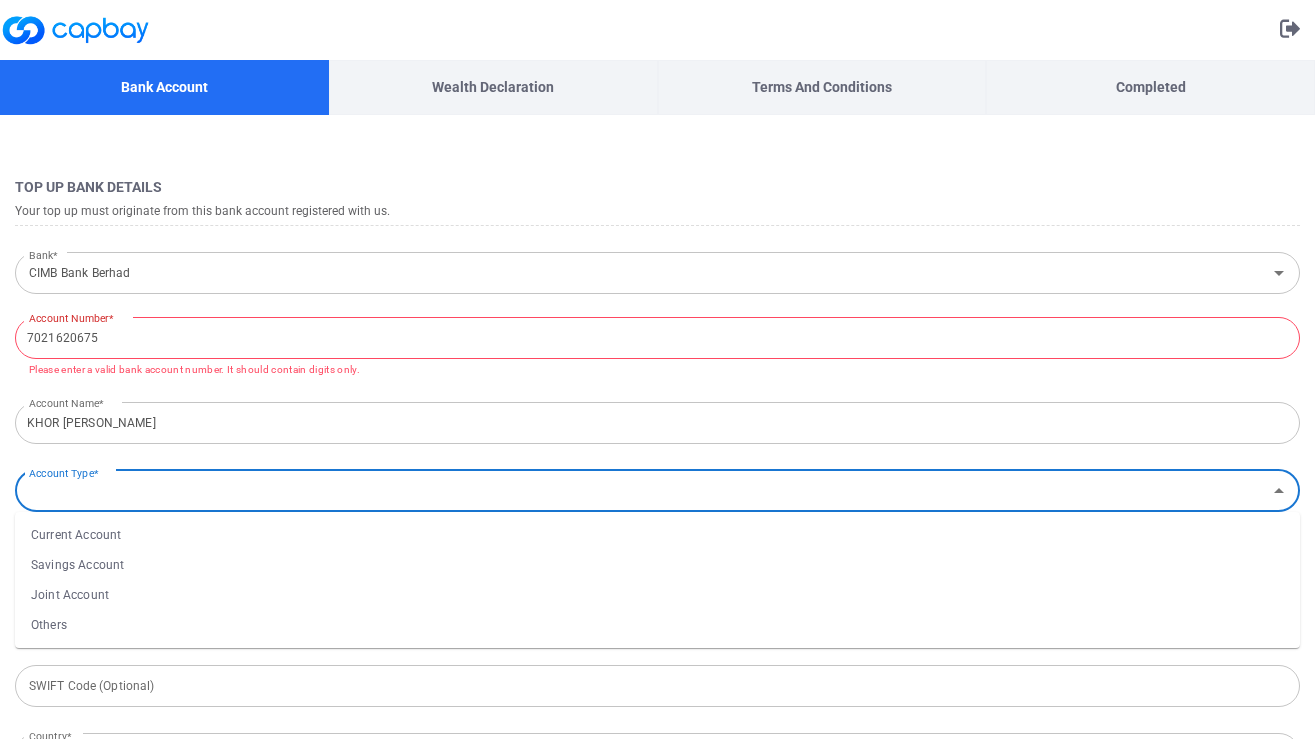 click on "Account Type*" at bounding box center (641, 490) 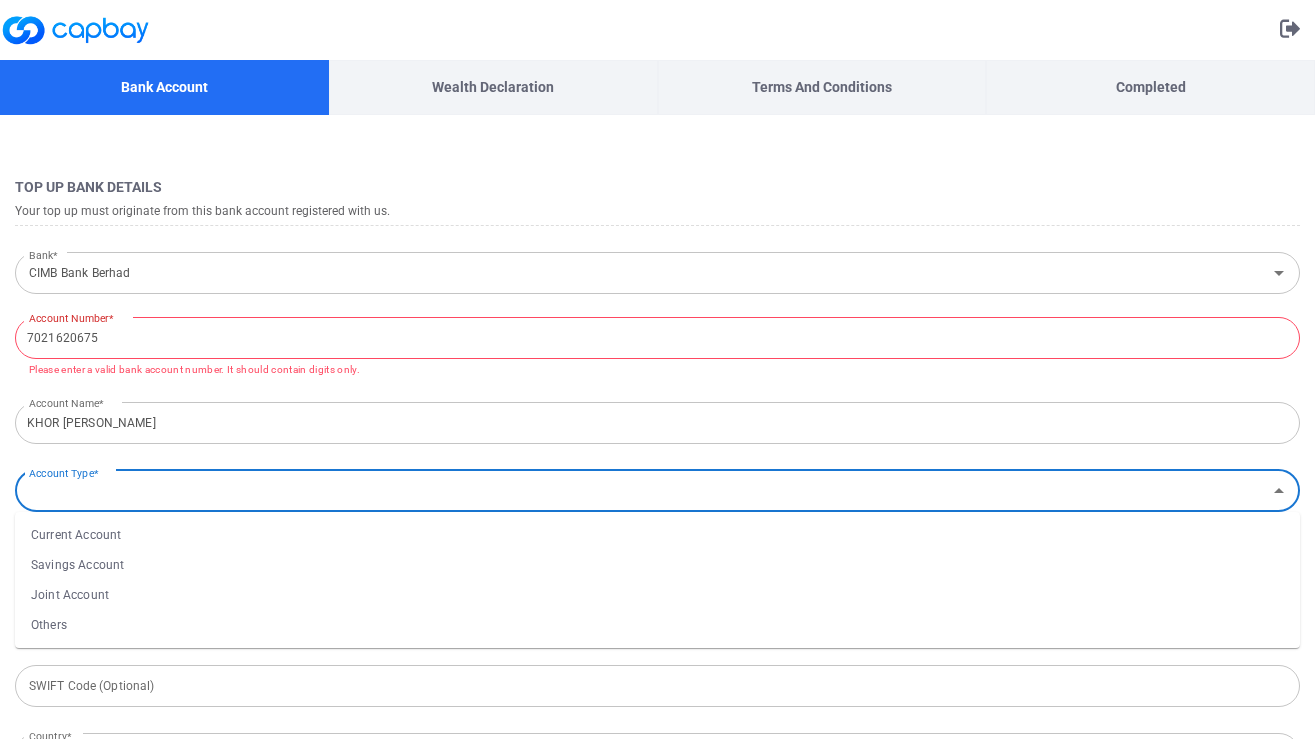 click on "Savings Account" at bounding box center [657, 565] 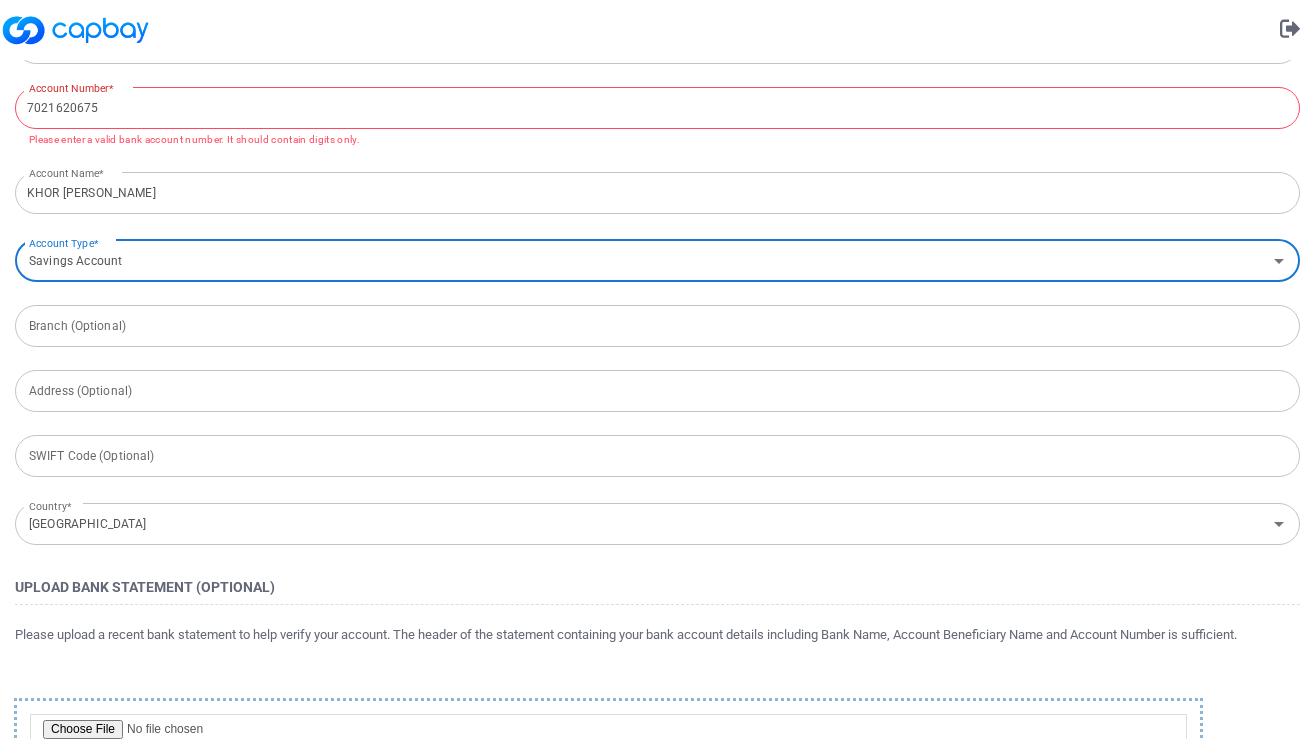 scroll, scrollTop: 358, scrollLeft: 0, axis: vertical 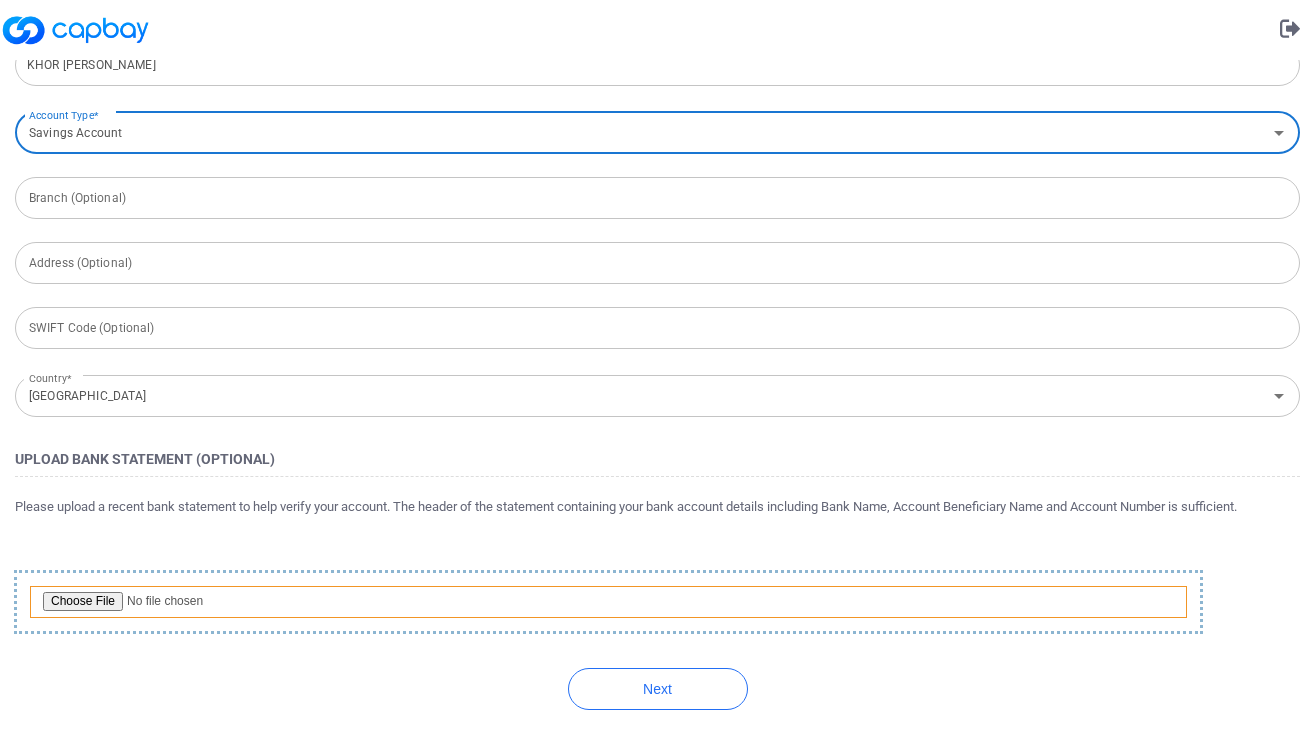 click at bounding box center [608, 602] 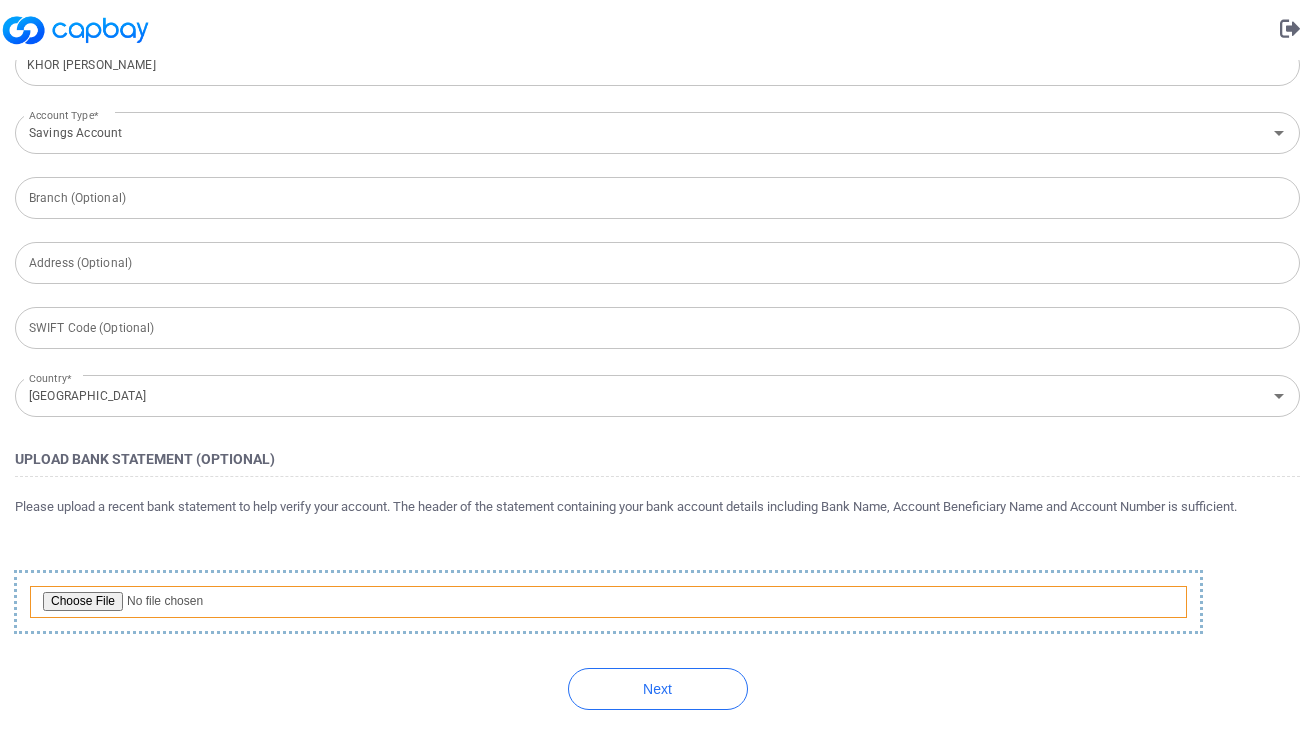 type on "C:\fakepath\CIMBClicks.pdf" 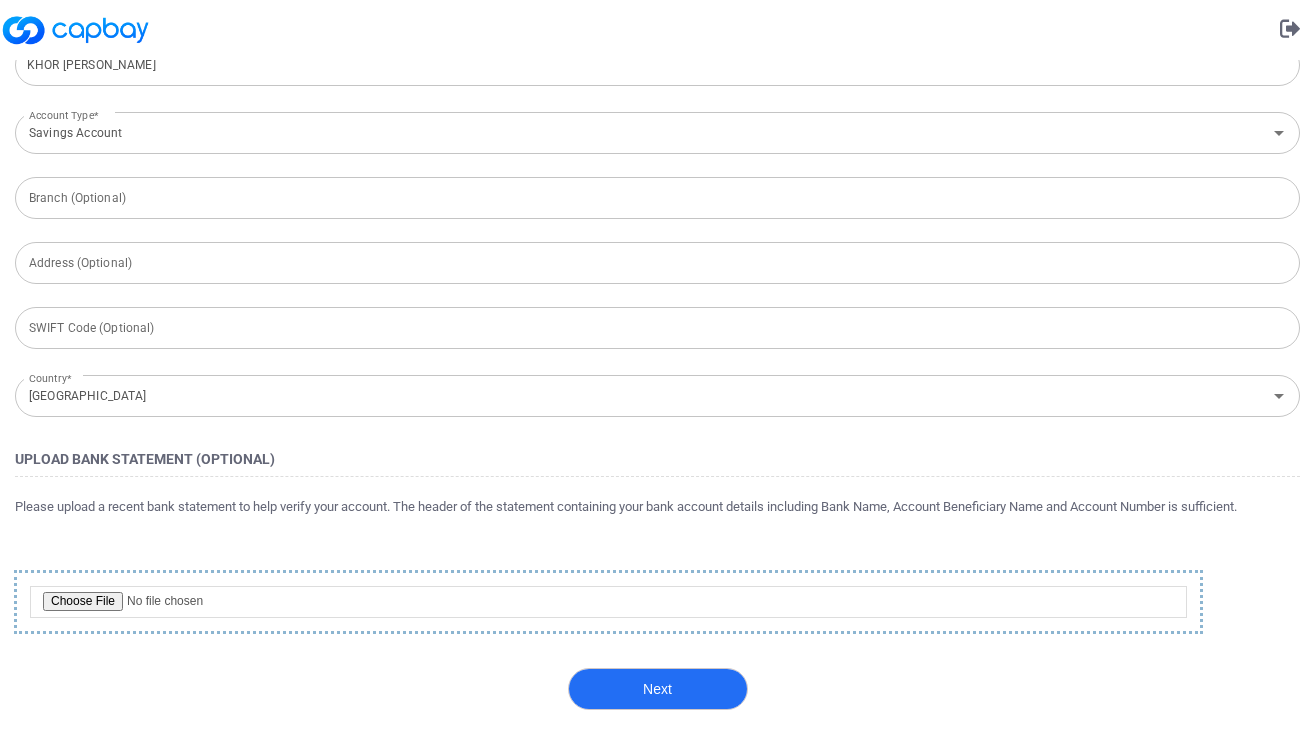 click on "Next" at bounding box center (658, 689) 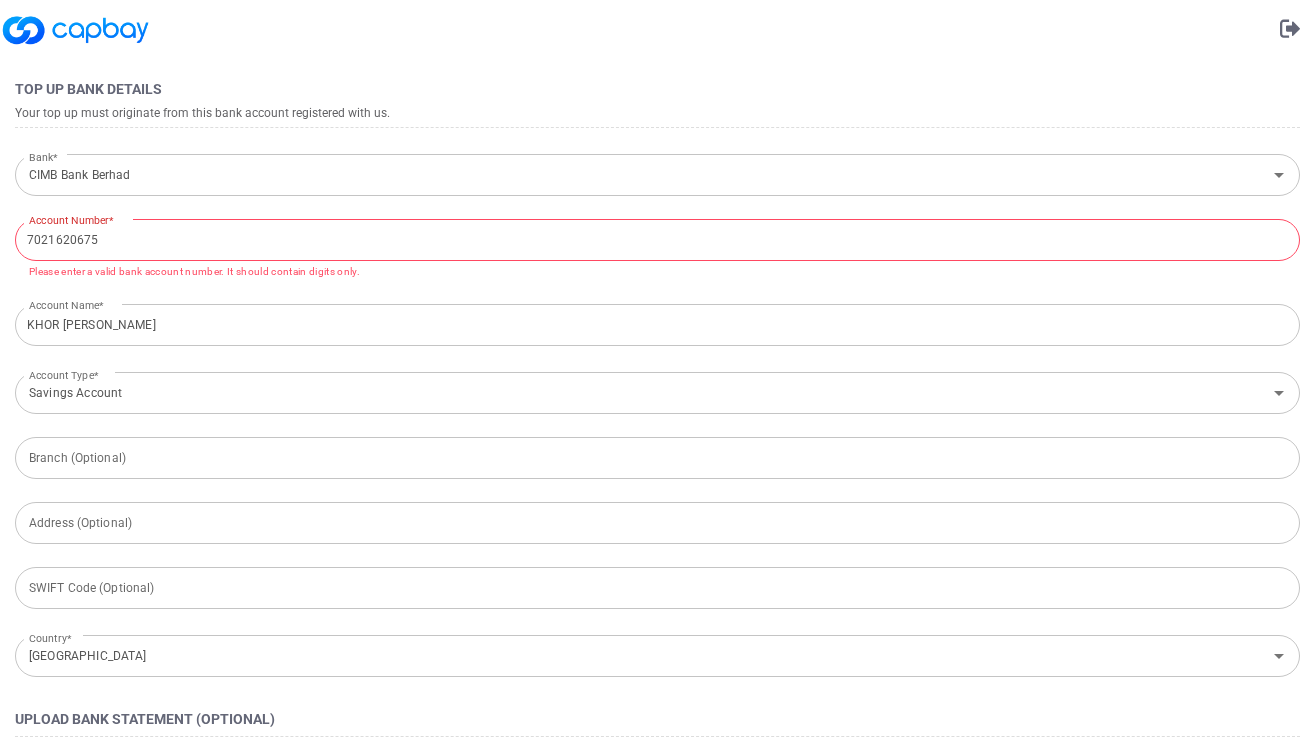 scroll, scrollTop: 0, scrollLeft: 0, axis: both 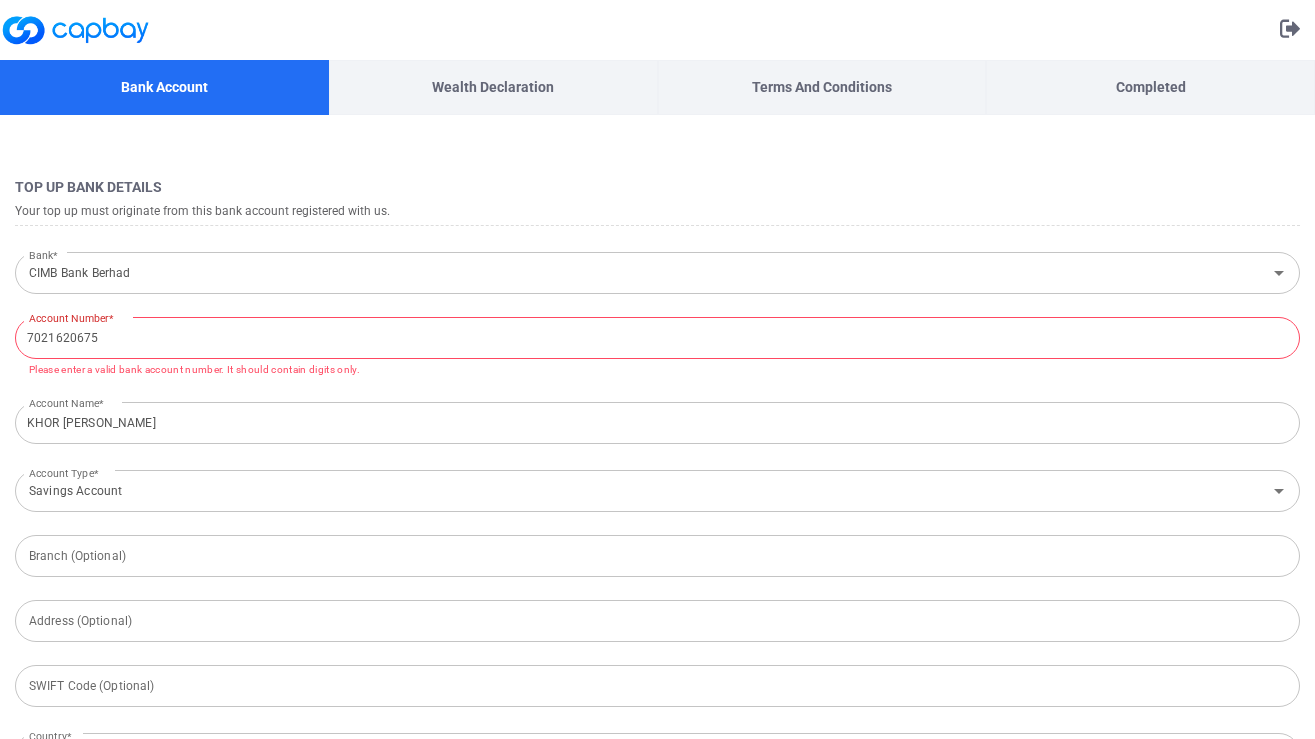 click on "7021620675" at bounding box center [657, 338] 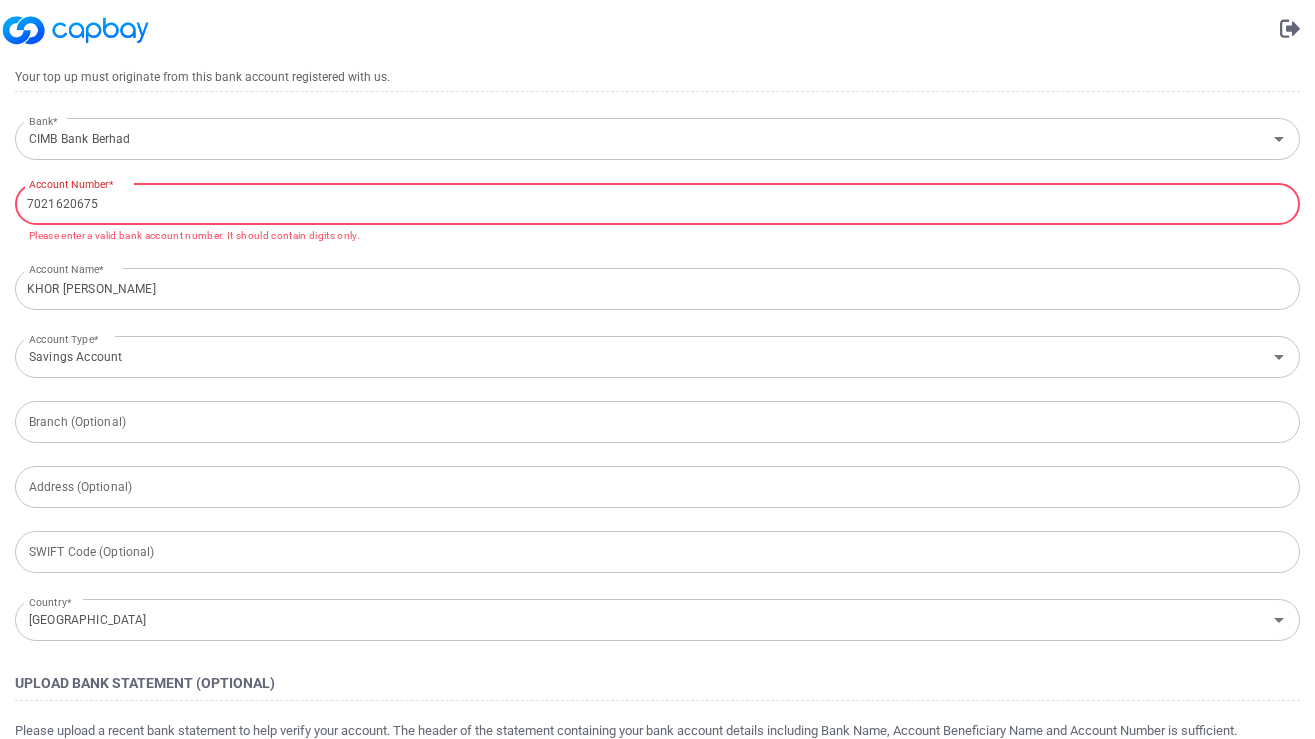 scroll, scrollTop: 358, scrollLeft: 0, axis: vertical 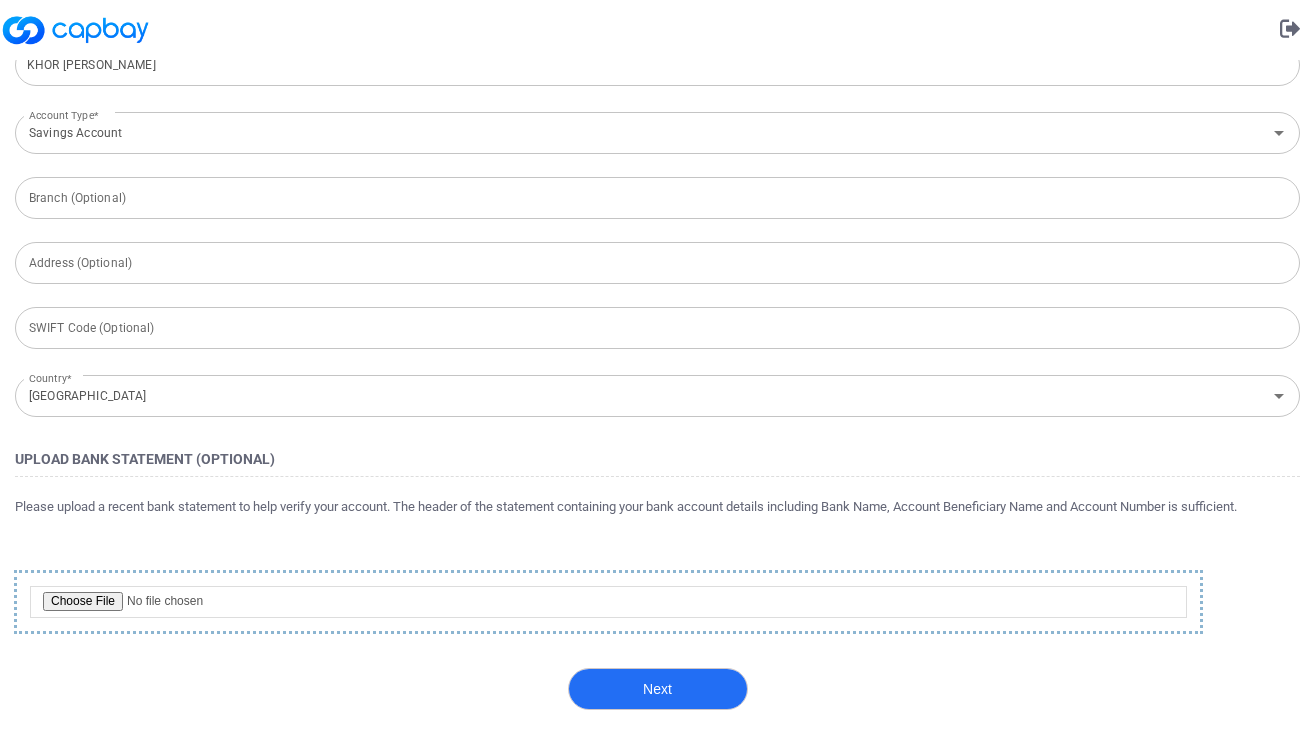 click on "Next" at bounding box center (658, 689) 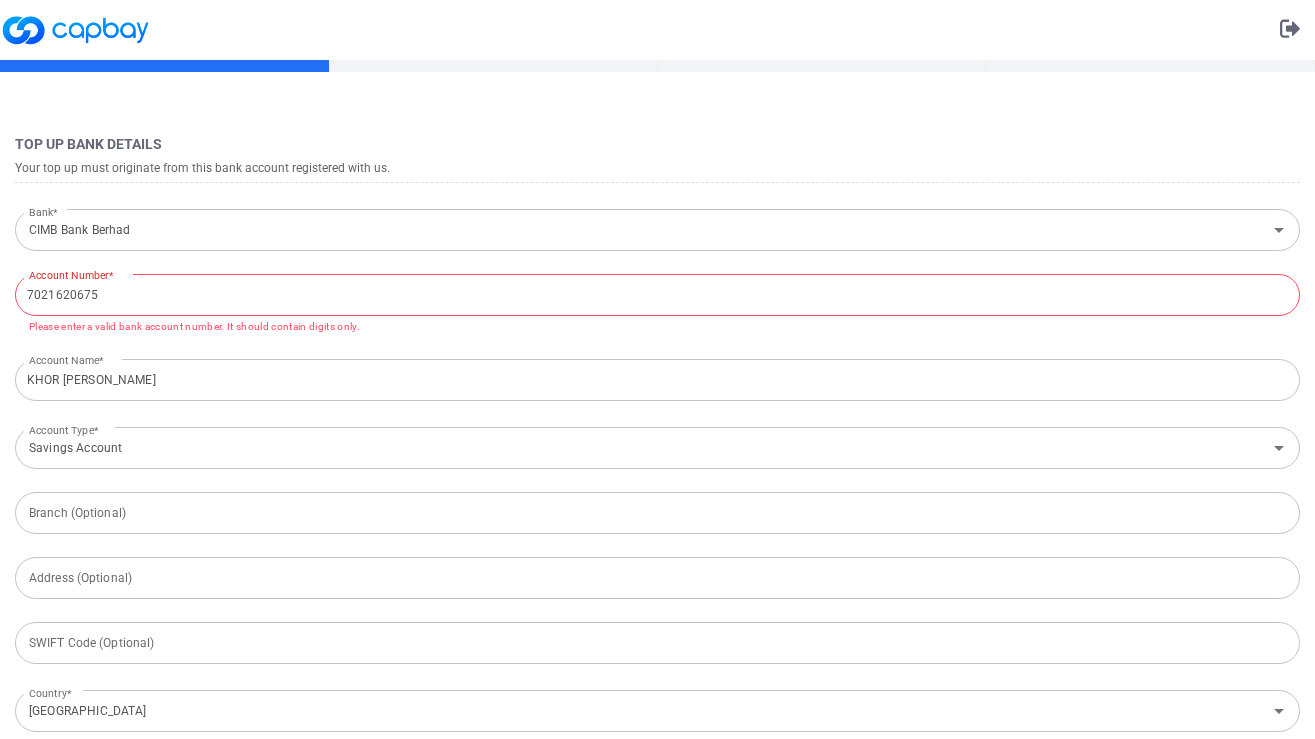 scroll, scrollTop: 0, scrollLeft: 0, axis: both 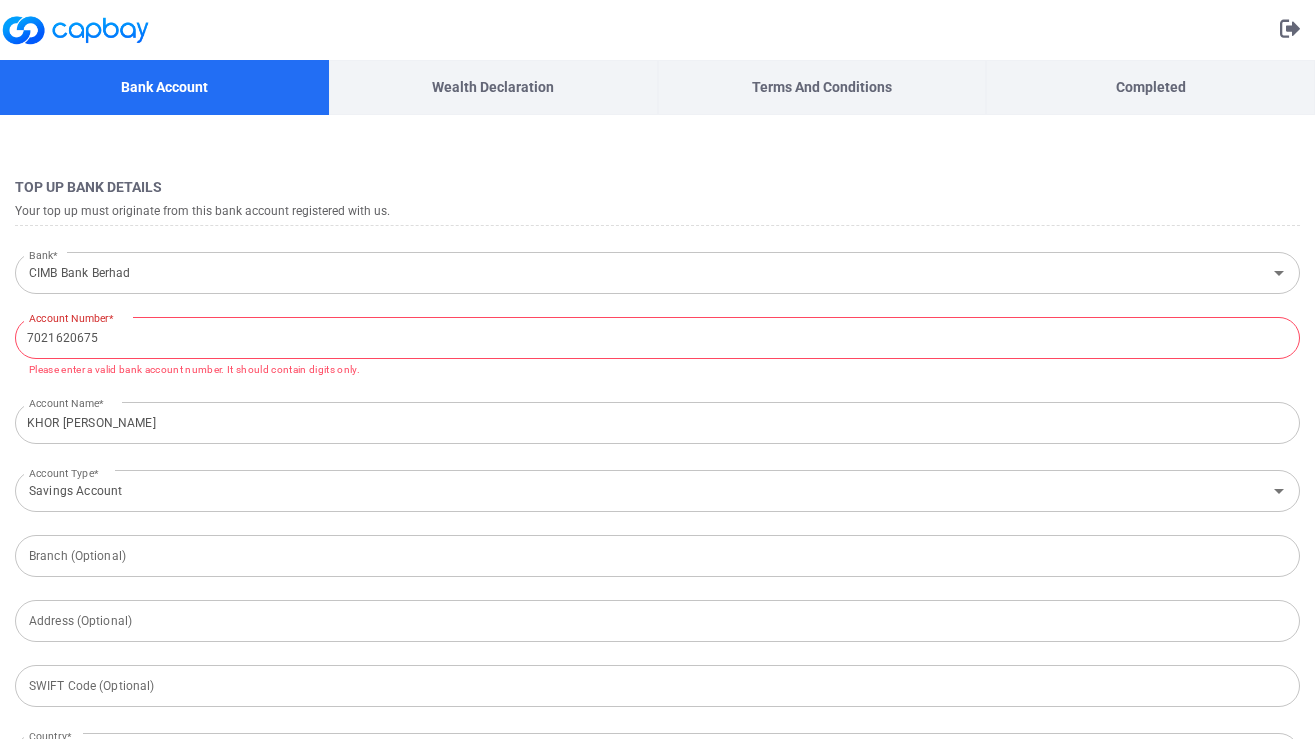 click on "7021620675" at bounding box center (657, 338) 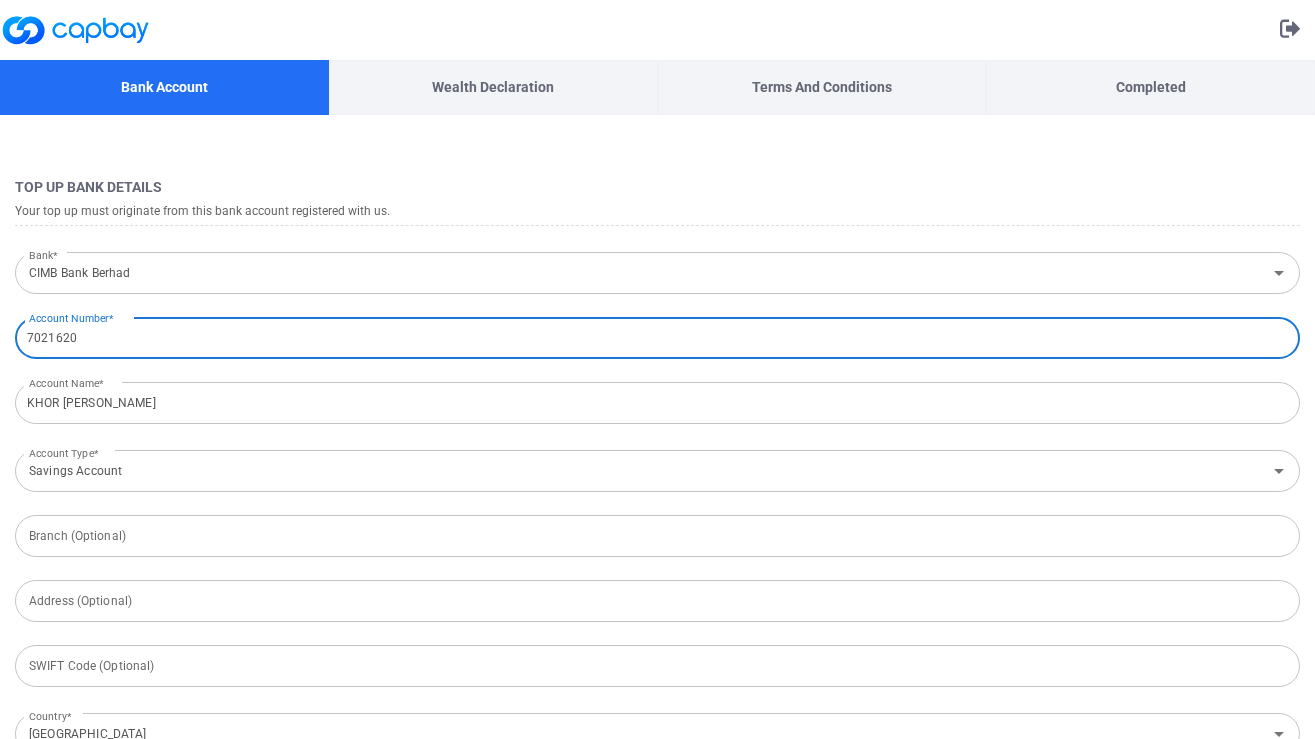 click on "7021620" at bounding box center [657, 338] 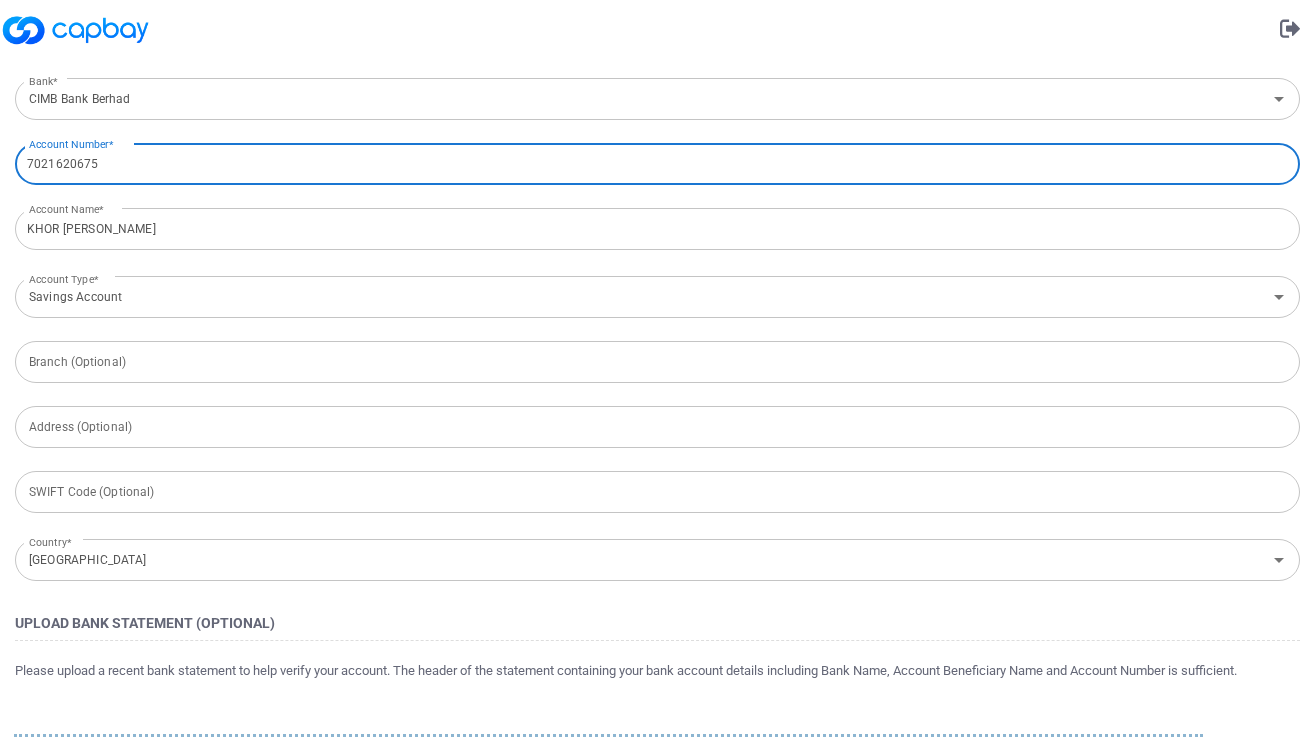 scroll, scrollTop: 339, scrollLeft: 0, axis: vertical 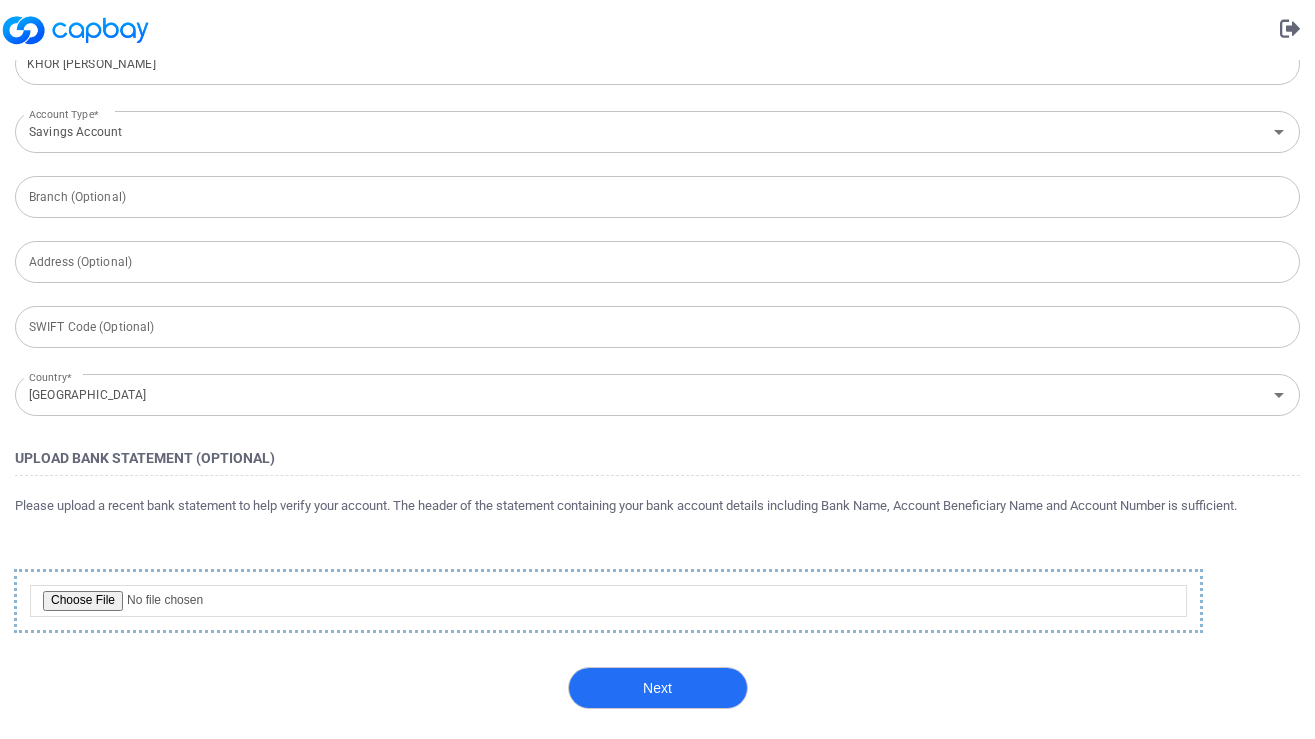 type on "7021620675" 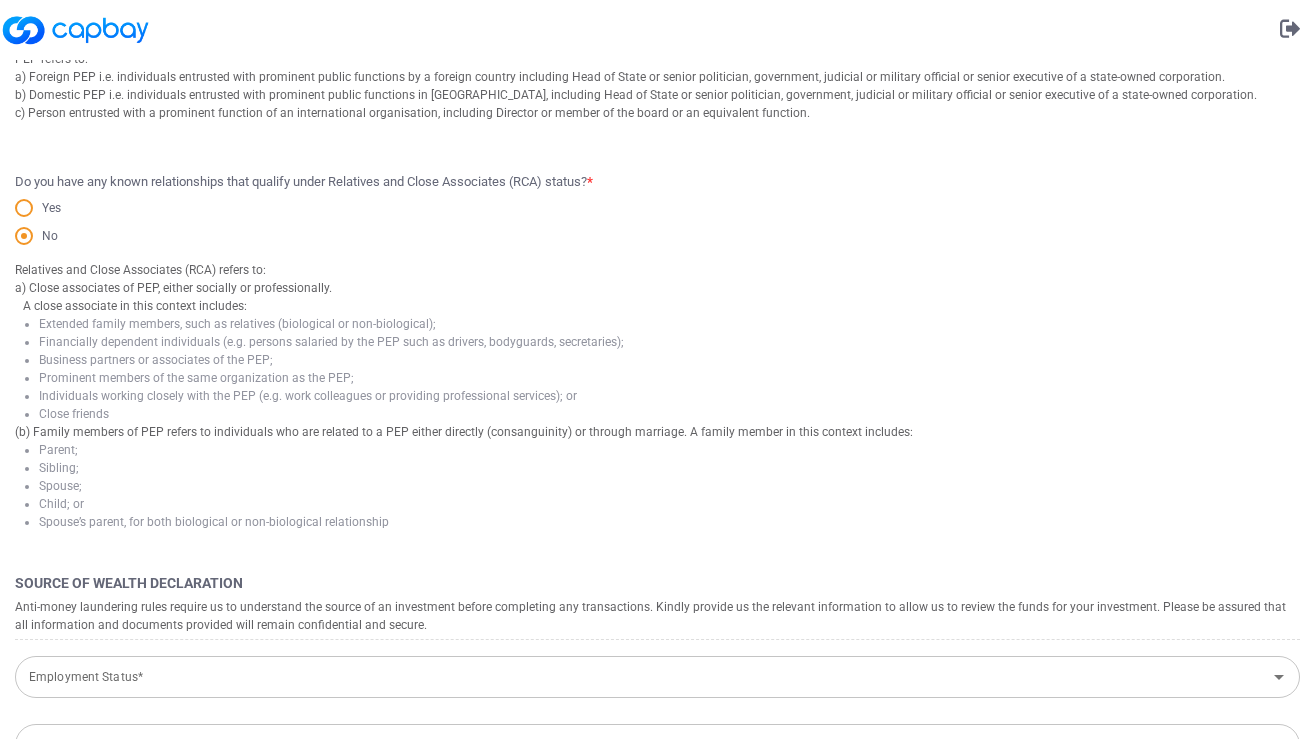 scroll, scrollTop: 0, scrollLeft: 0, axis: both 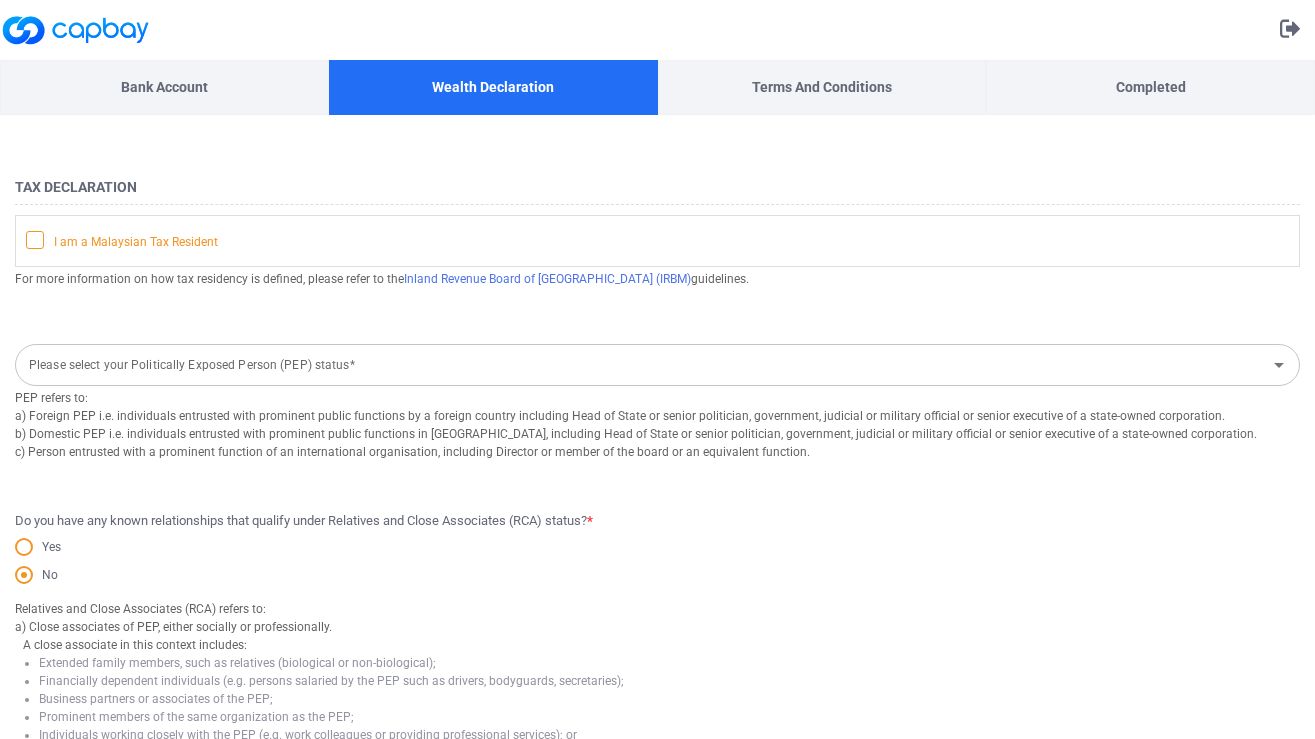 click 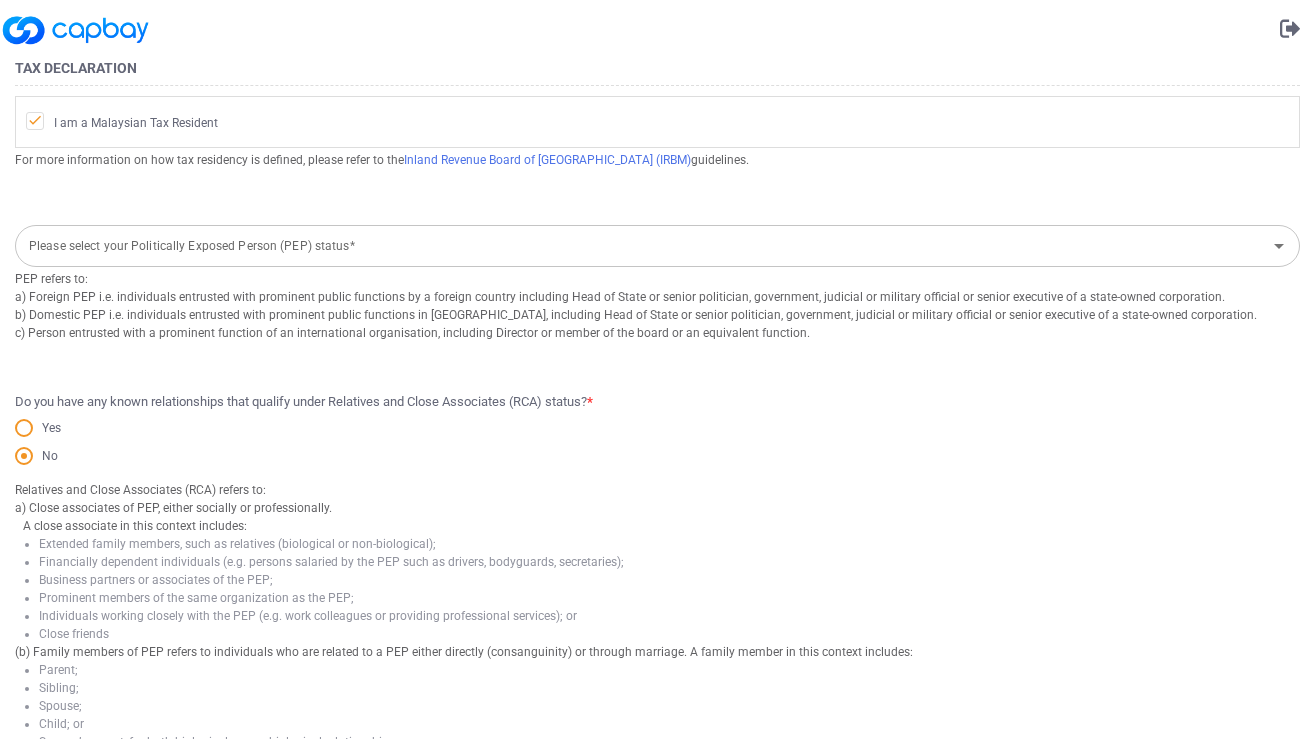 scroll, scrollTop: 129, scrollLeft: 0, axis: vertical 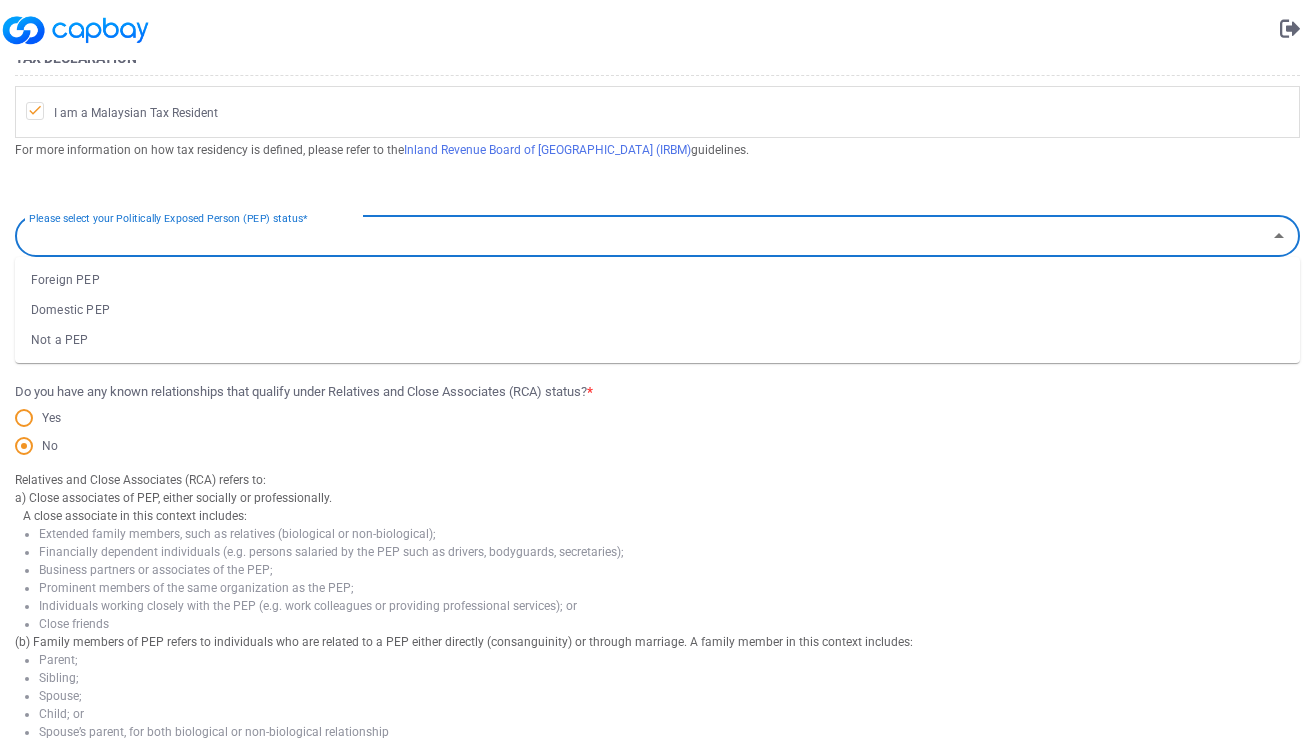 click on "Please select your Politically Exposed Person (PEP) status*" at bounding box center [641, 236] 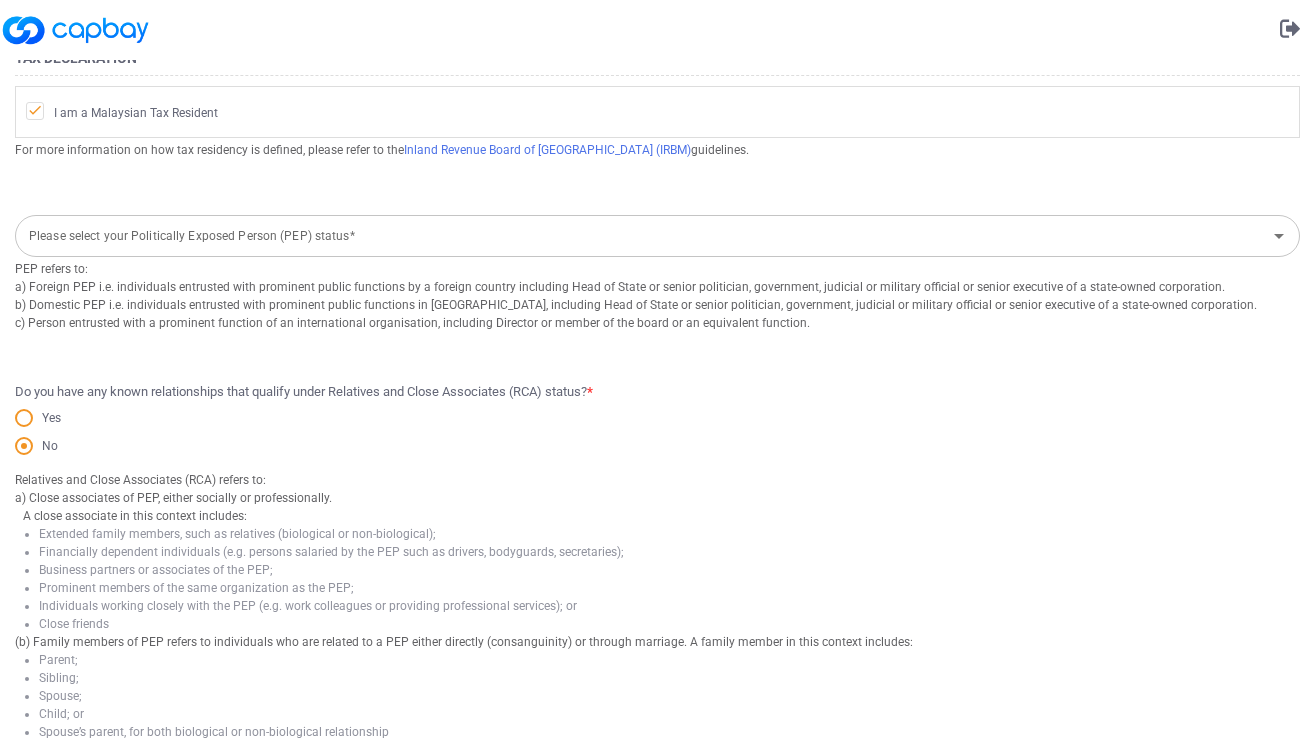 click on "A close associate in this context includes:" at bounding box center [657, 516] 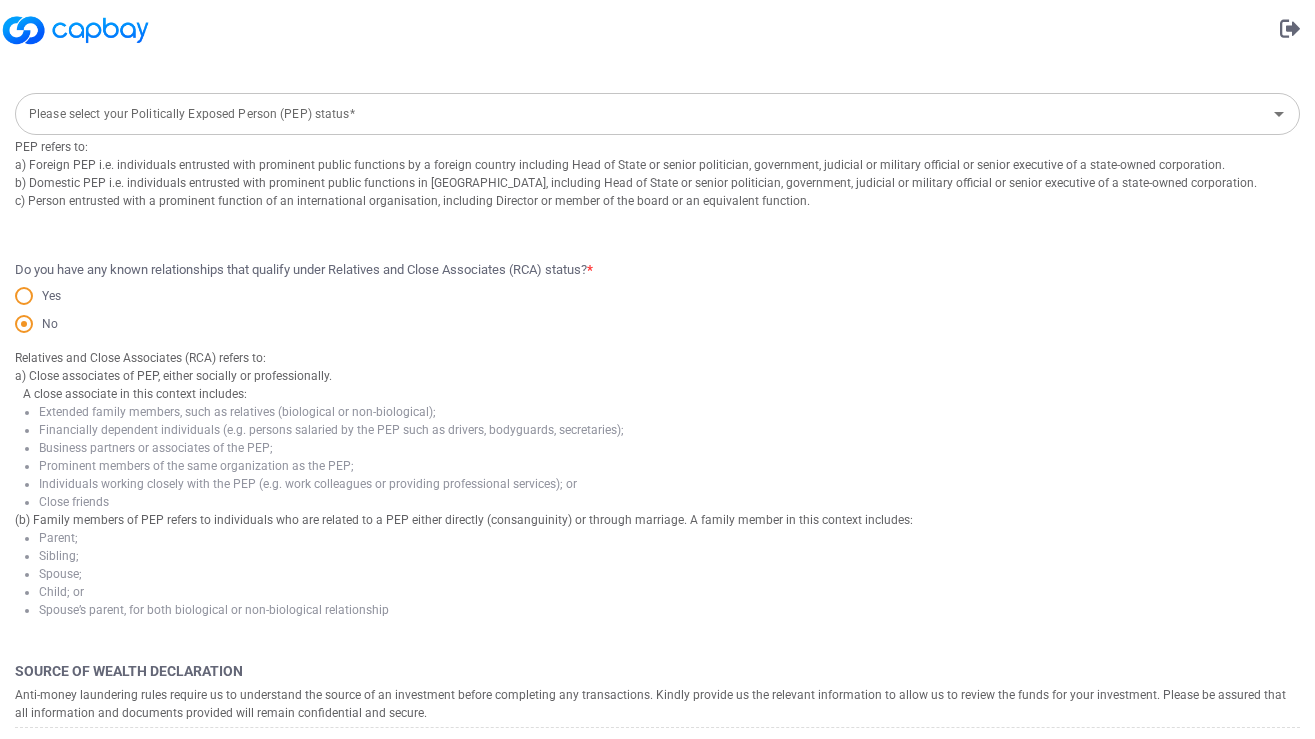 scroll, scrollTop: 254, scrollLeft: 0, axis: vertical 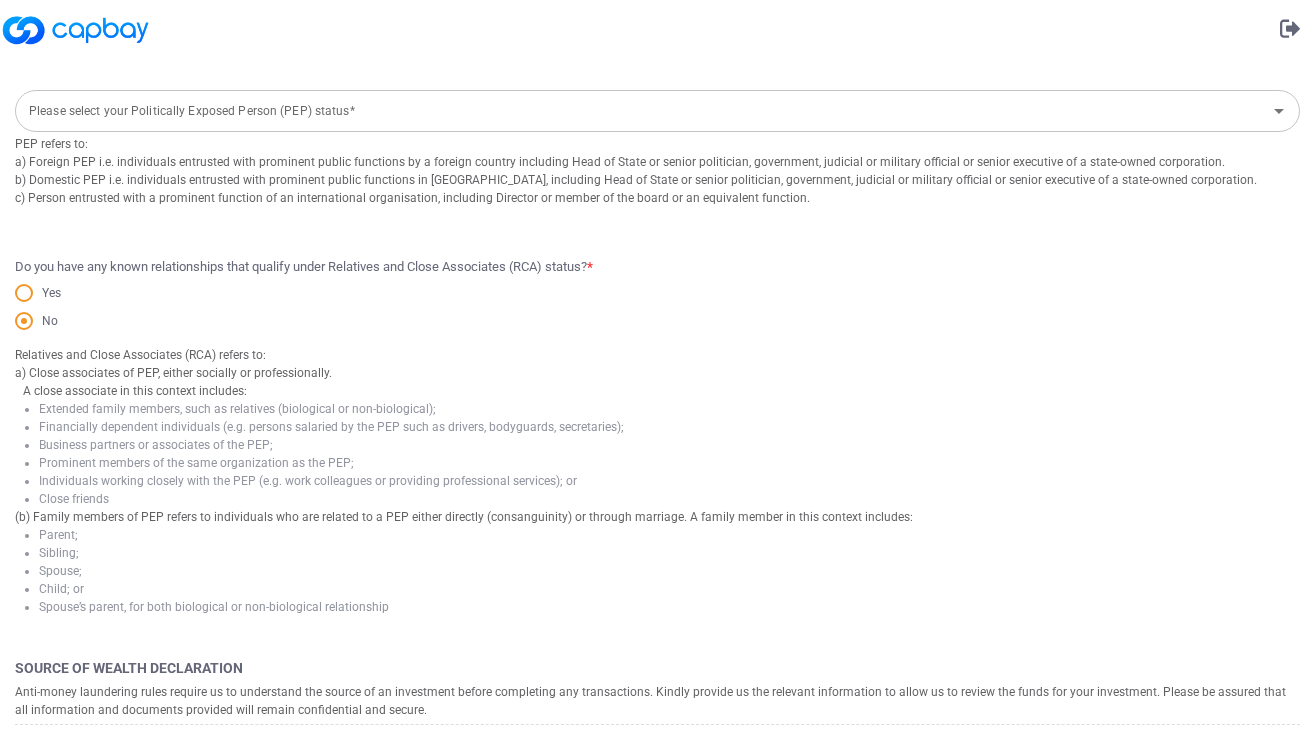 click on "Please select your Politically Exposed Person (PEP) status*" at bounding box center [641, 111] 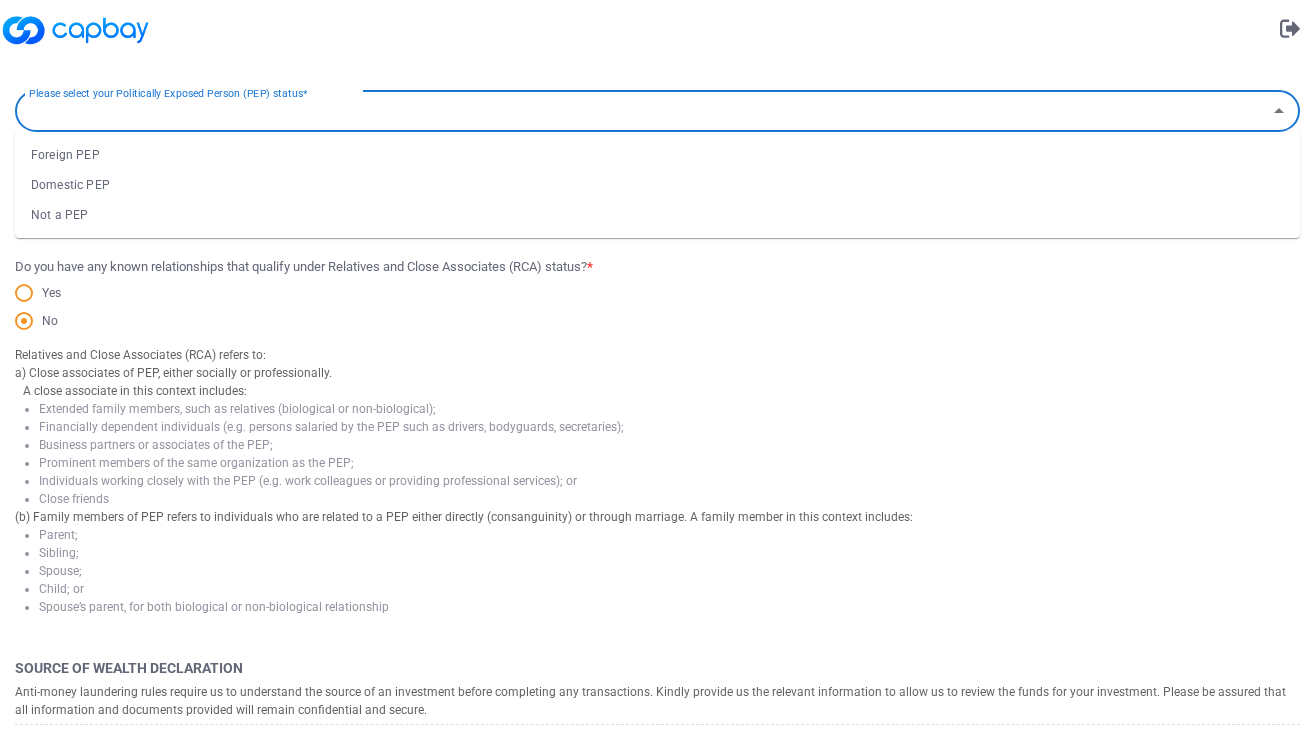 click on "Not a PEP" at bounding box center (657, 215) 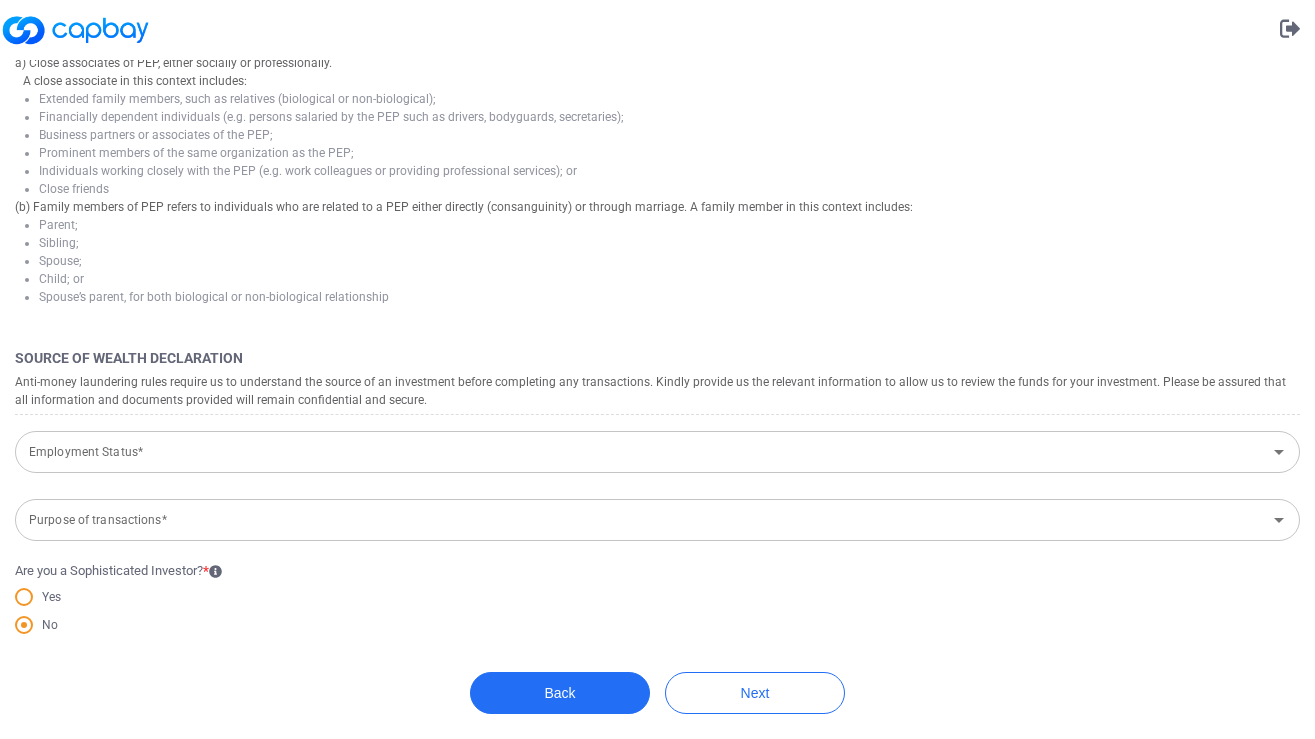 scroll, scrollTop: 570, scrollLeft: 0, axis: vertical 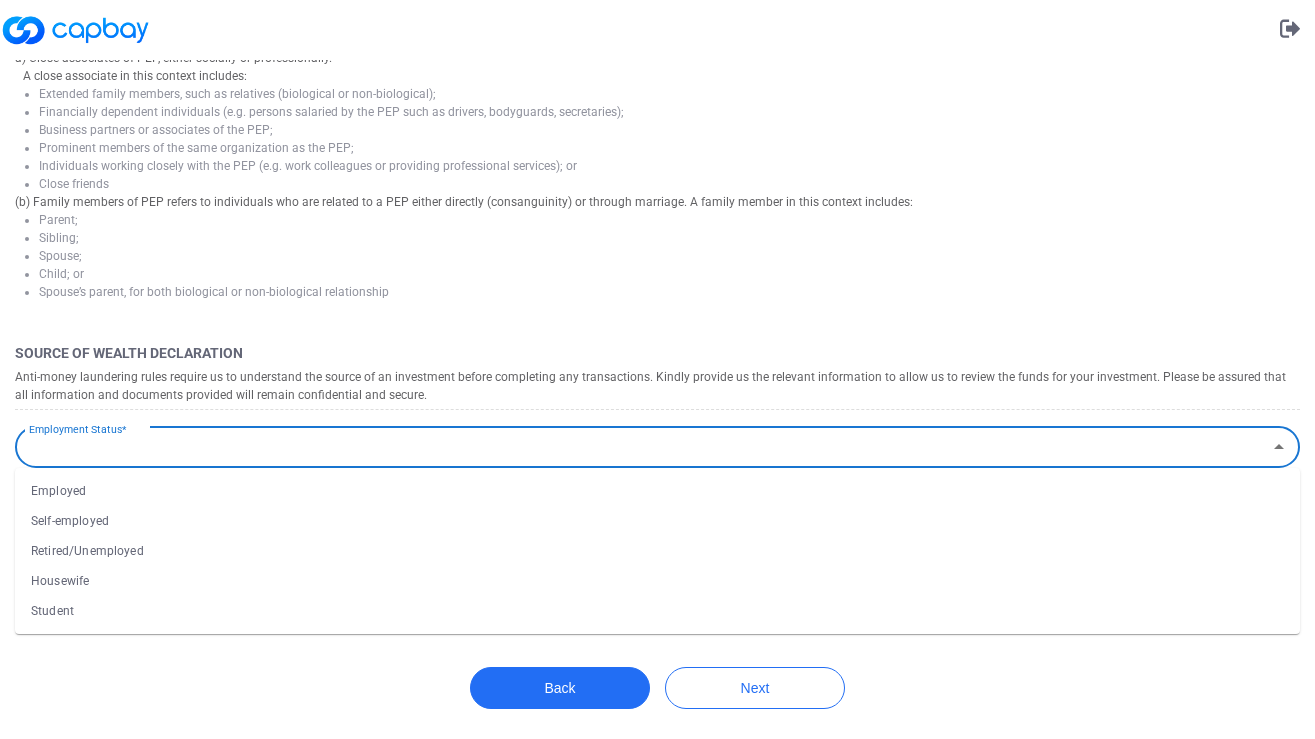 click on "Employment Status*" at bounding box center (641, 447) 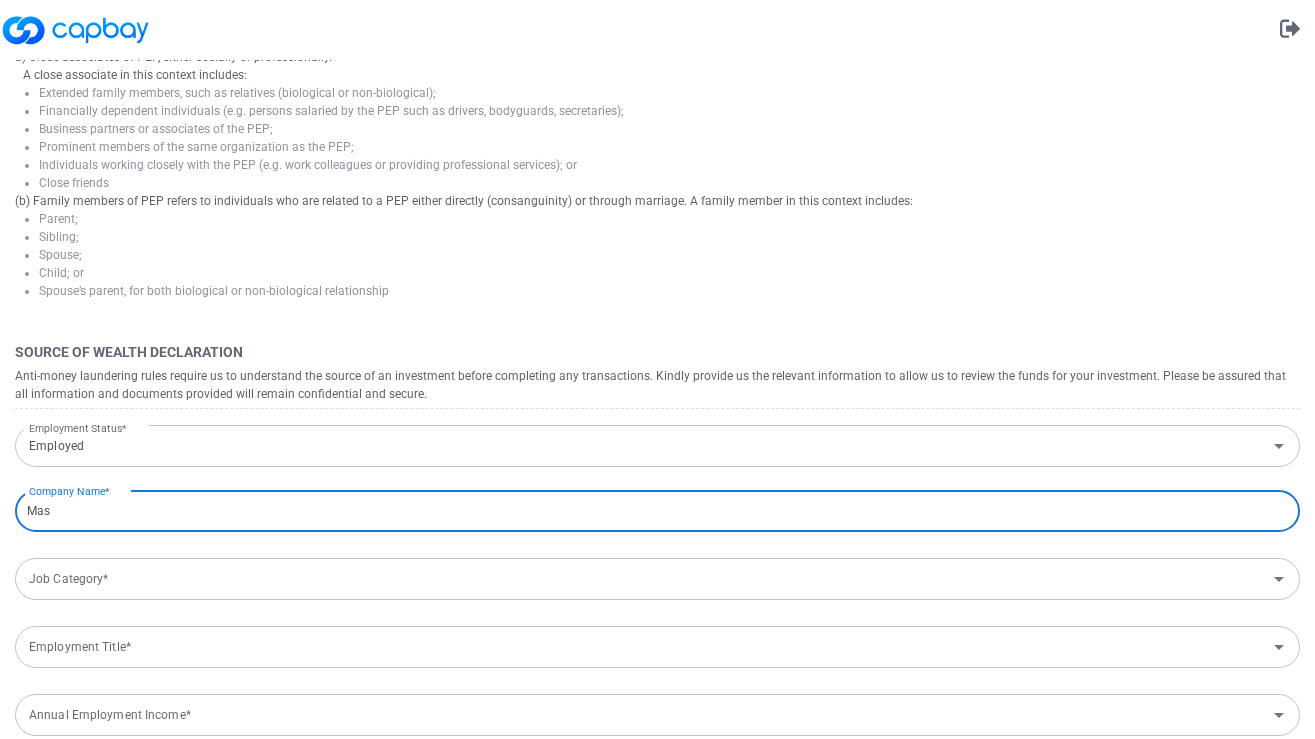 type on "Masverse Sdn Bhd" 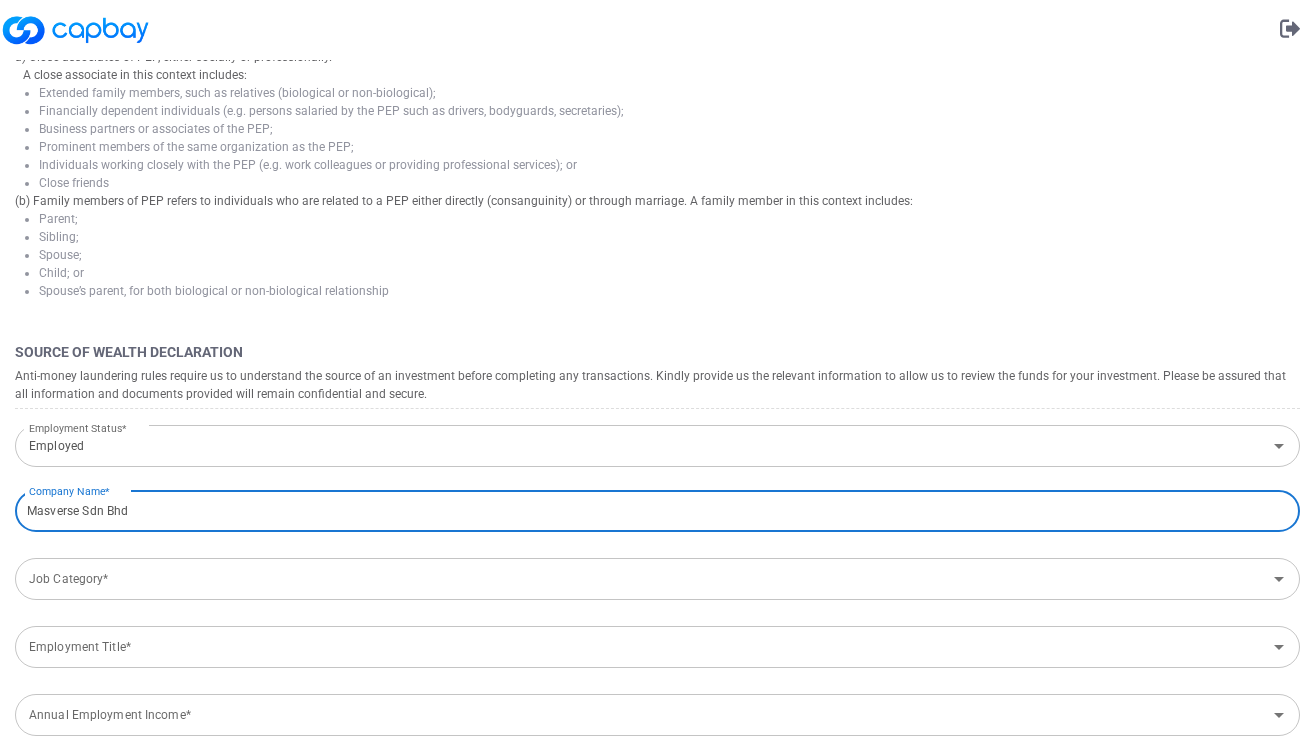 click on "Job Category*" at bounding box center (641, 579) 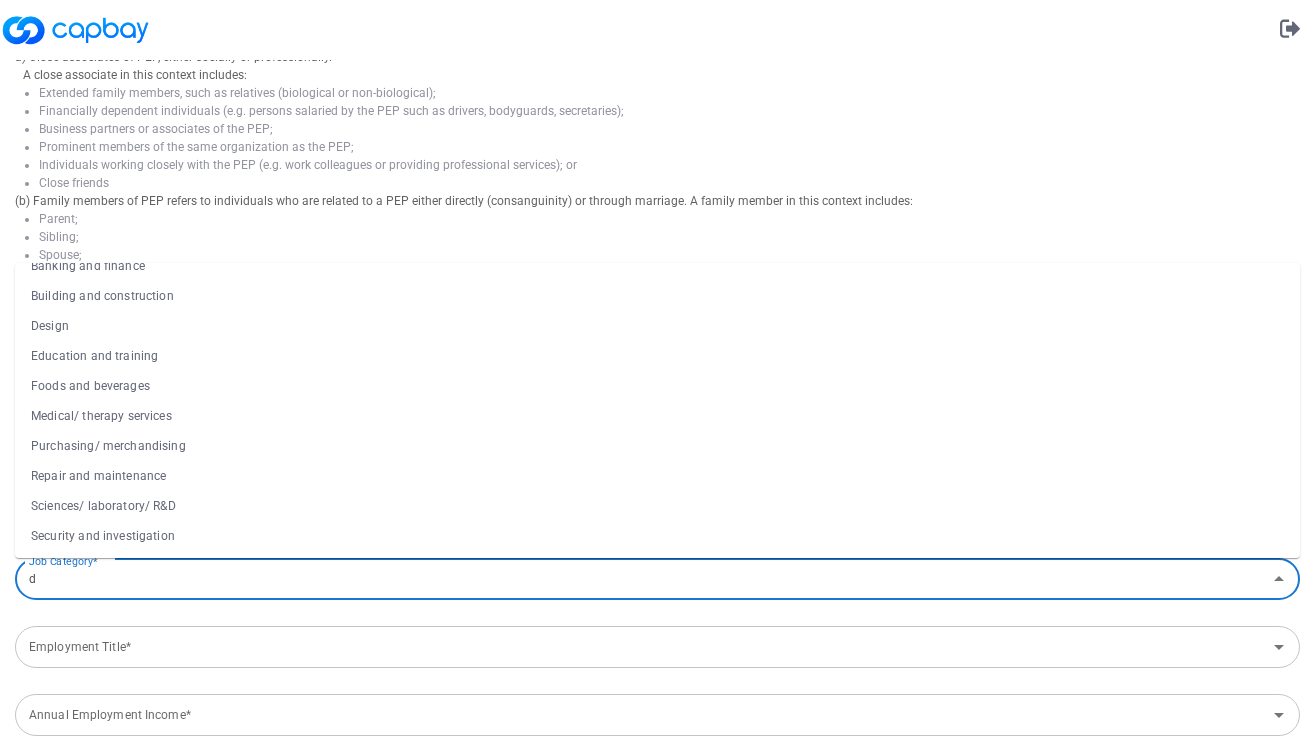 scroll, scrollTop: 0, scrollLeft: 0, axis: both 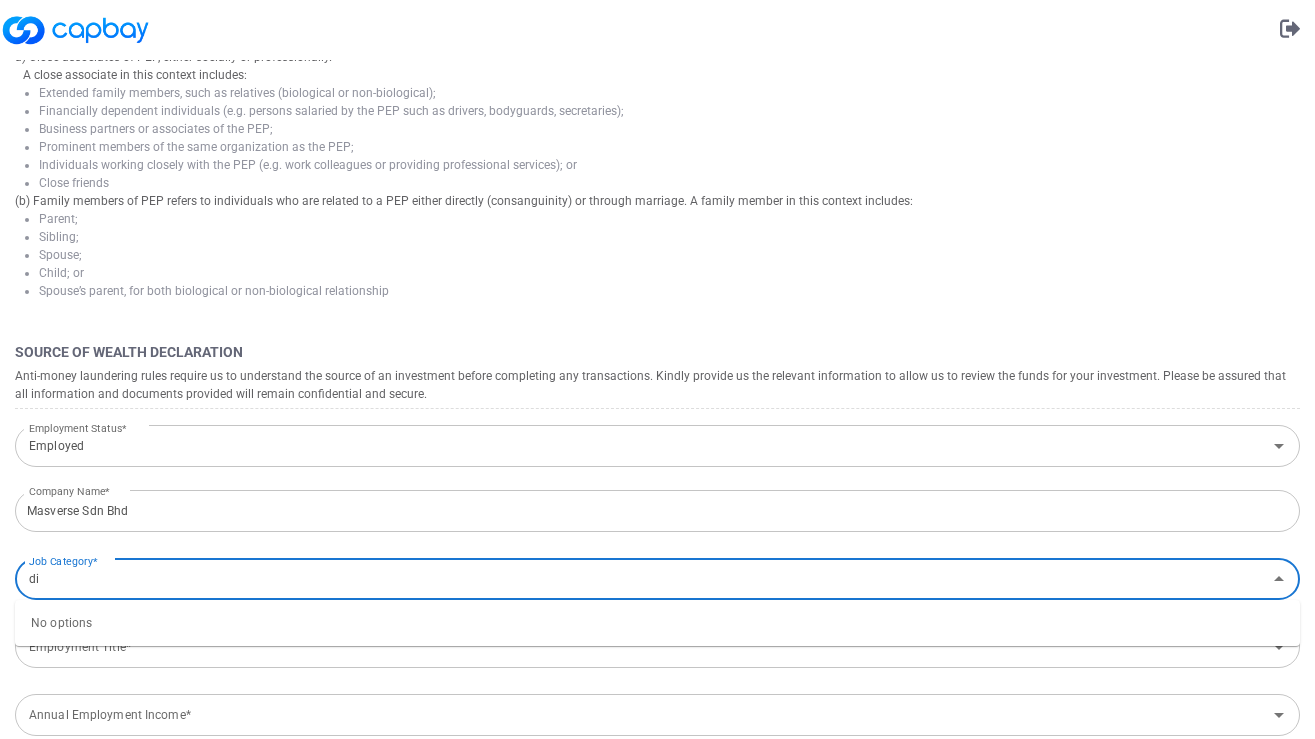 type on "d" 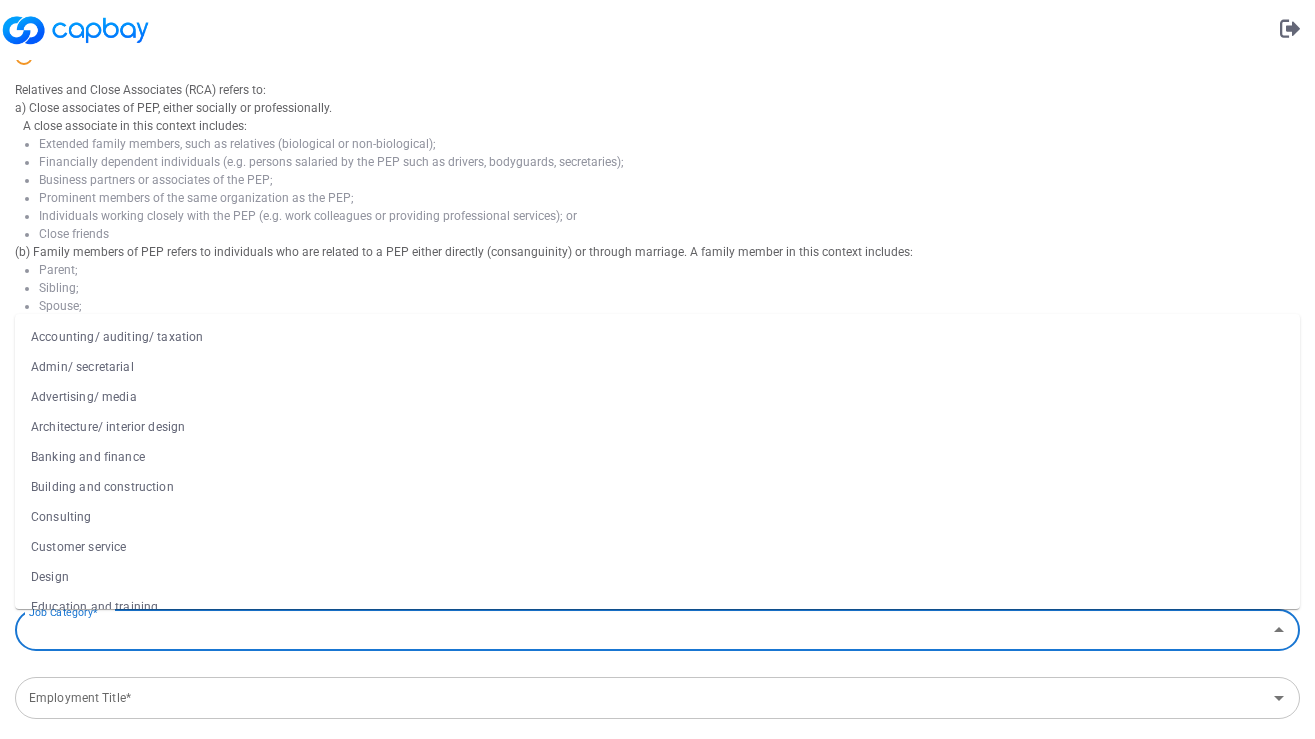 scroll, scrollTop: 523, scrollLeft: 0, axis: vertical 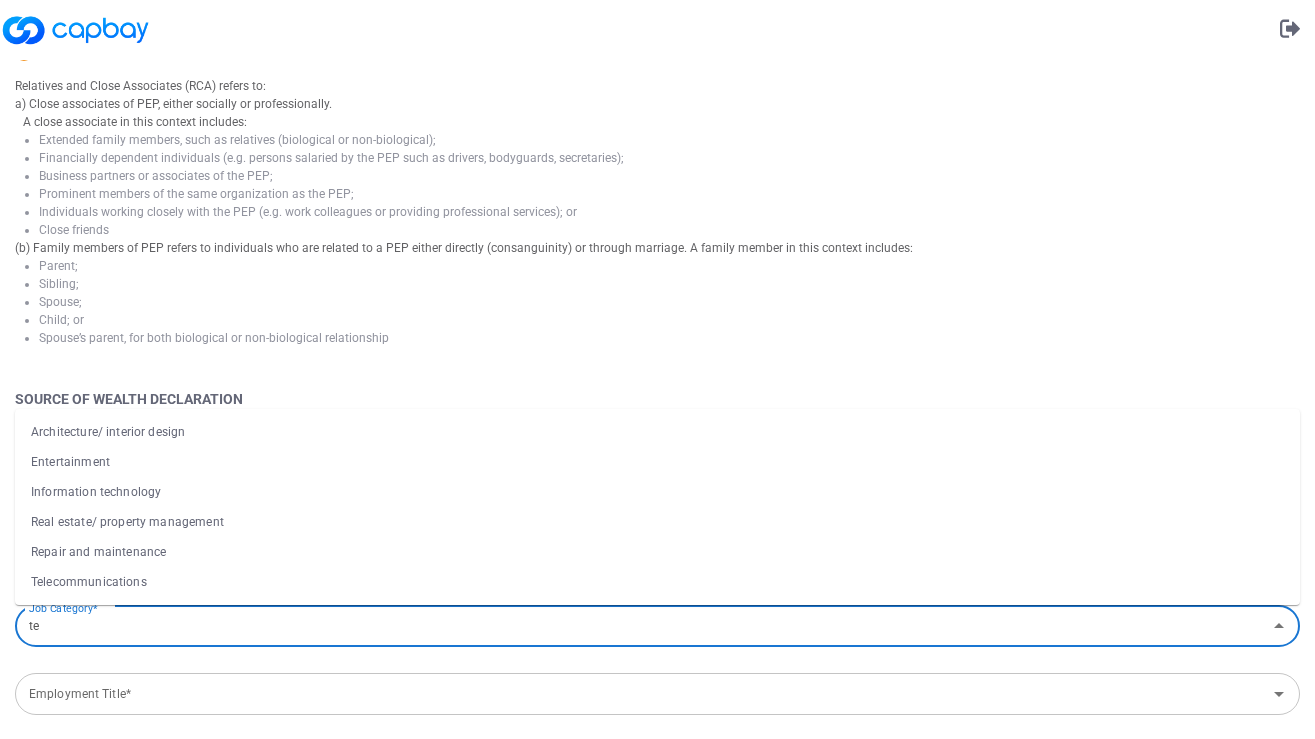 type on "t" 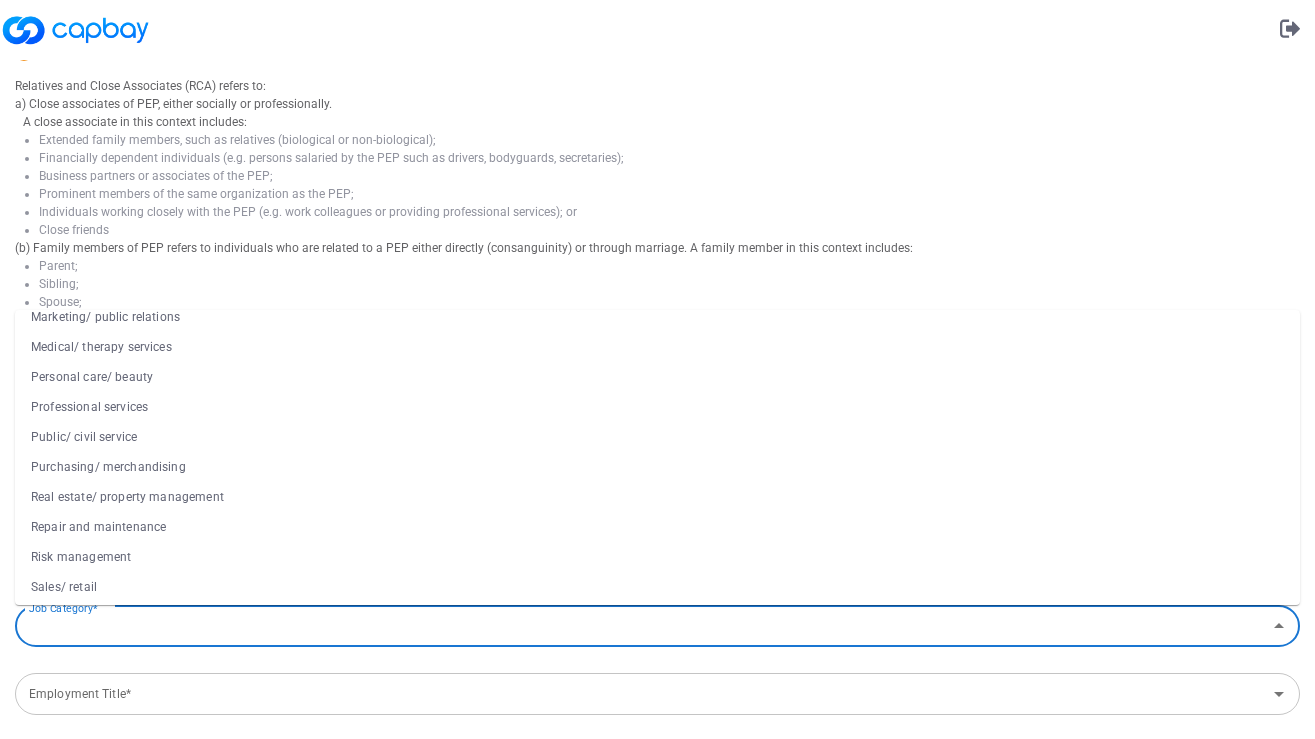 scroll, scrollTop: 761, scrollLeft: 0, axis: vertical 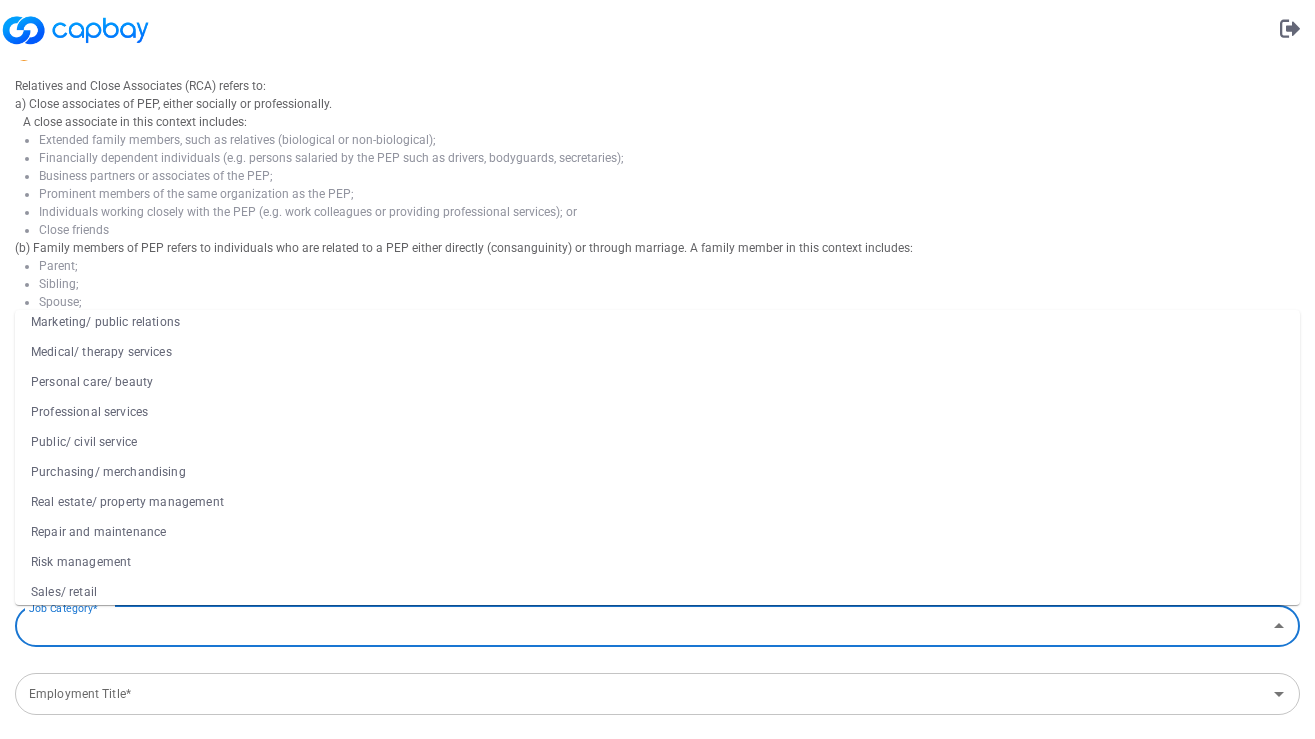 click on "Professional services" at bounding box center (657, 412) 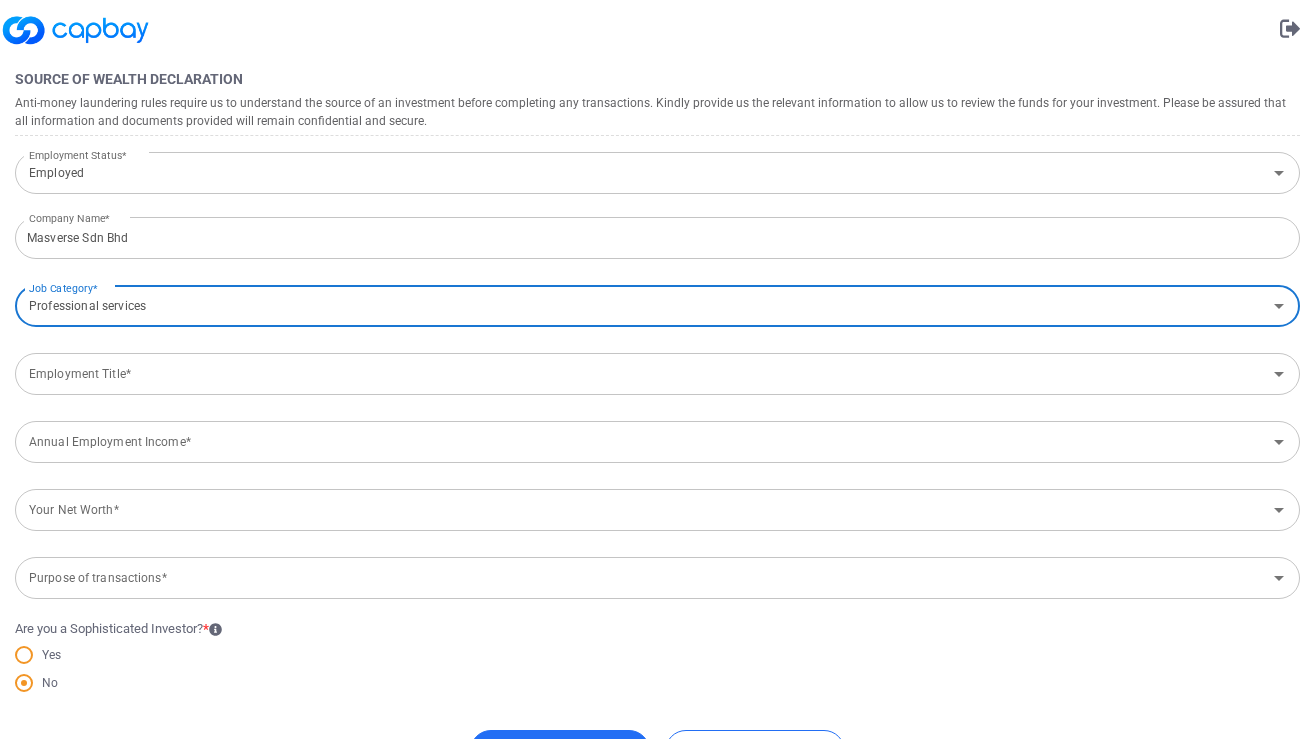 scroll, scrollTop: 907, scrollLeft: 0, axis: vertical 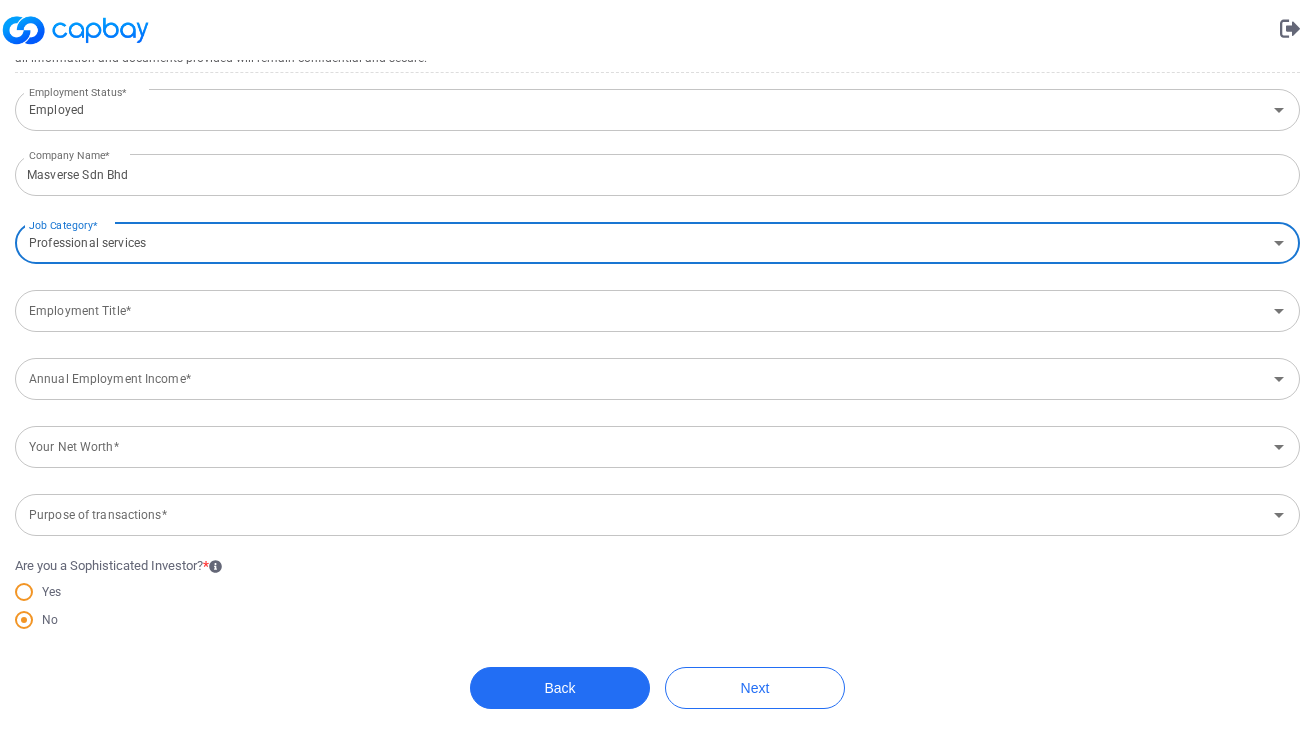click on "Employment Title*" at bounding box center [641, 311] 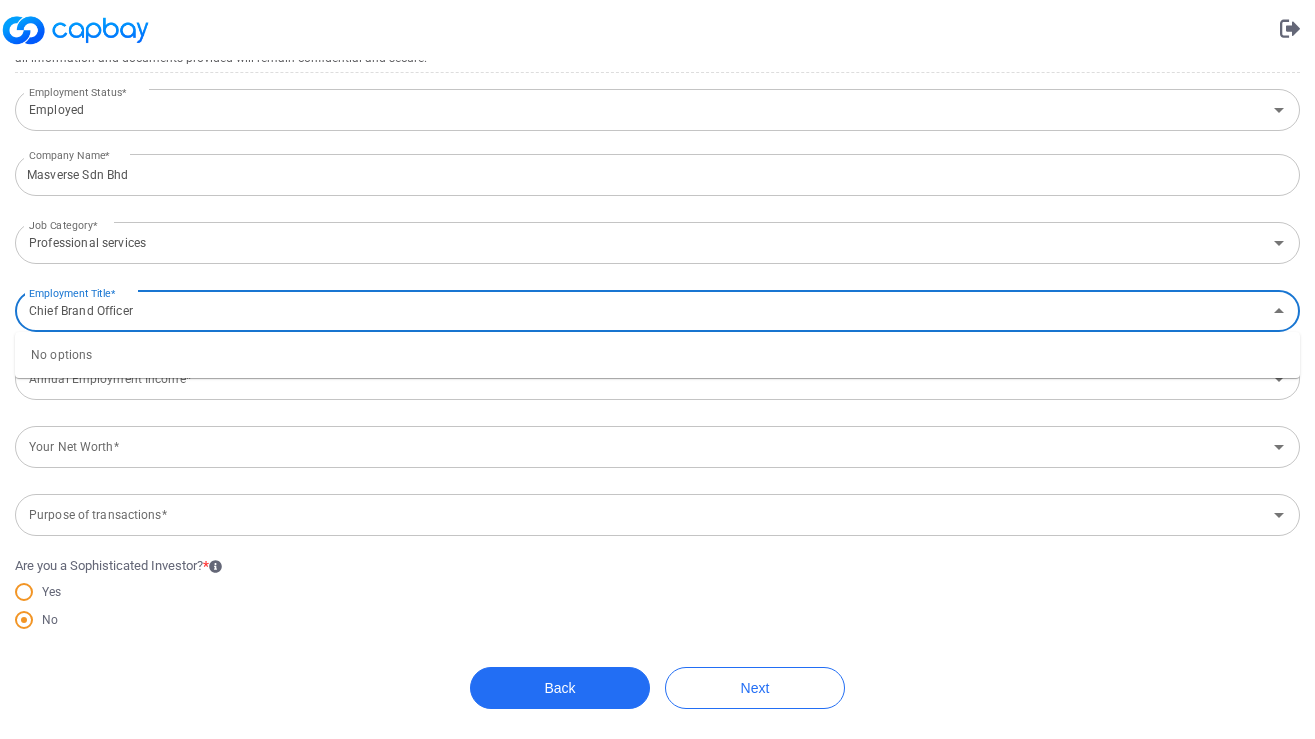 click on "Your Net Worth* Your Net Worth*" at bounding box center [657, 445] 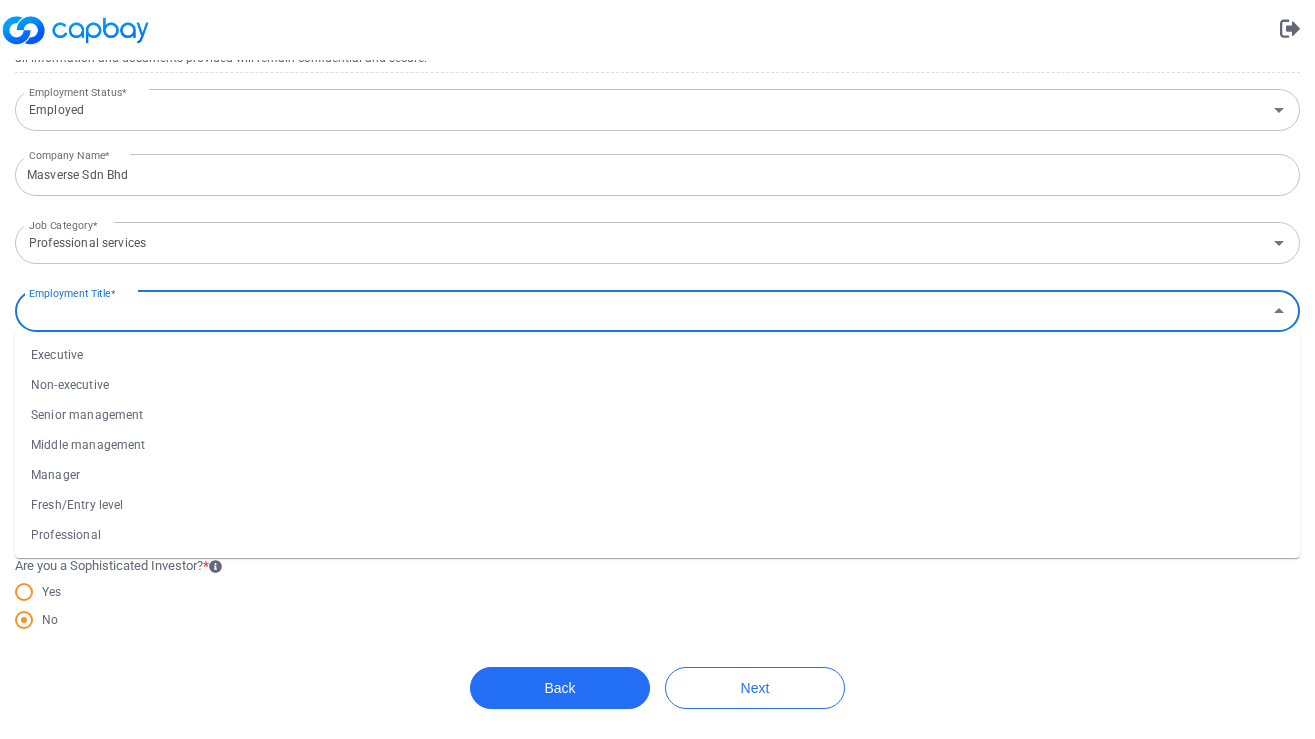 click on "Employment Title*" at bounding box center [641, 311] 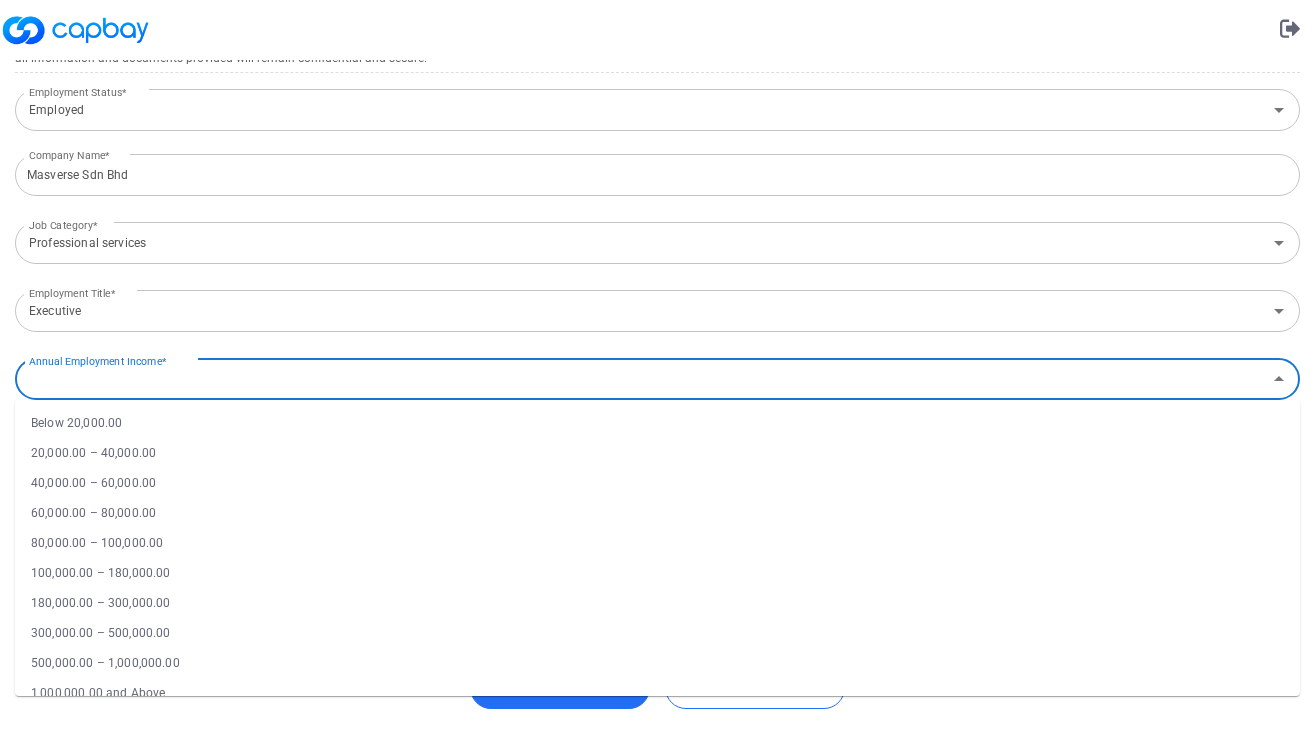 click on "Annual Employment Income*" at bounding box center (641, 379) 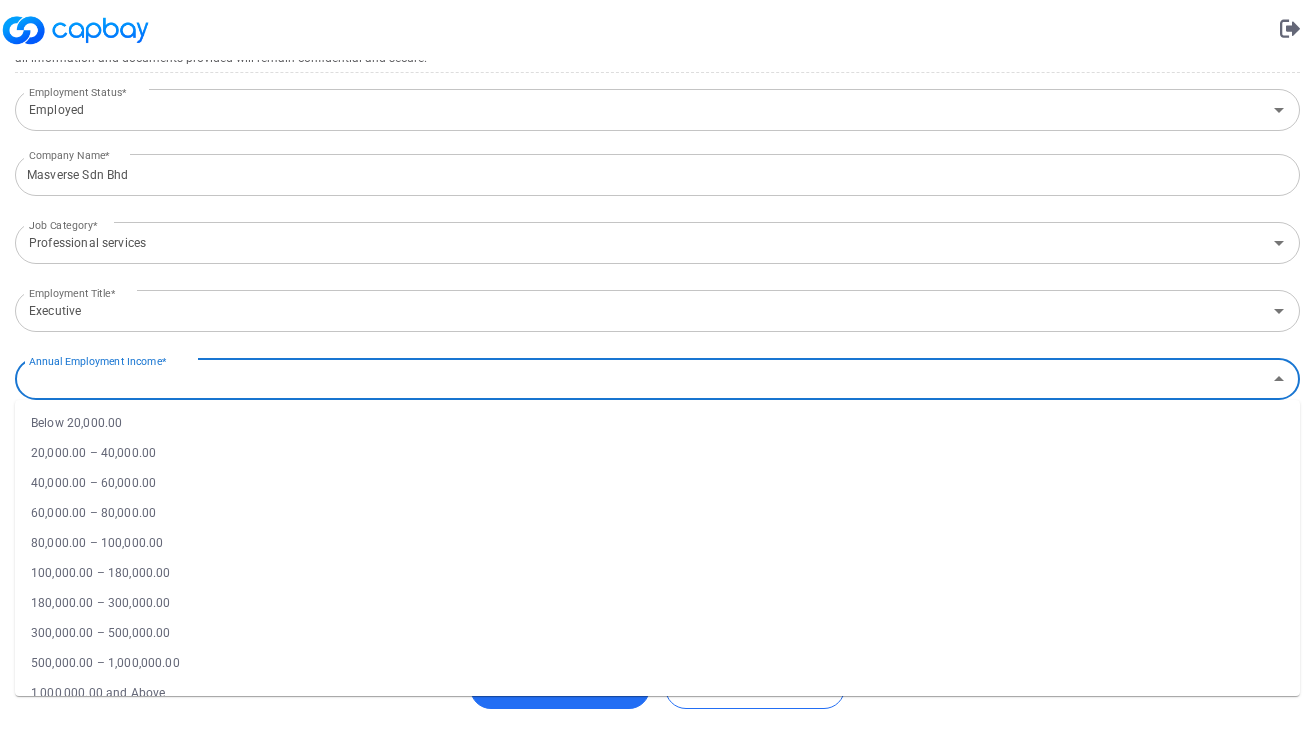 click on "180,000.00 – 300,000.00" at bounding box center [657, 603] 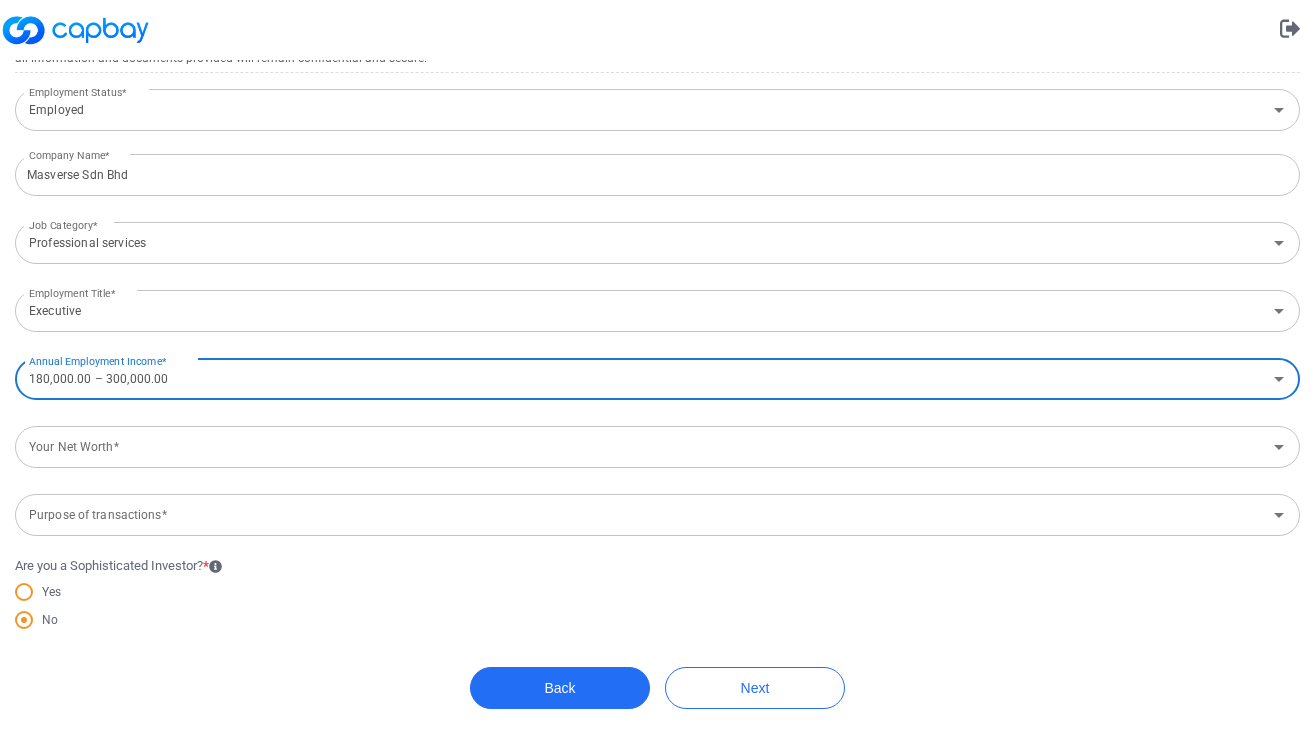click on "Your Net Worth*" at bounding box center (641, 447) 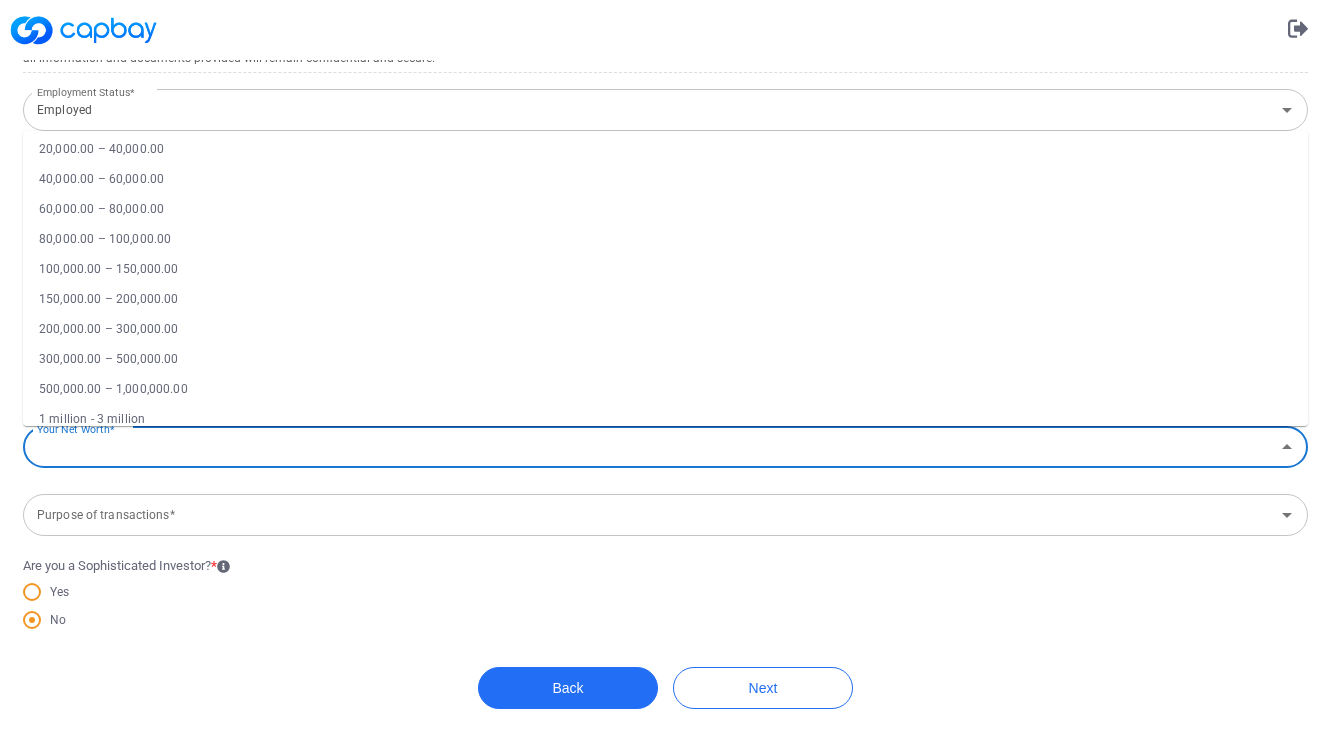 scroll, scrollTop: 43, scrollLeft: 0, axis: vertical 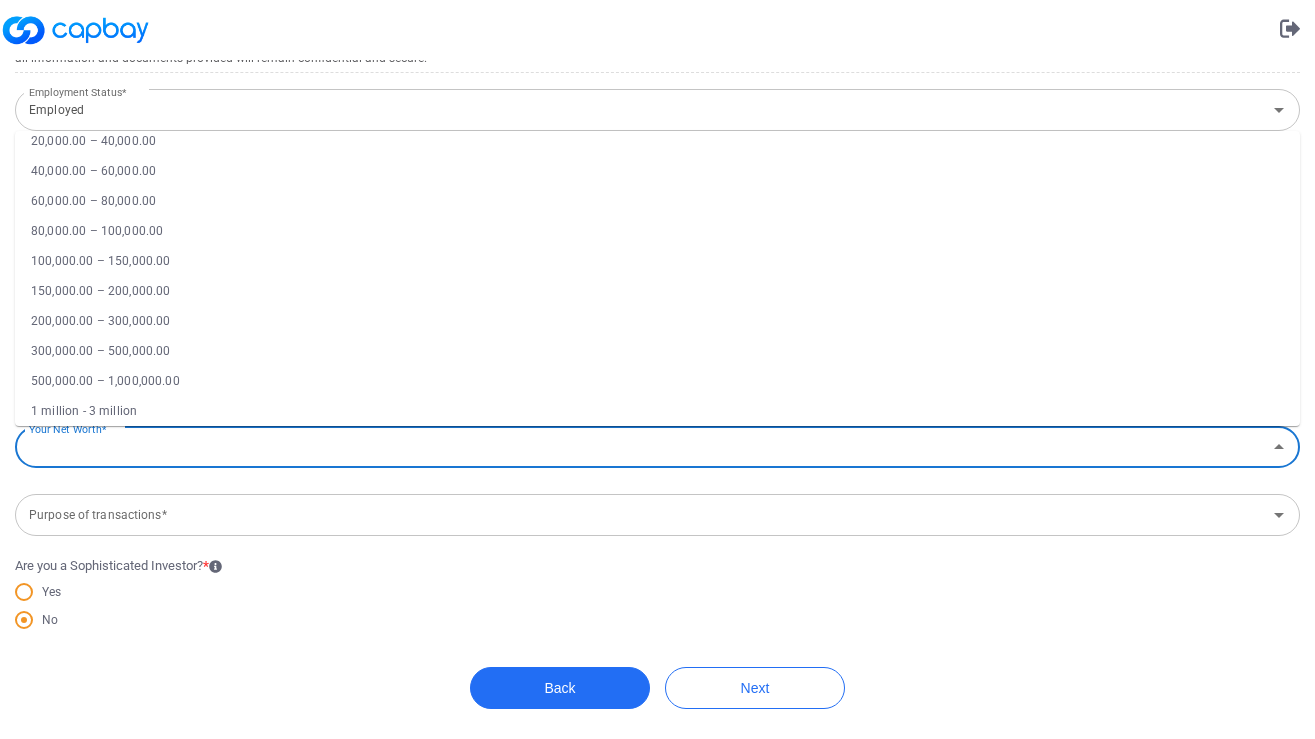 click on "500,000.00 – 1,000,000.00" at bounding box center [657, 381] 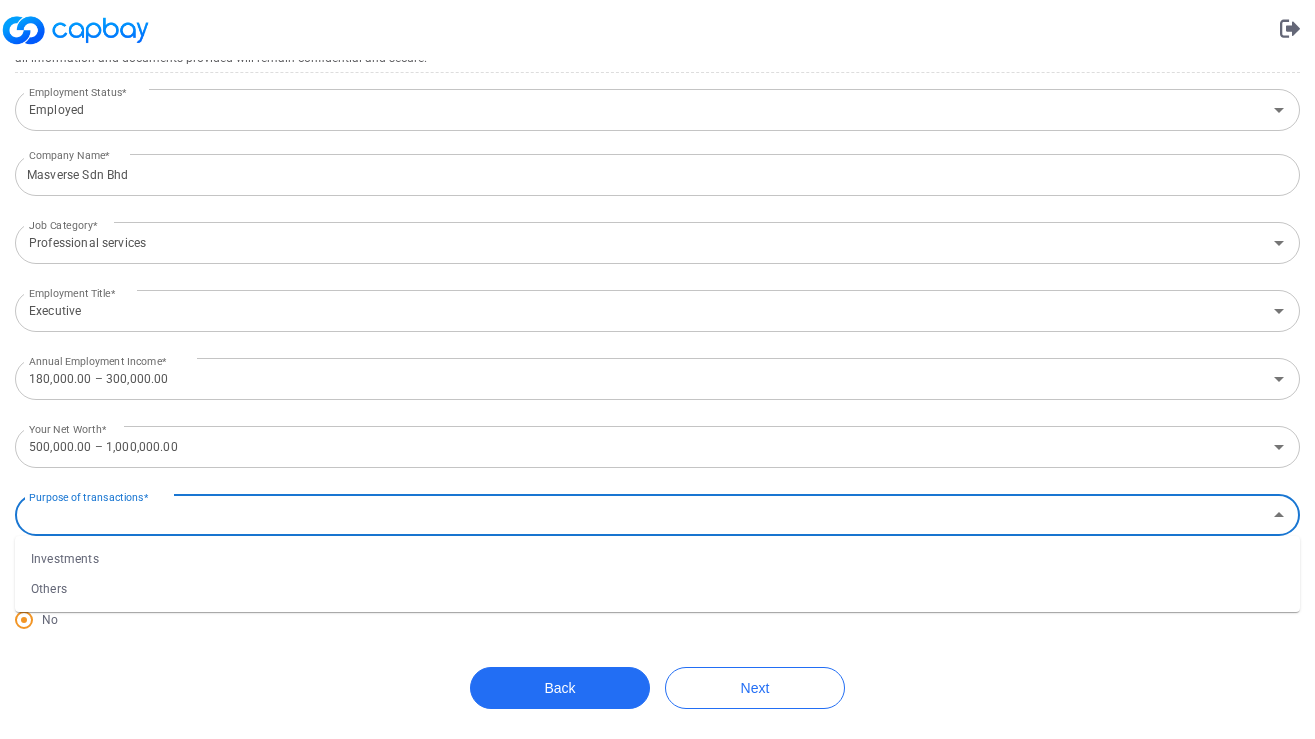 click on "Purpose of transactions*" at bounding box center [641, 515] 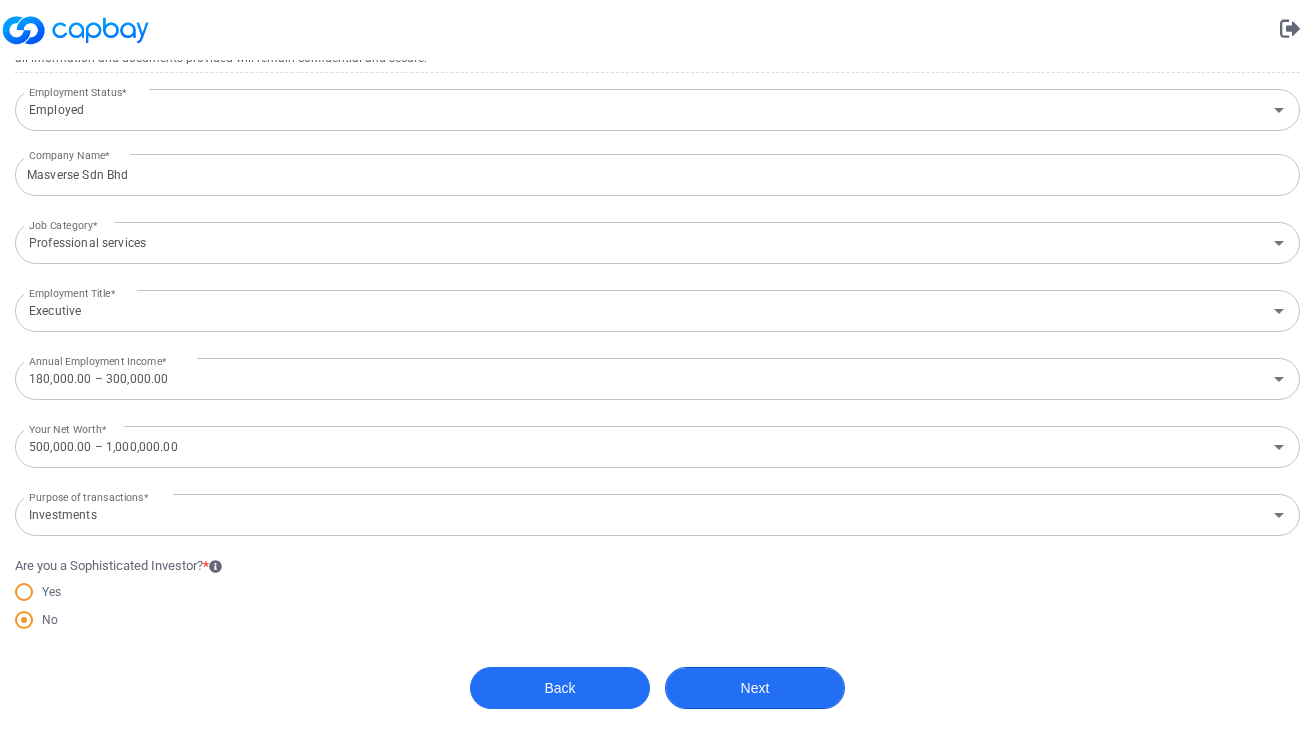 click on "Next" at bounding box center [755, 688] 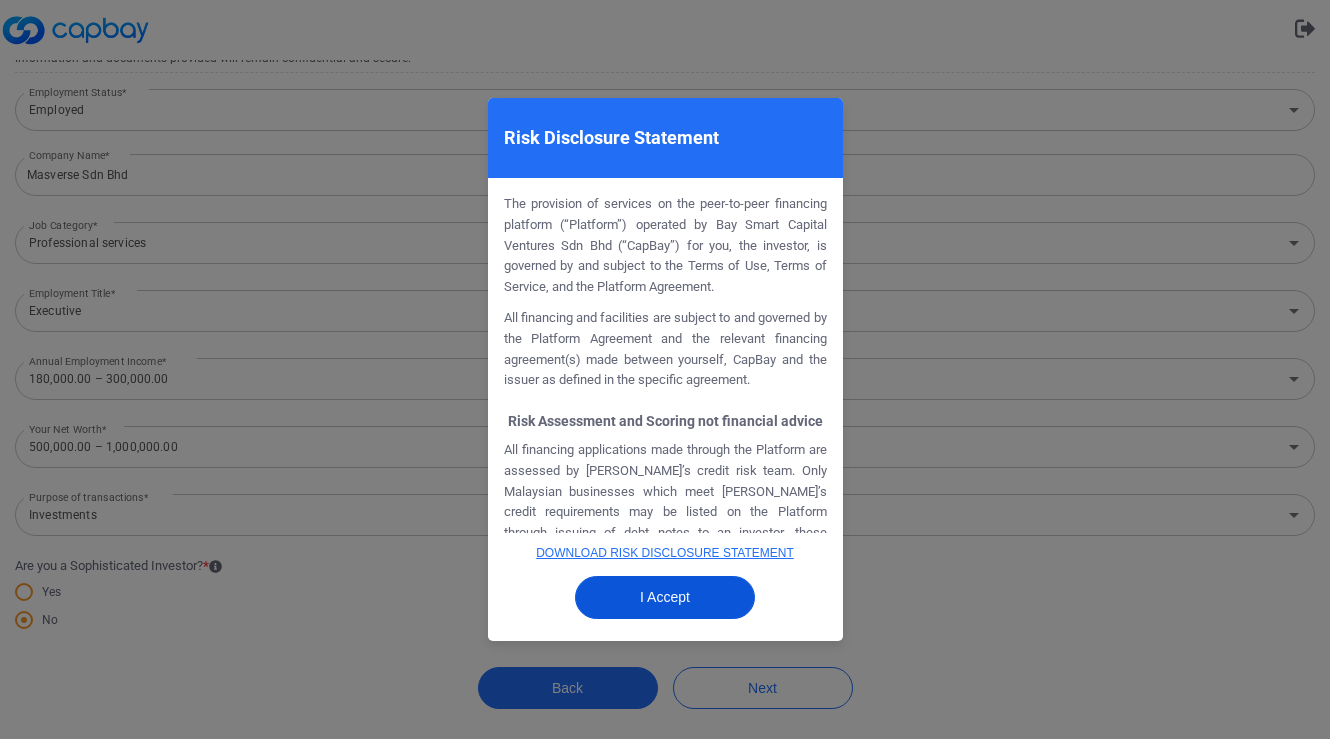 click on "I Accept" at bounding box center [665, 597] 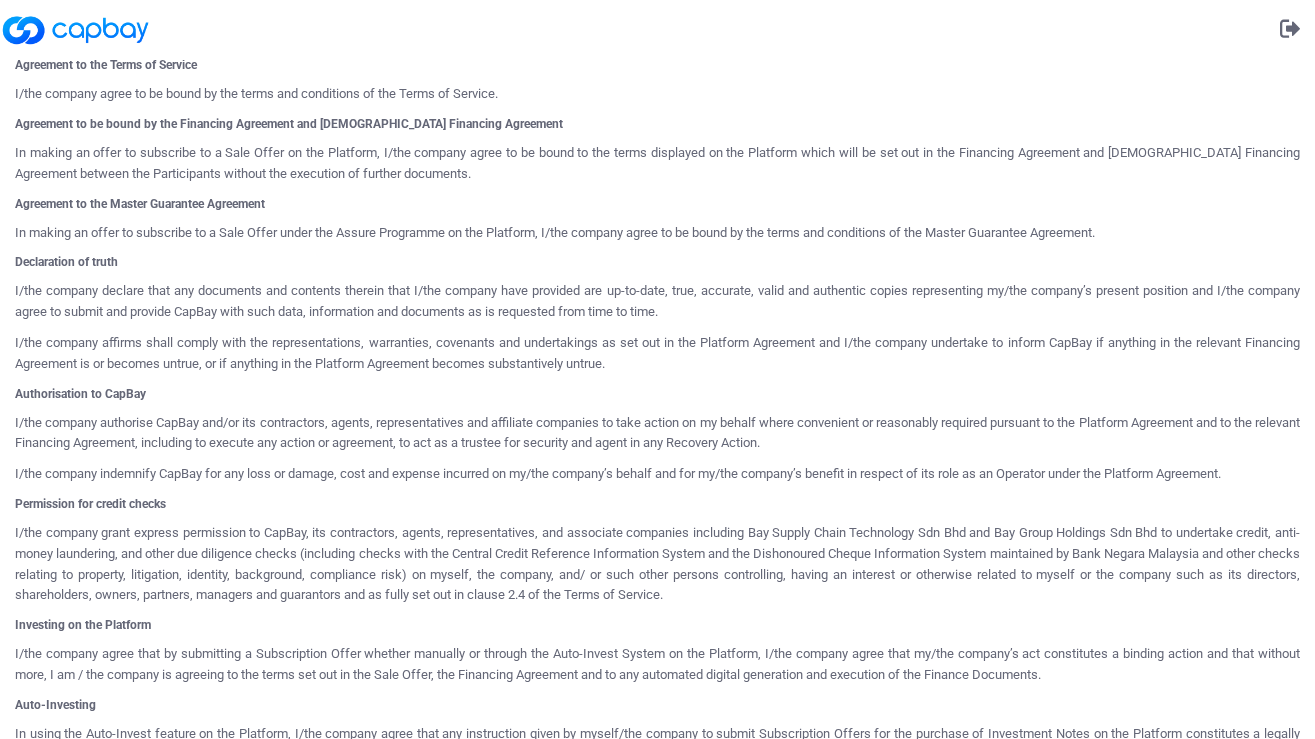 scroll, scrollTop: 964, scrollLeft: 0, axis: vertical 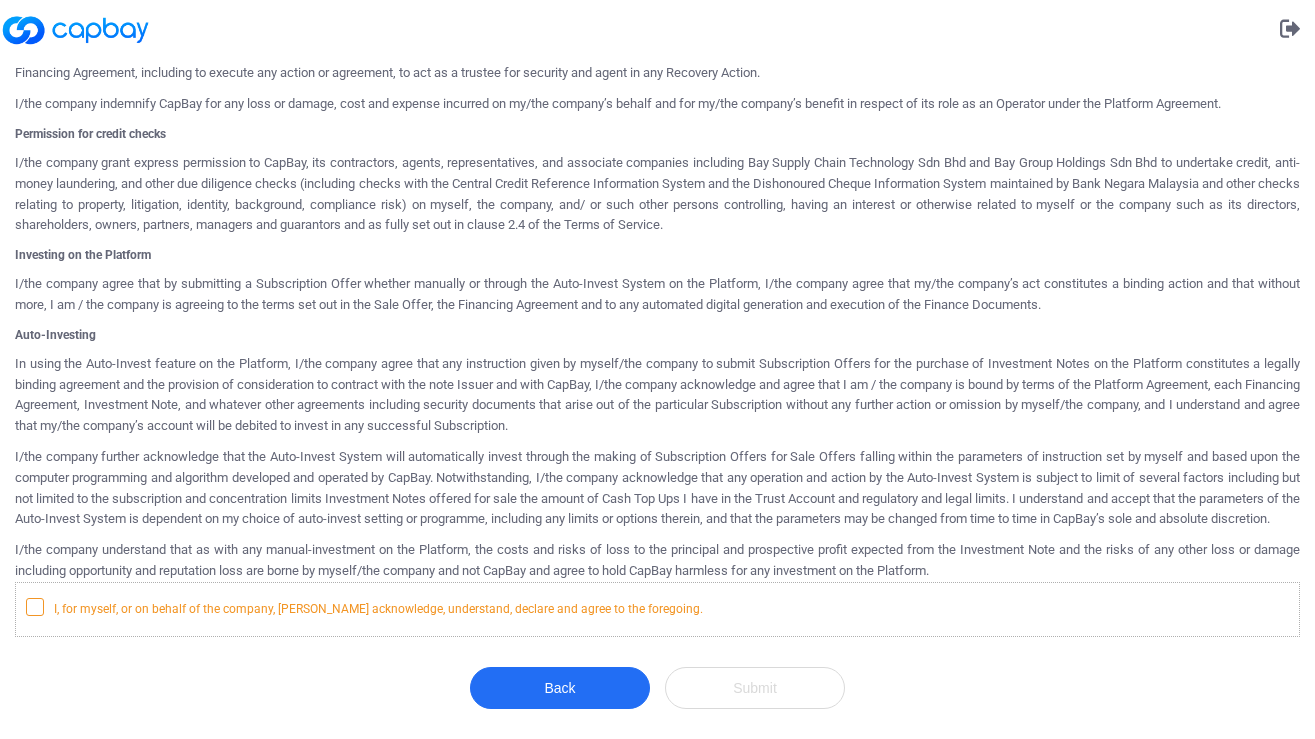 click 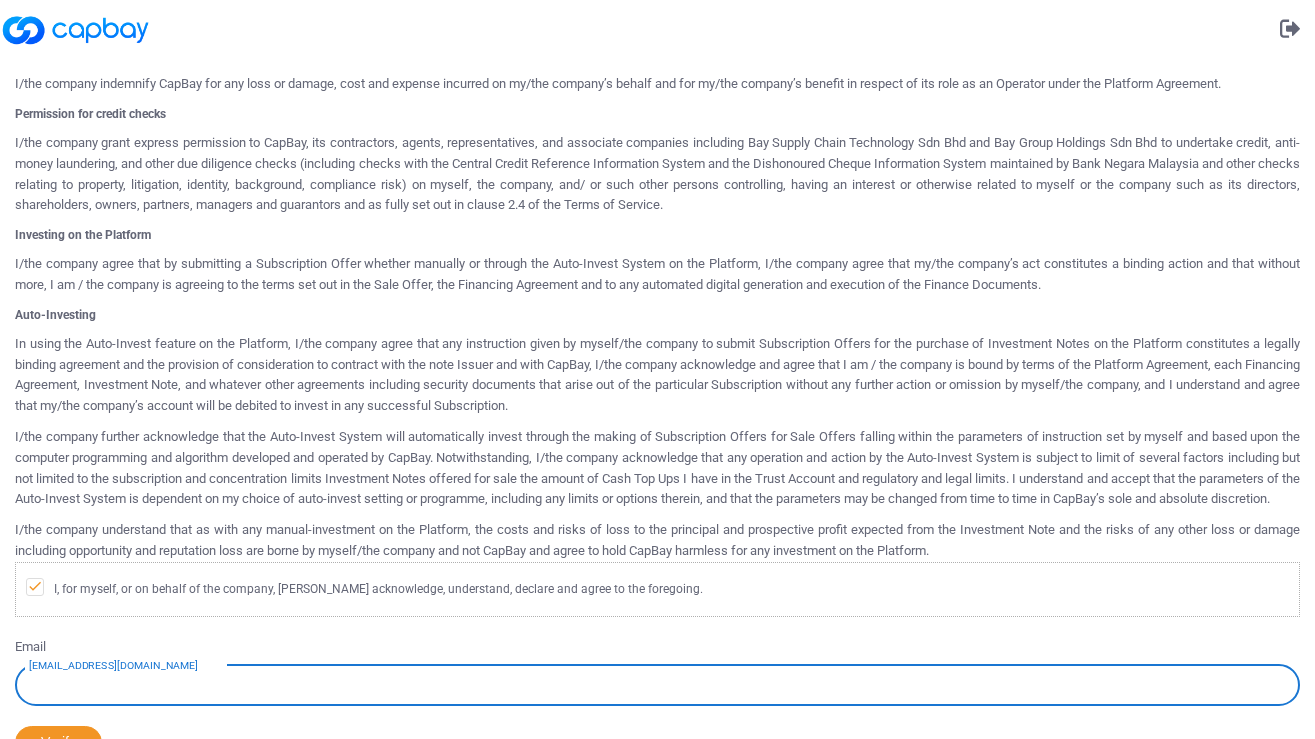 scroll, scrollTop: 1107, scrollLeft: 0, axis: vertical 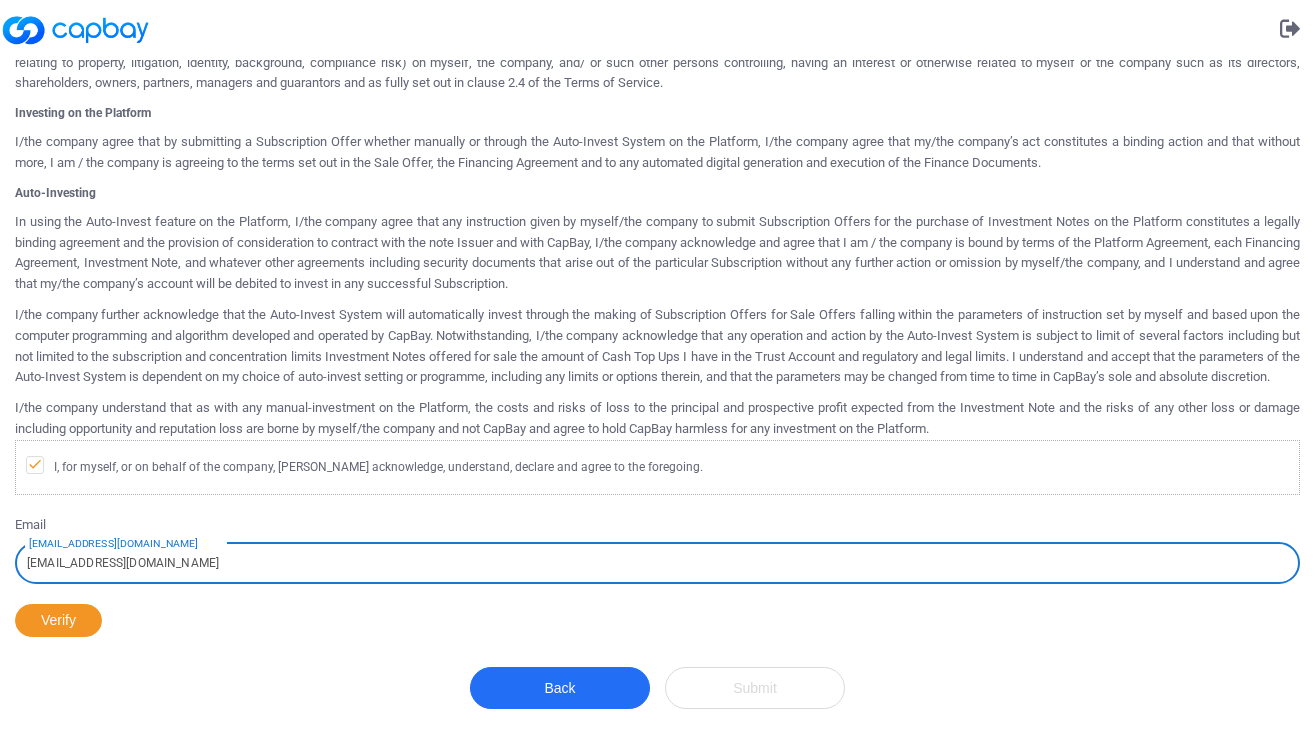 type on "[EMAIL_ADDRESS][DOMAIN_NAME]" 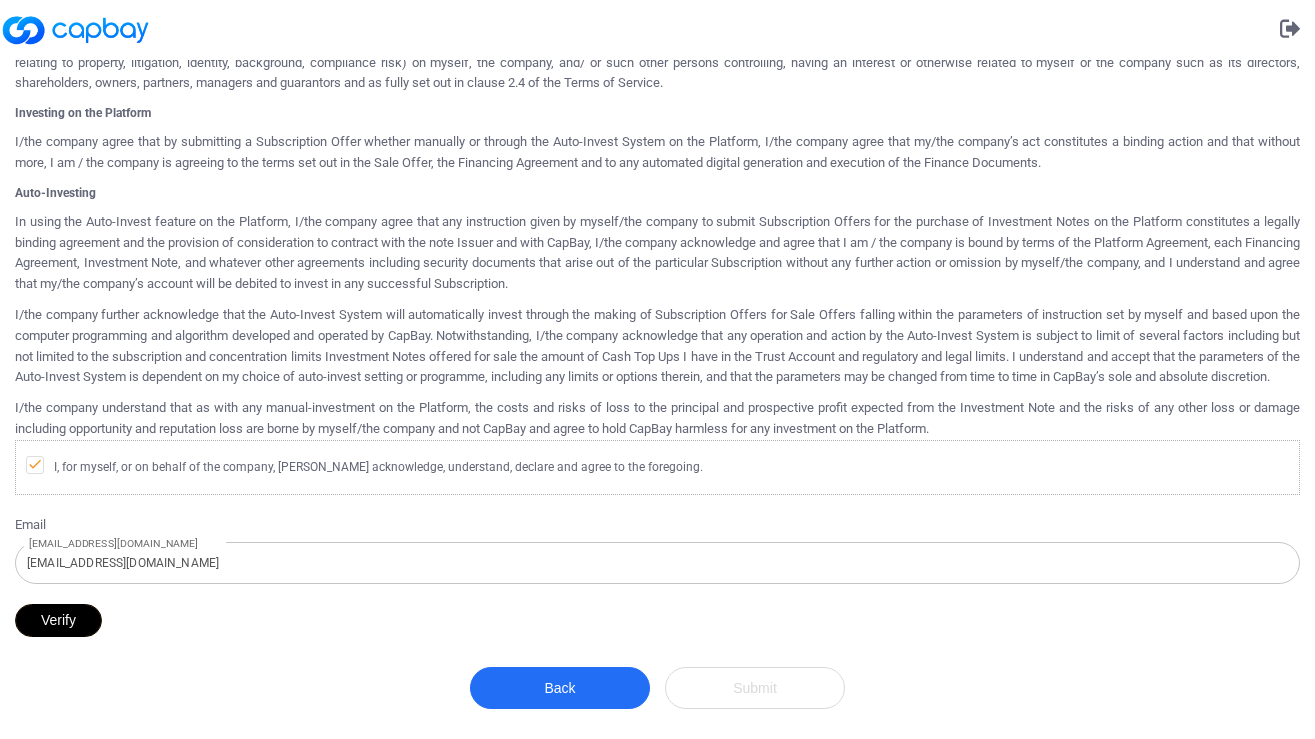 click on "Verify" at bounding box center (58, 620) 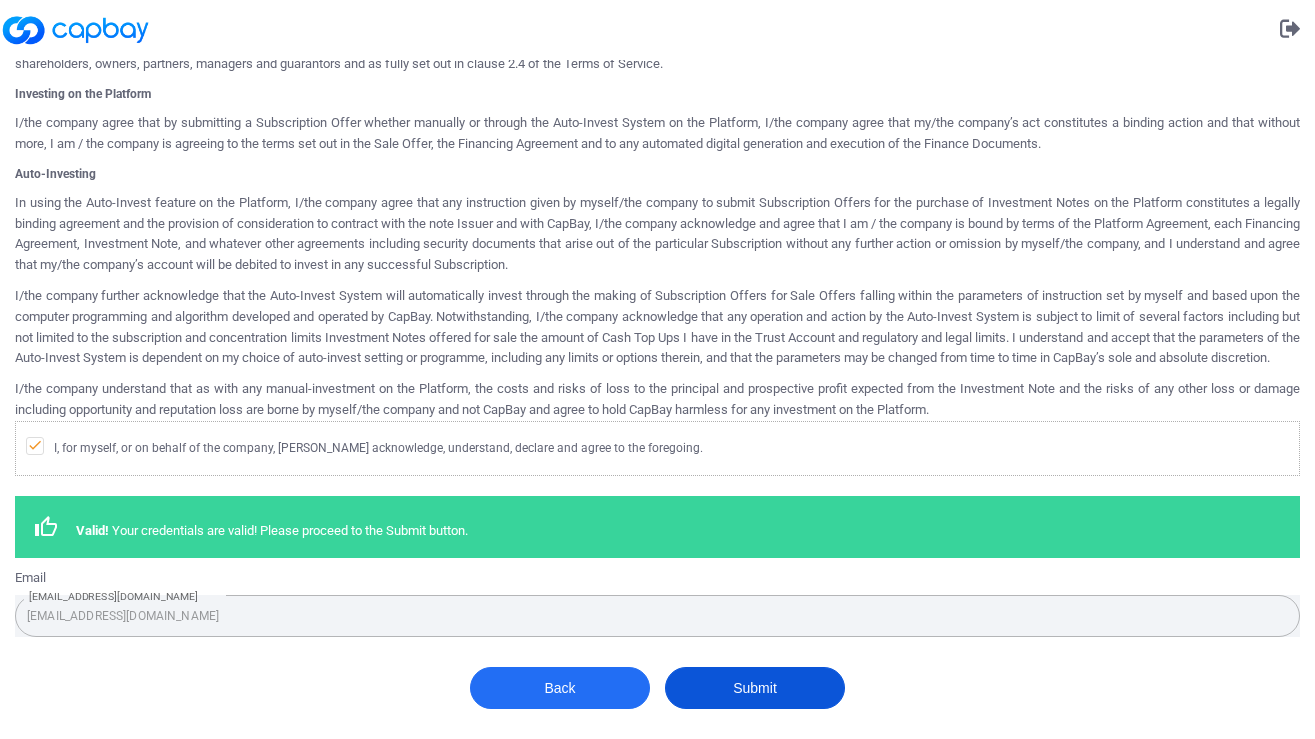 click on "Submit" at bounding box center (755, 688) 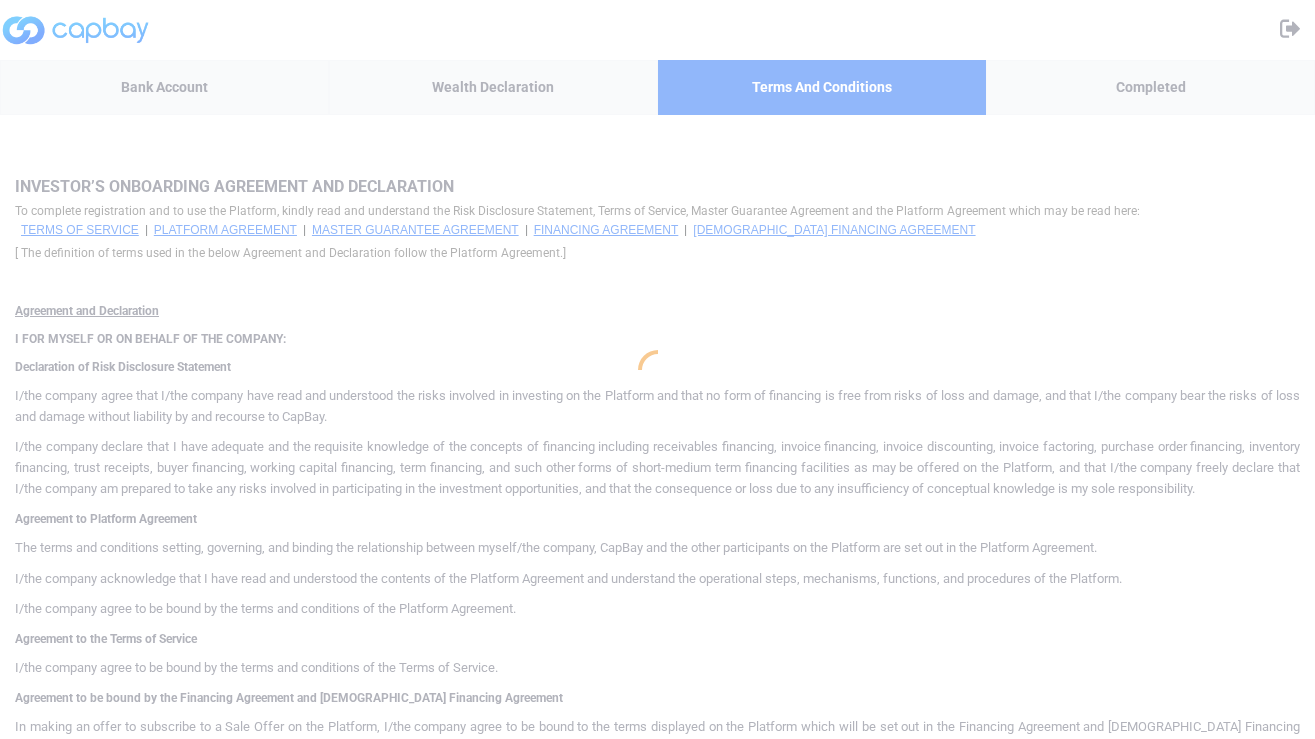 scroll, scrollTop: 1126, scrollLeft: 0, axis: vertical 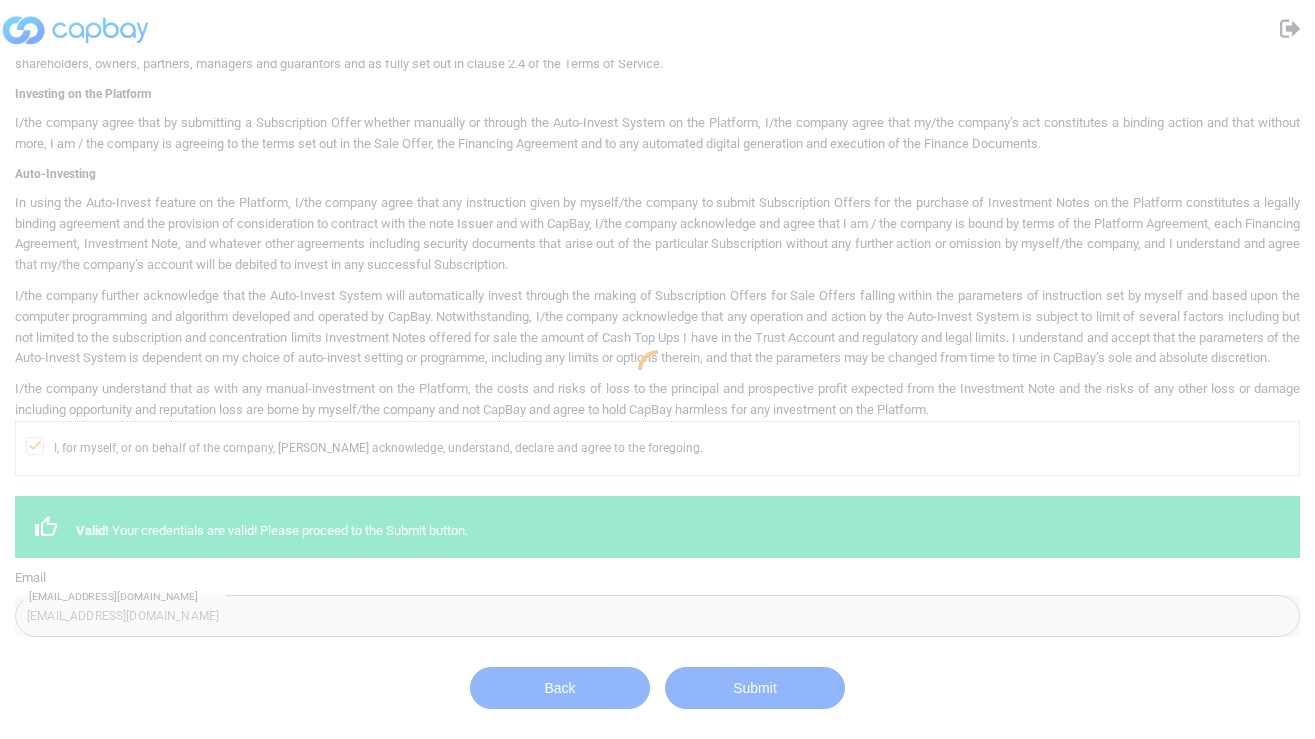 click at bounding box center (657, 369) 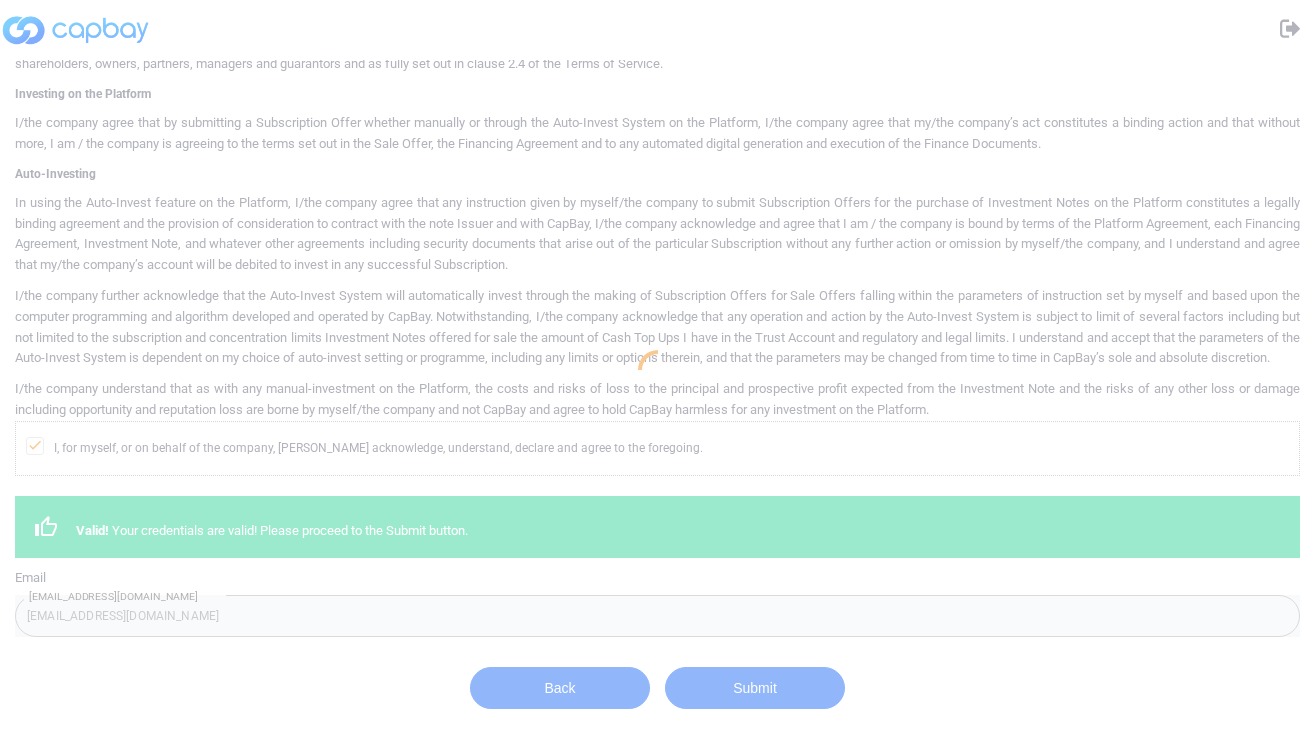 scroll, scrollTop: 0, scrollLeft: 0, axis: both 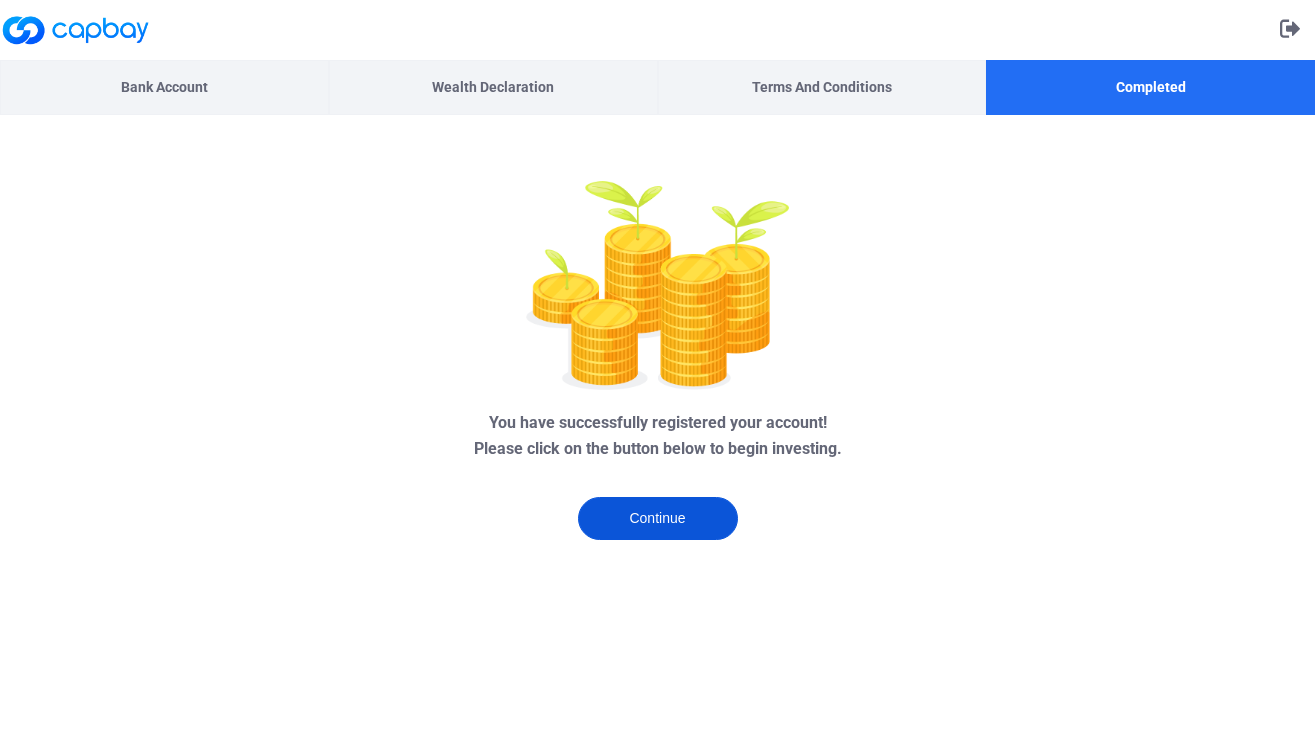 click on "Continue" at bounding box center [658, 518] 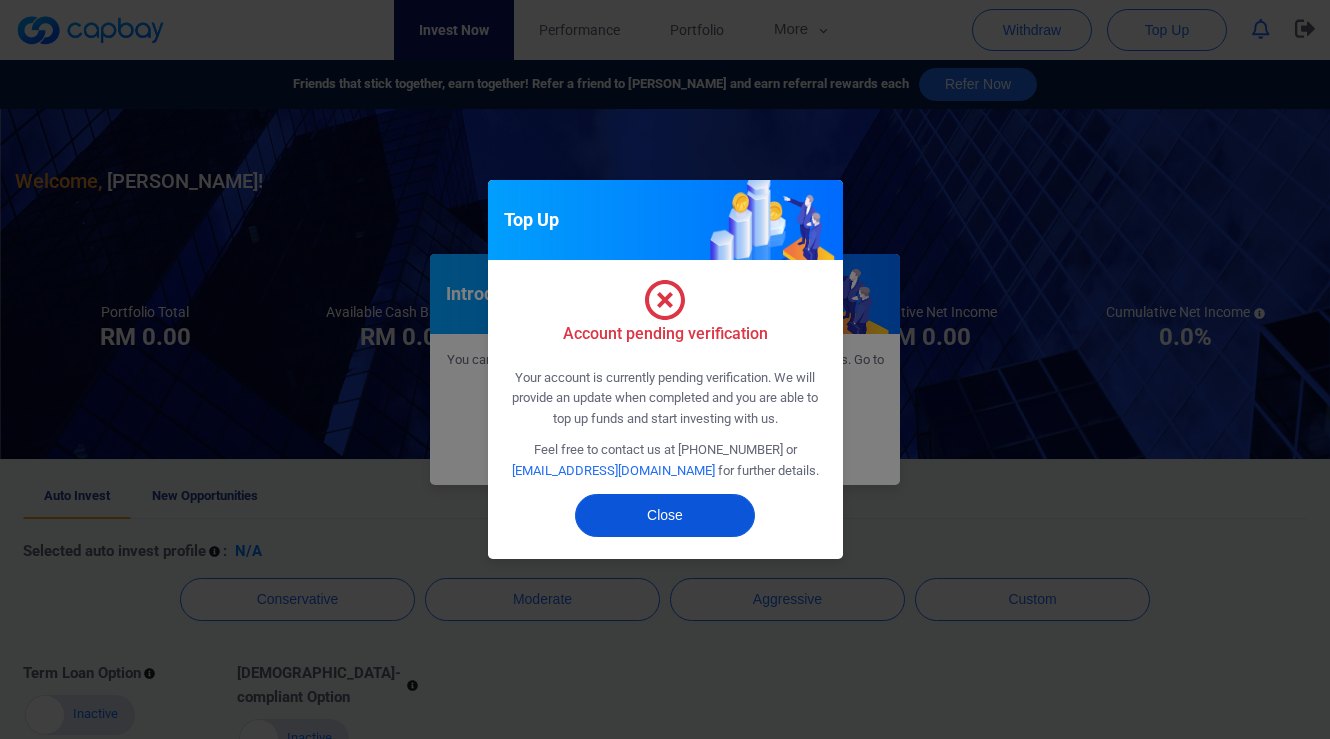 click on "Close" at bounding box center [665, 515] 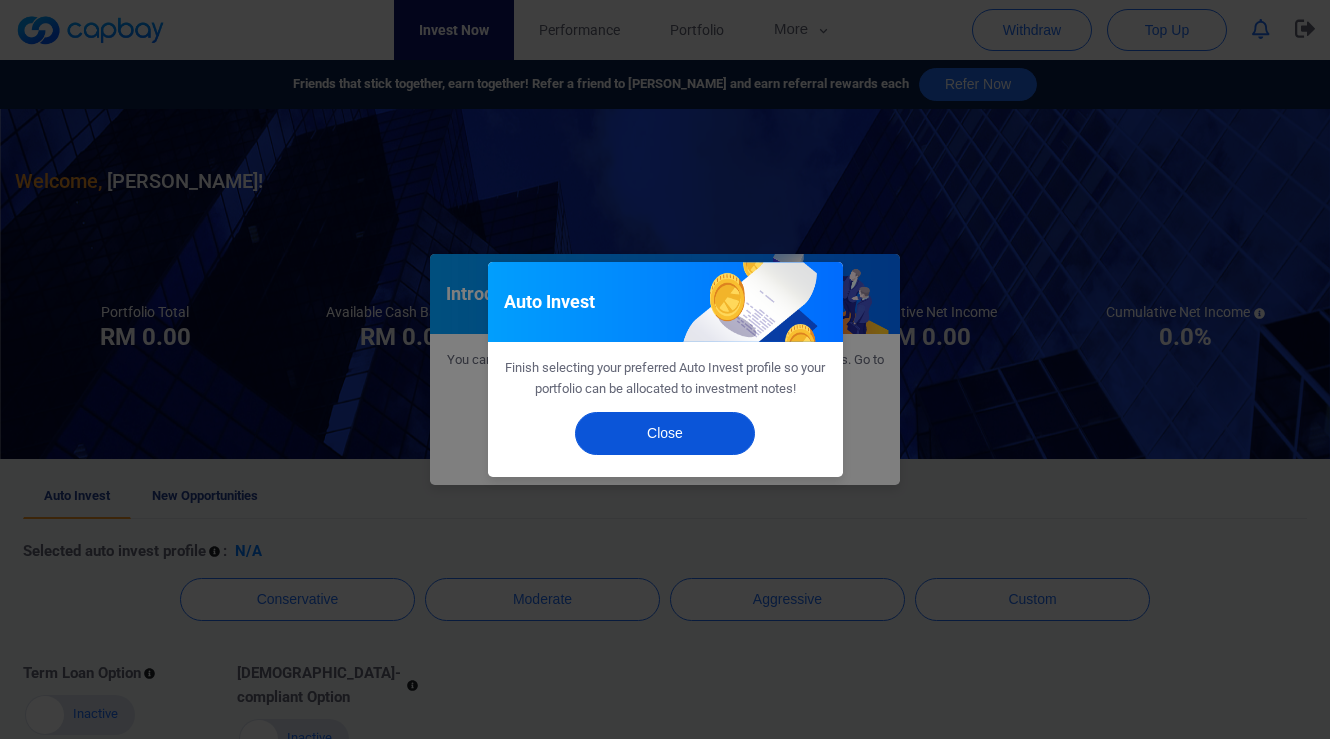 click on "Close" at bounding box center (665, 433) 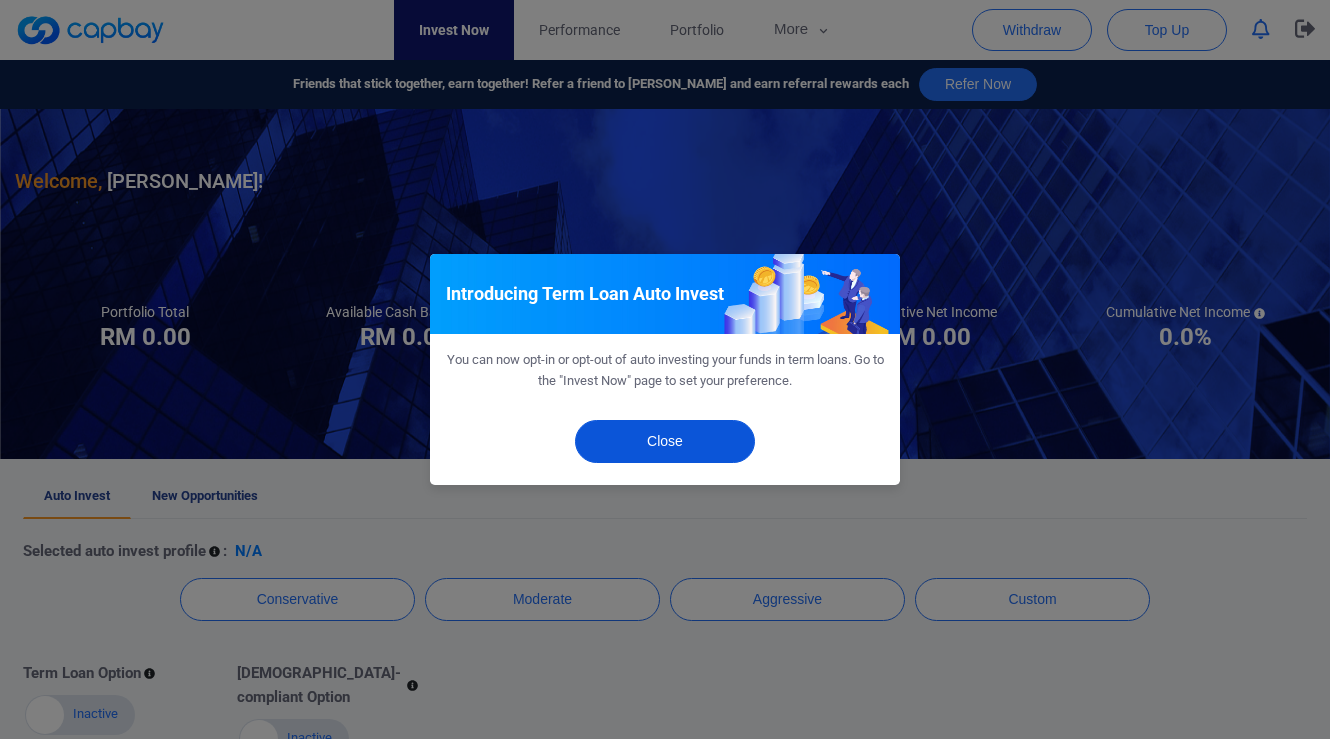 click on "Close" at bounding box center [665, 441] 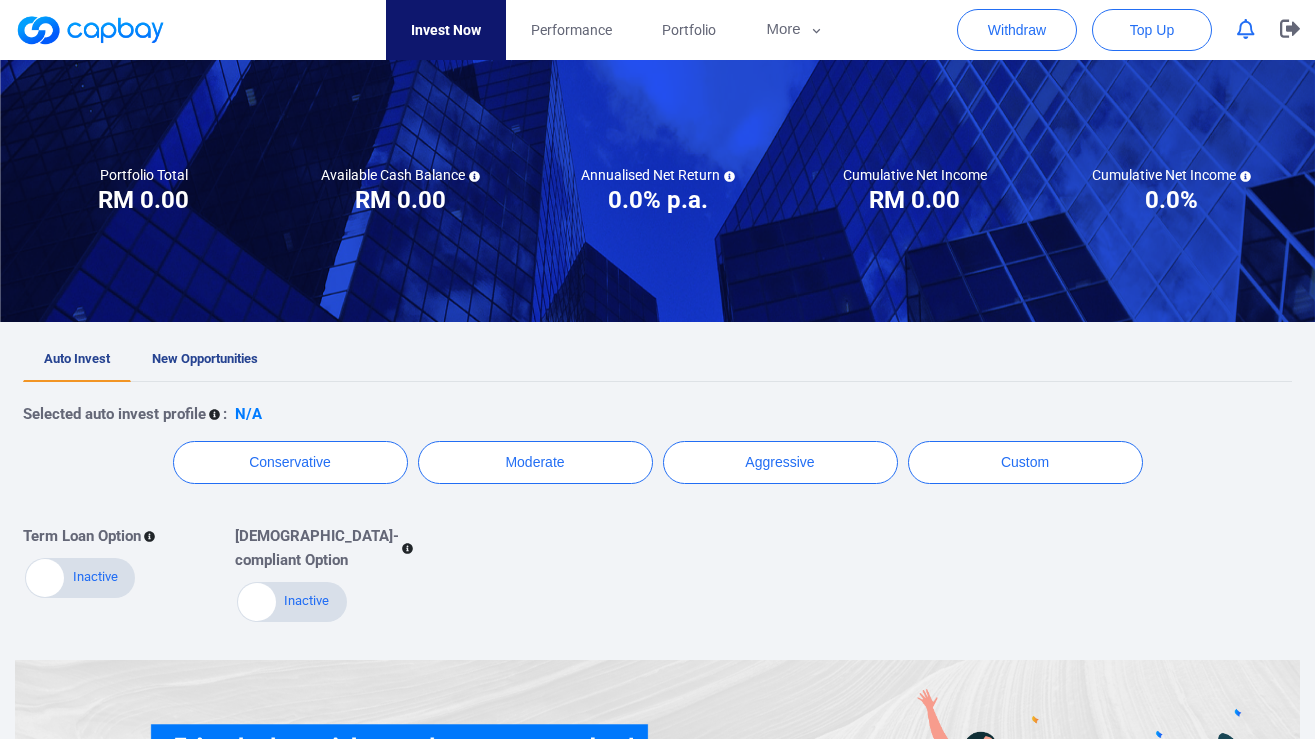 scroll, scrollTop: 0, scrollLeft: 0, axis: both 